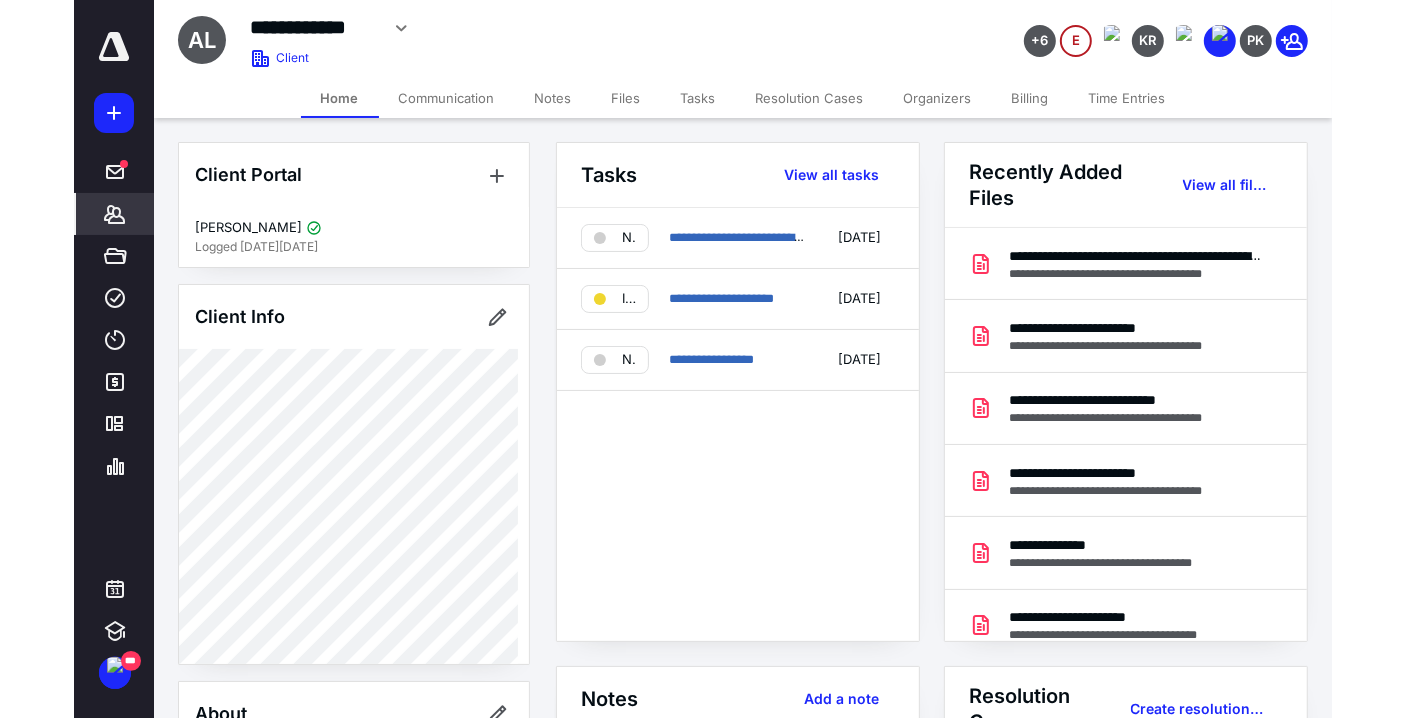 scroll, scrollTop: 0, scrollLeft: 0, axis: both 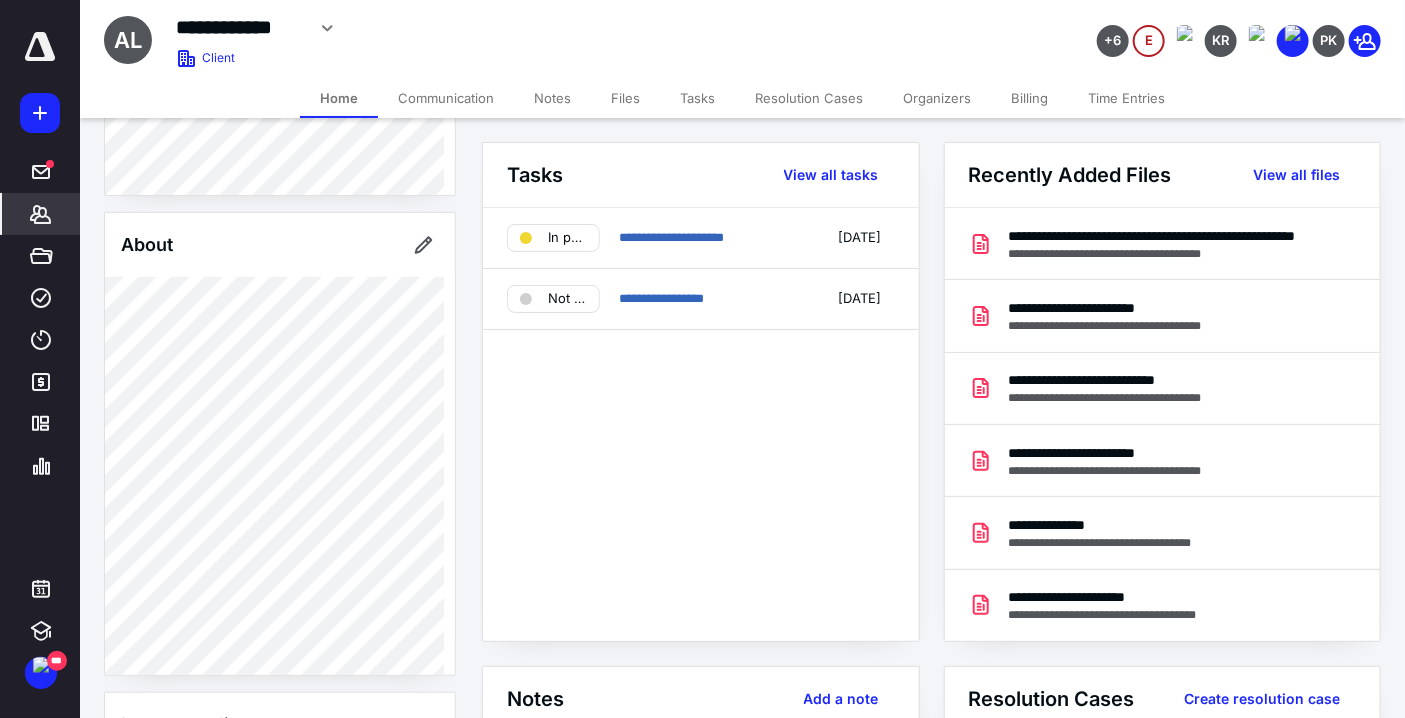 click 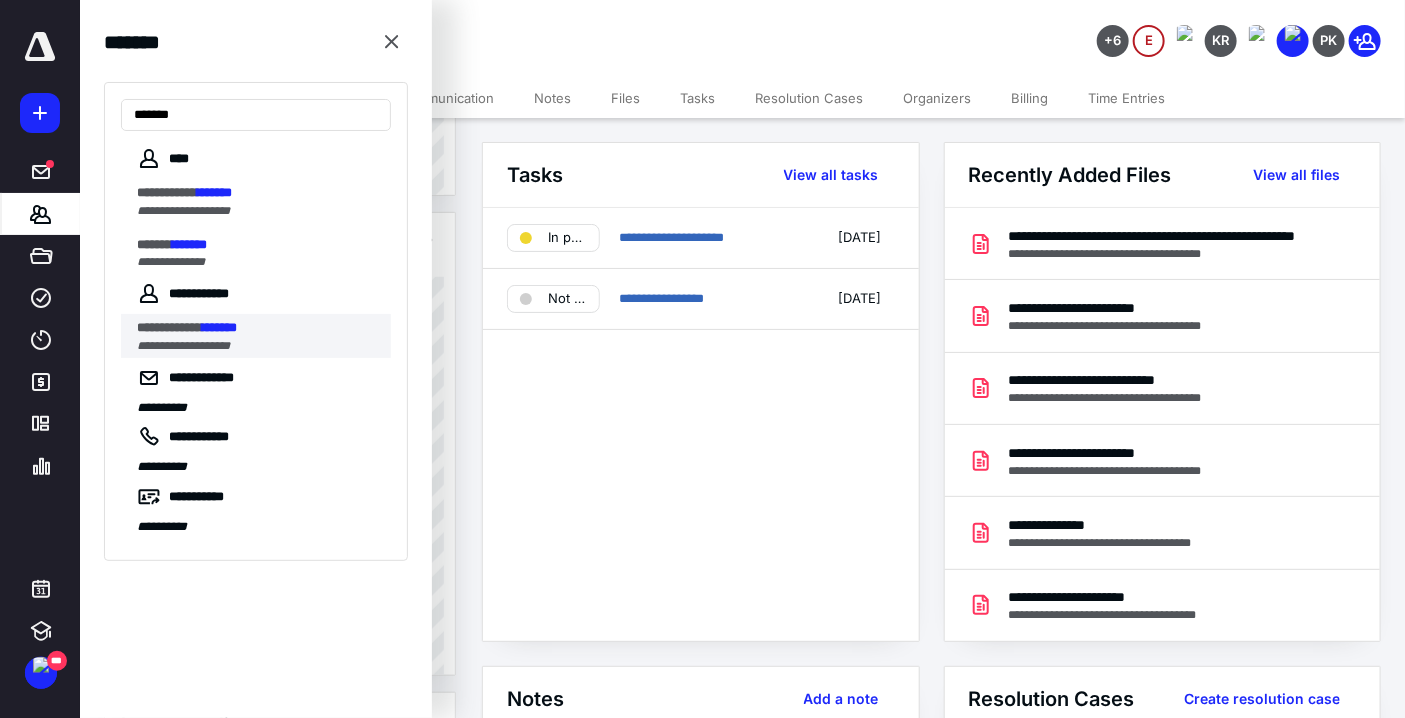 type on "*******" 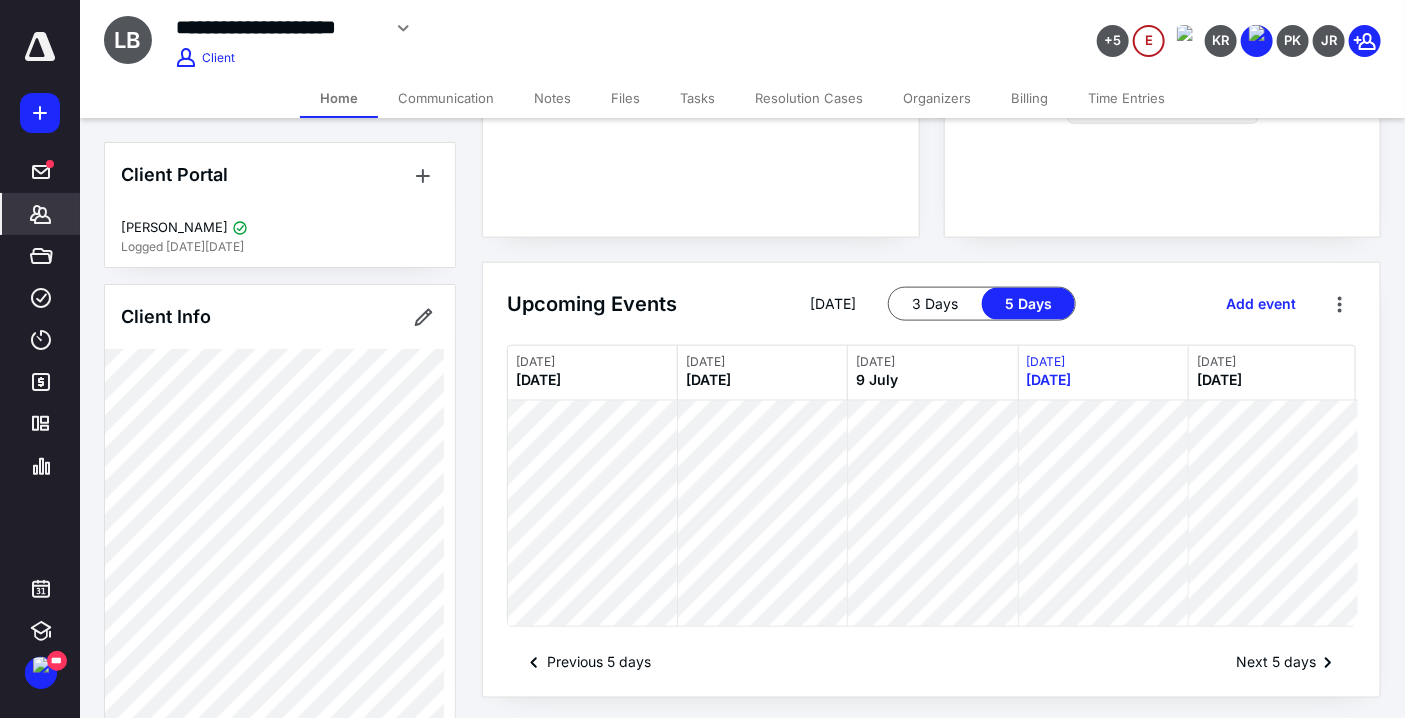 scroll, scrollTop: 929, scrollLeft: 0, axis: vertical 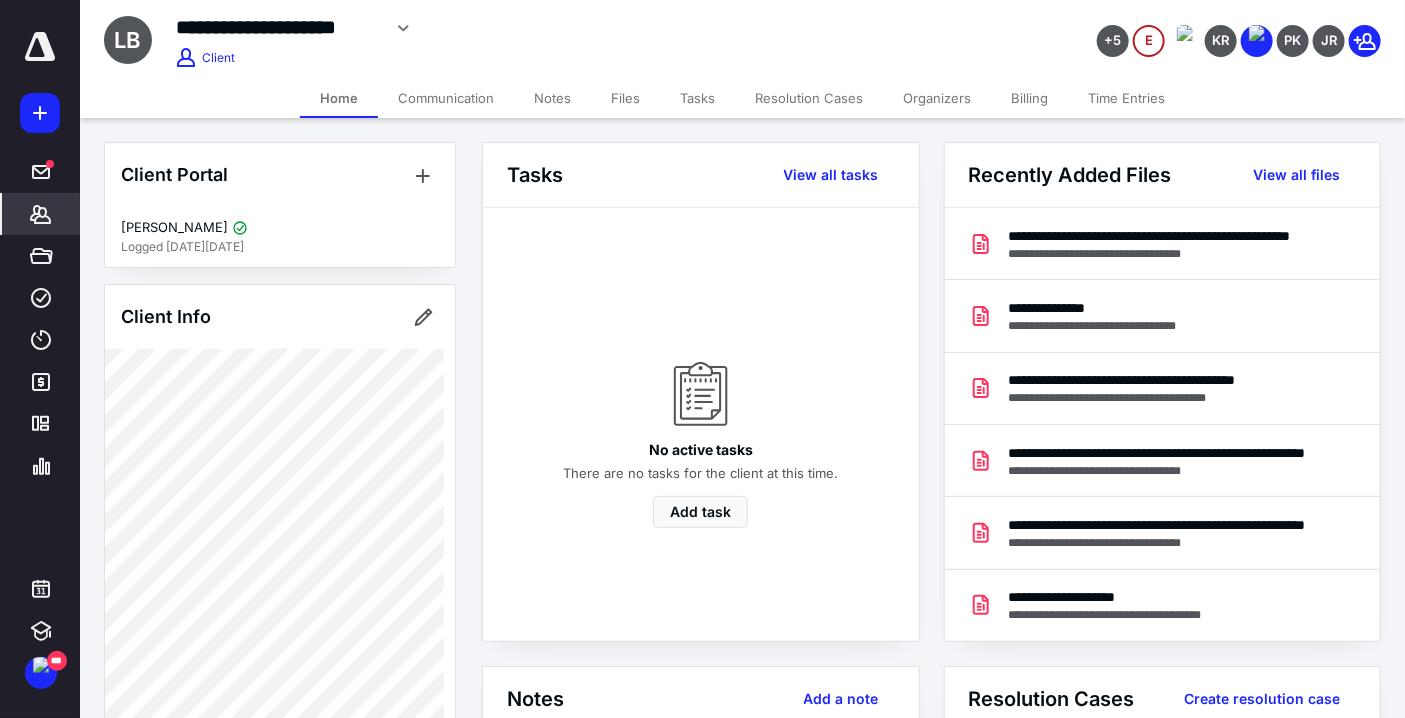 click on "Billing" at bounding box center (1029, 98) 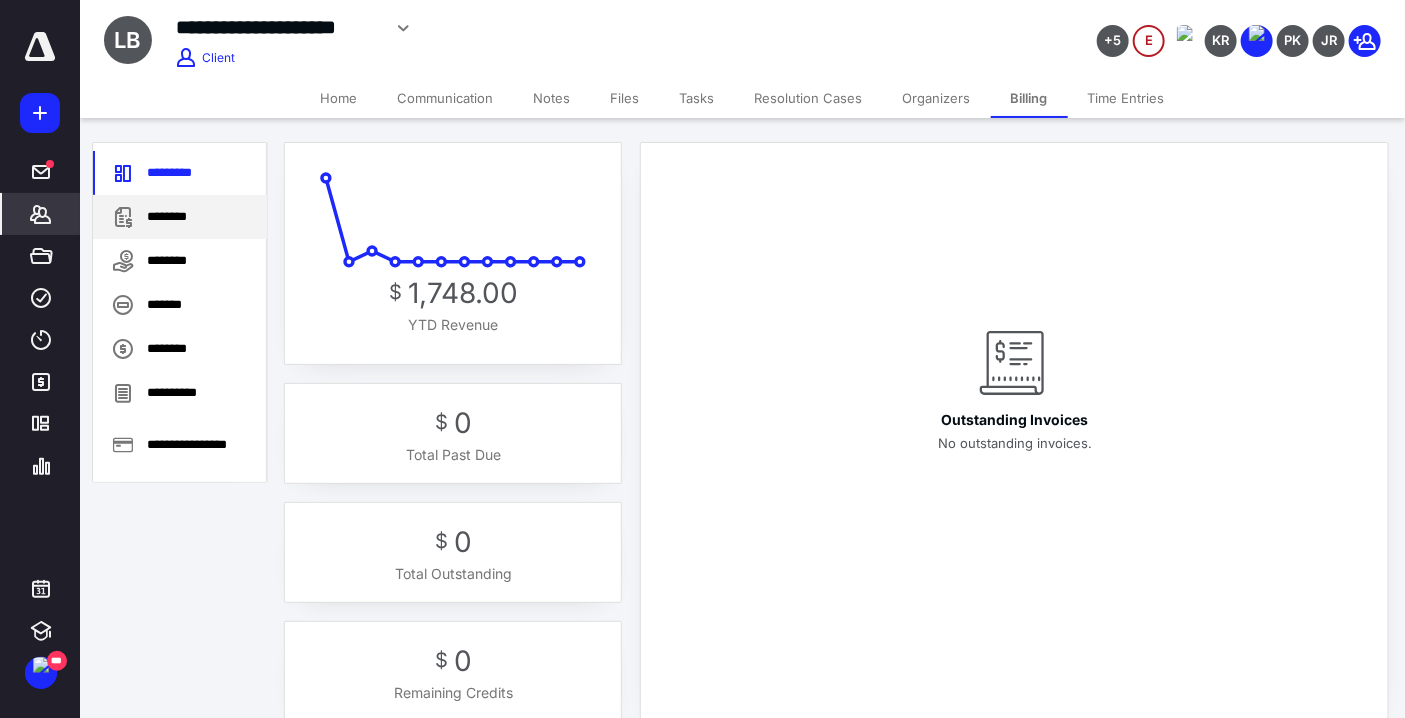click on "********" at bounding box center (180, 217) 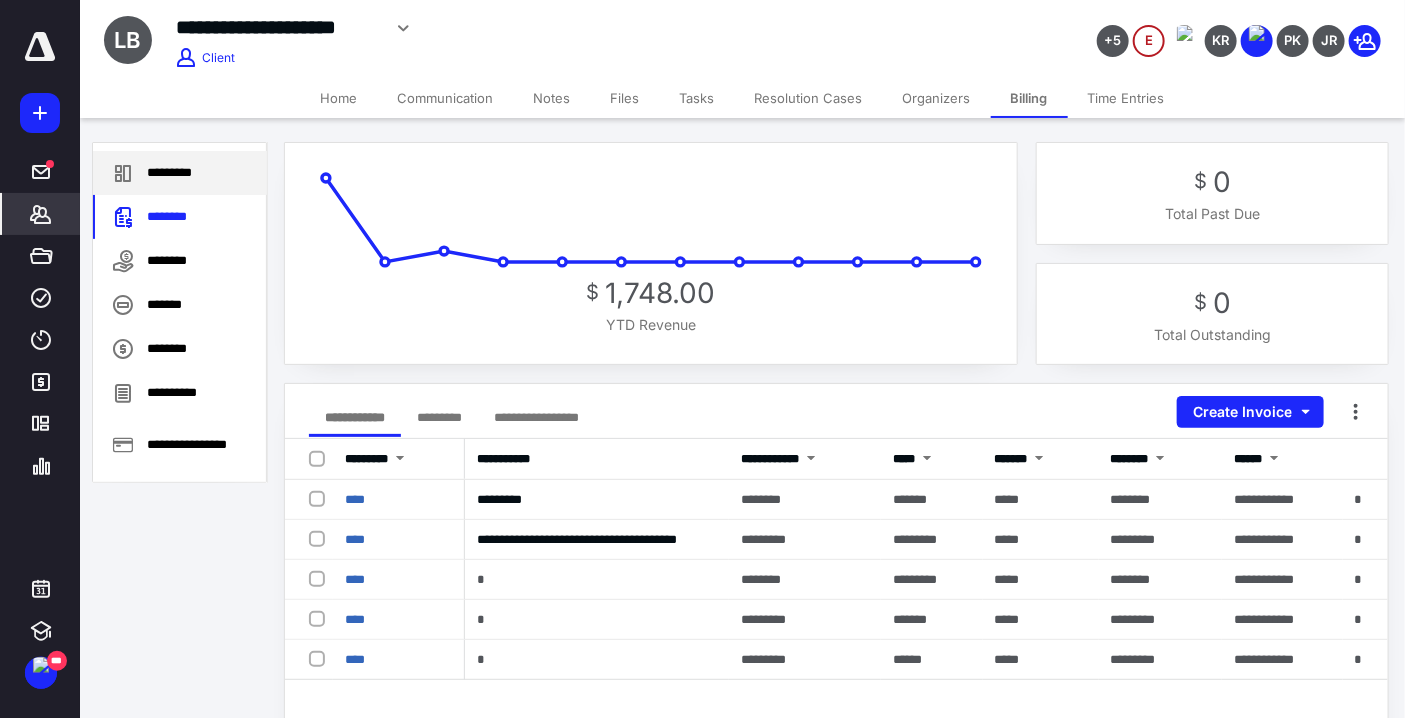 click on "*********" at bounding box center [180, 173] 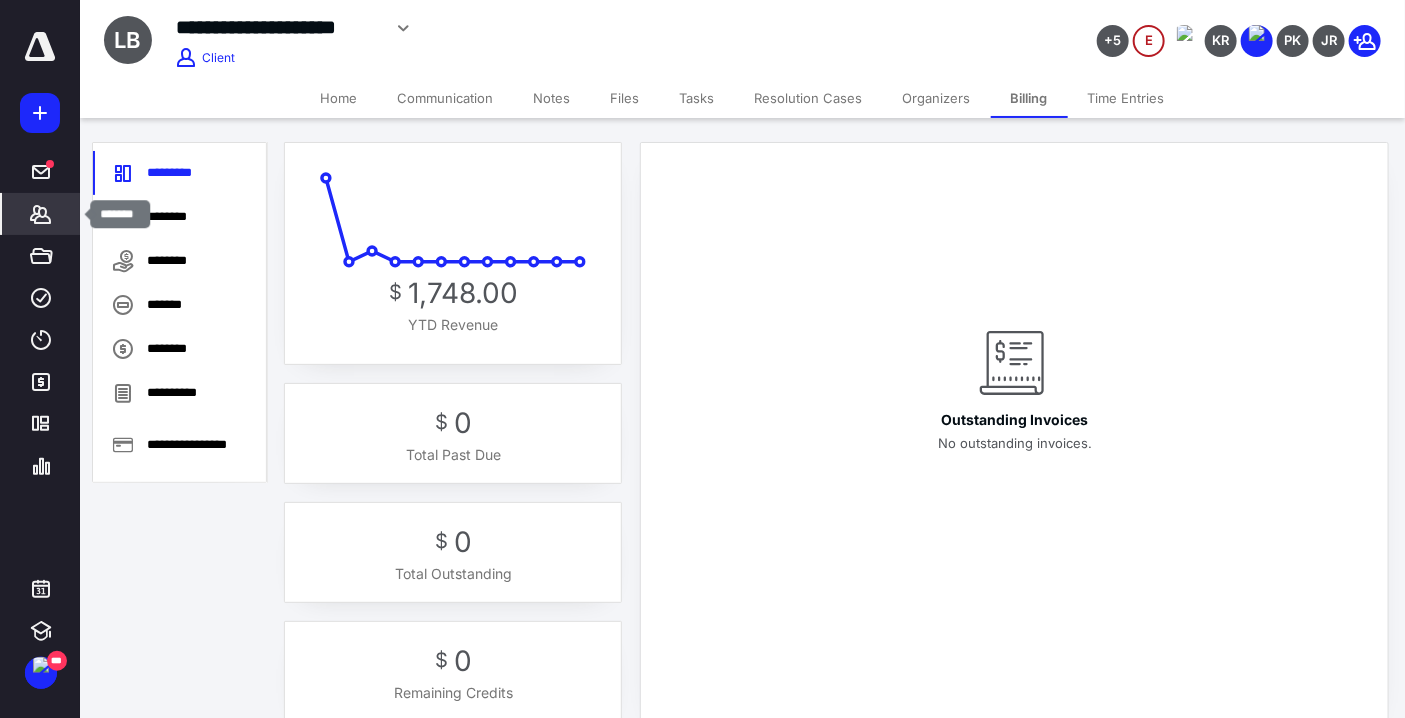 click 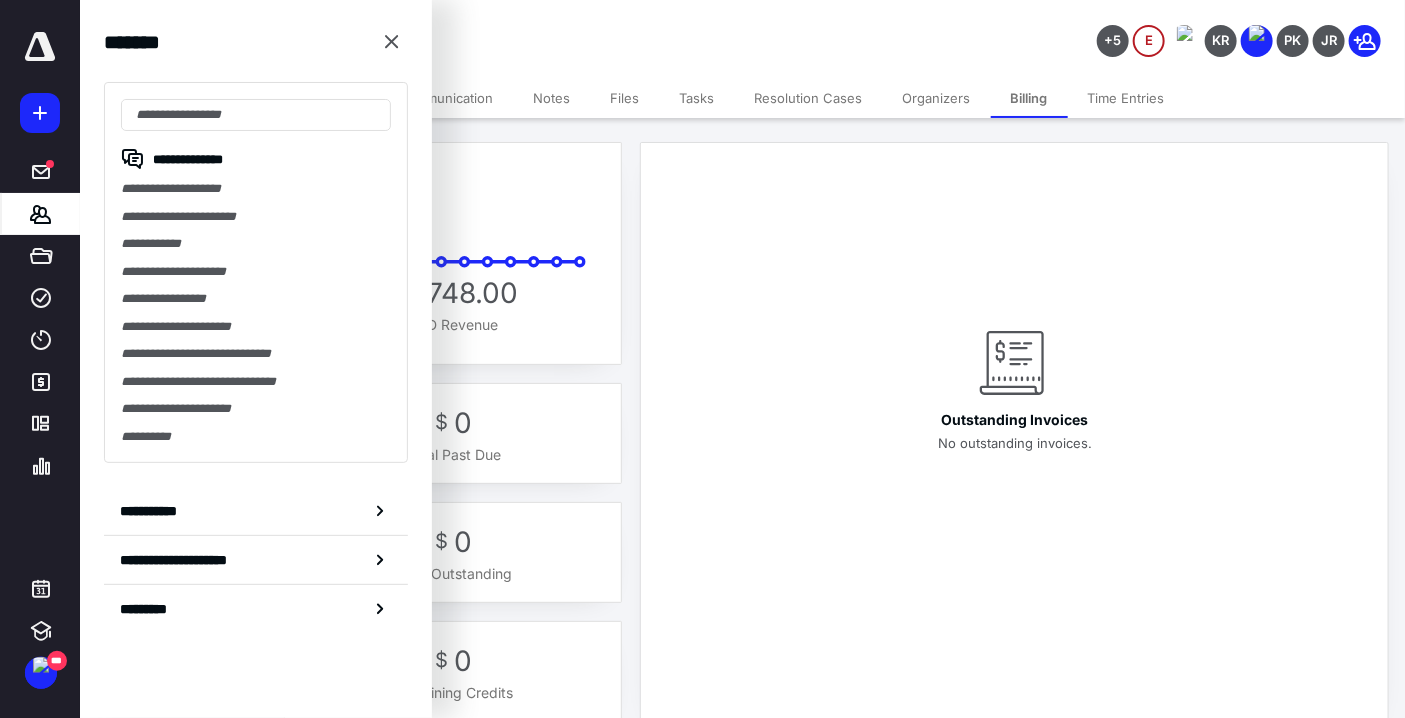 click on "Time Entries" at bounding box center (1126, 98) 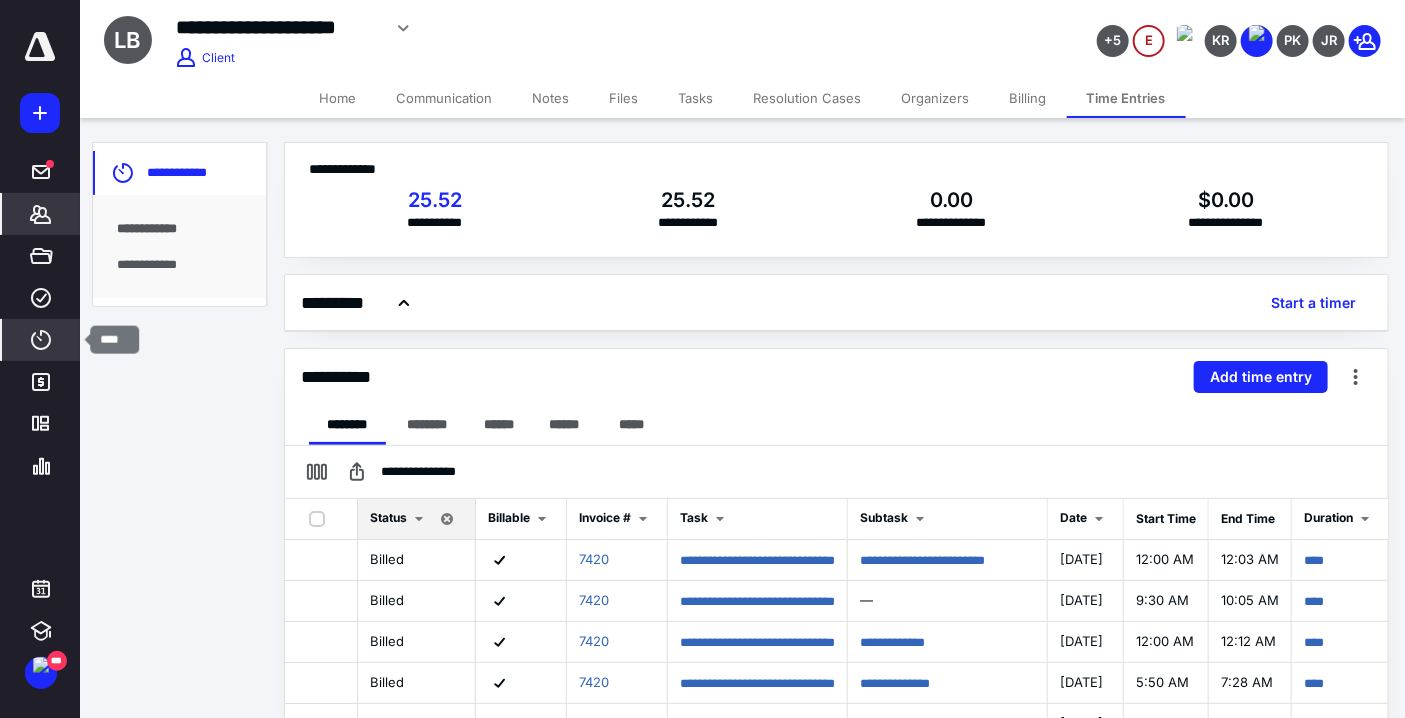 click 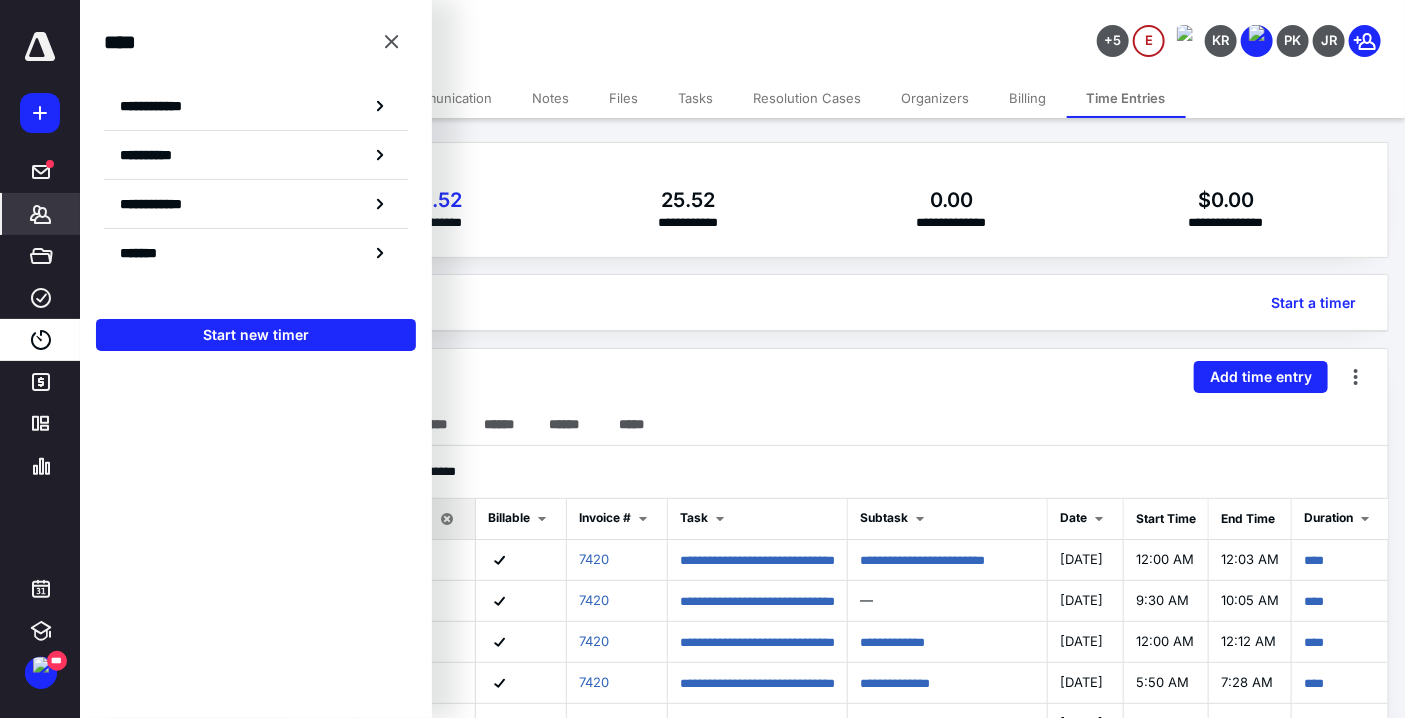 click at bounding box center (256, 527) 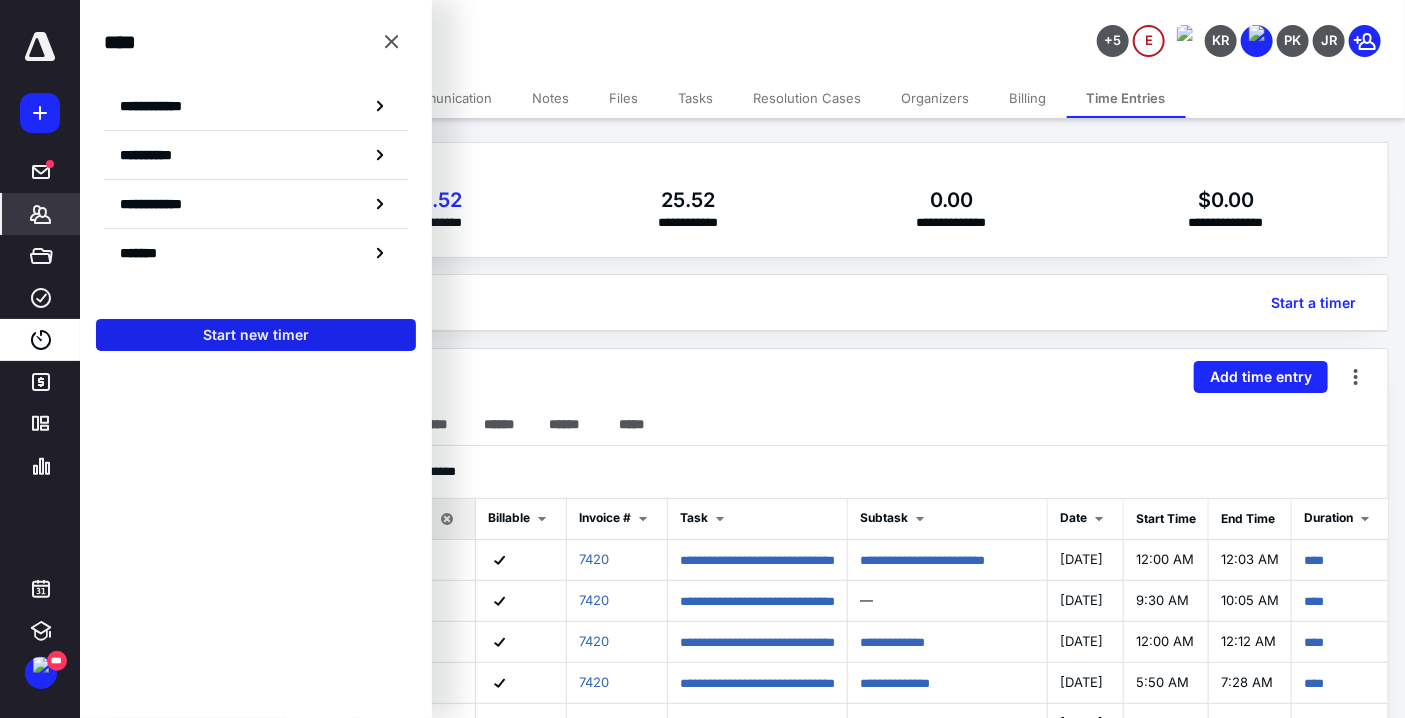 click on "Start new timer" at bounding box center [256, 335] 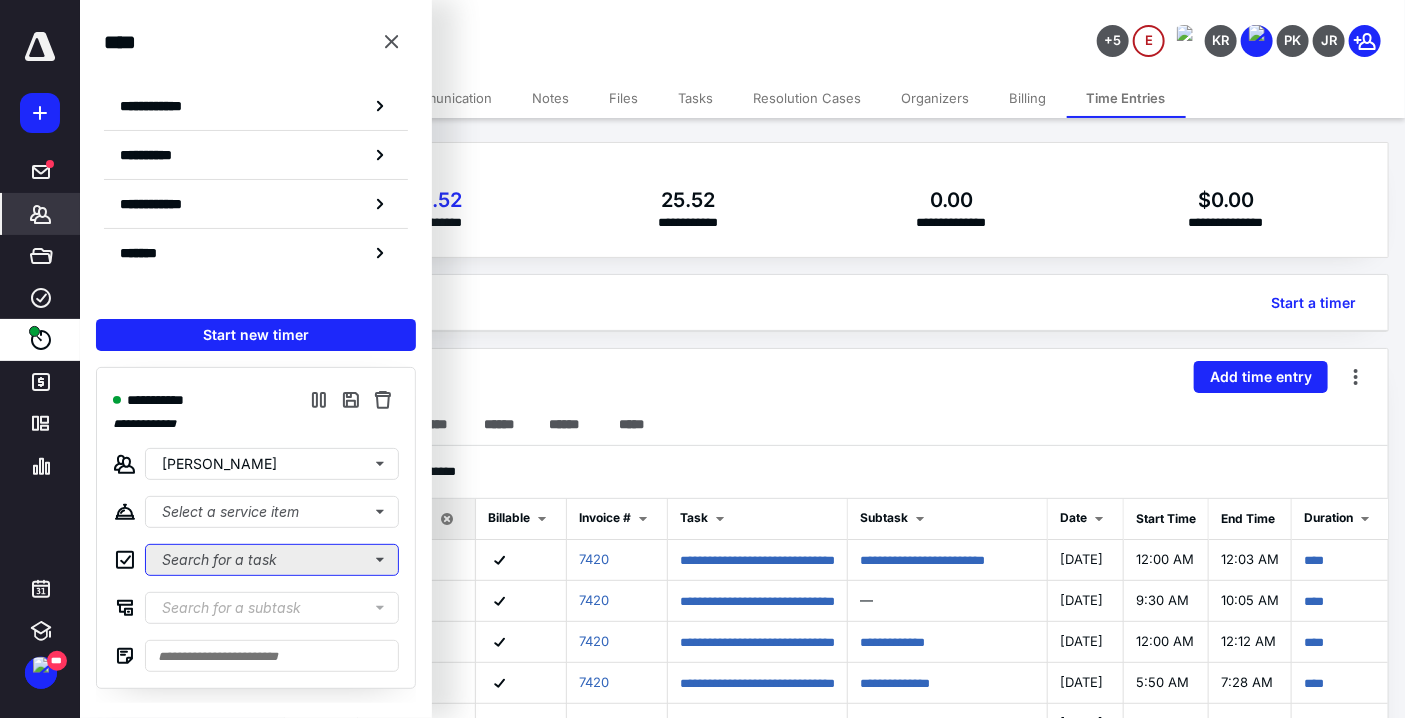 click on "Search for a task" at bounding box center (272, 560) 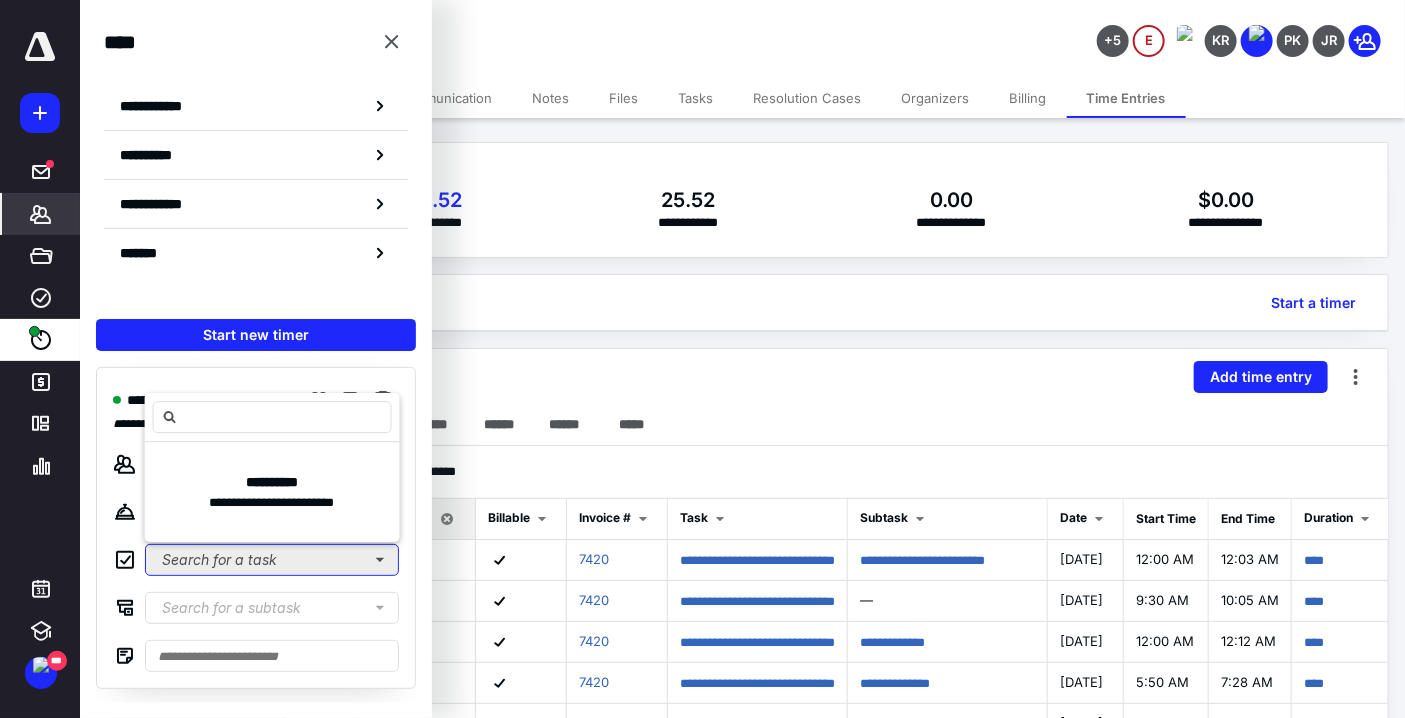 click on "Search for a task" at bounding box center [272, 560] 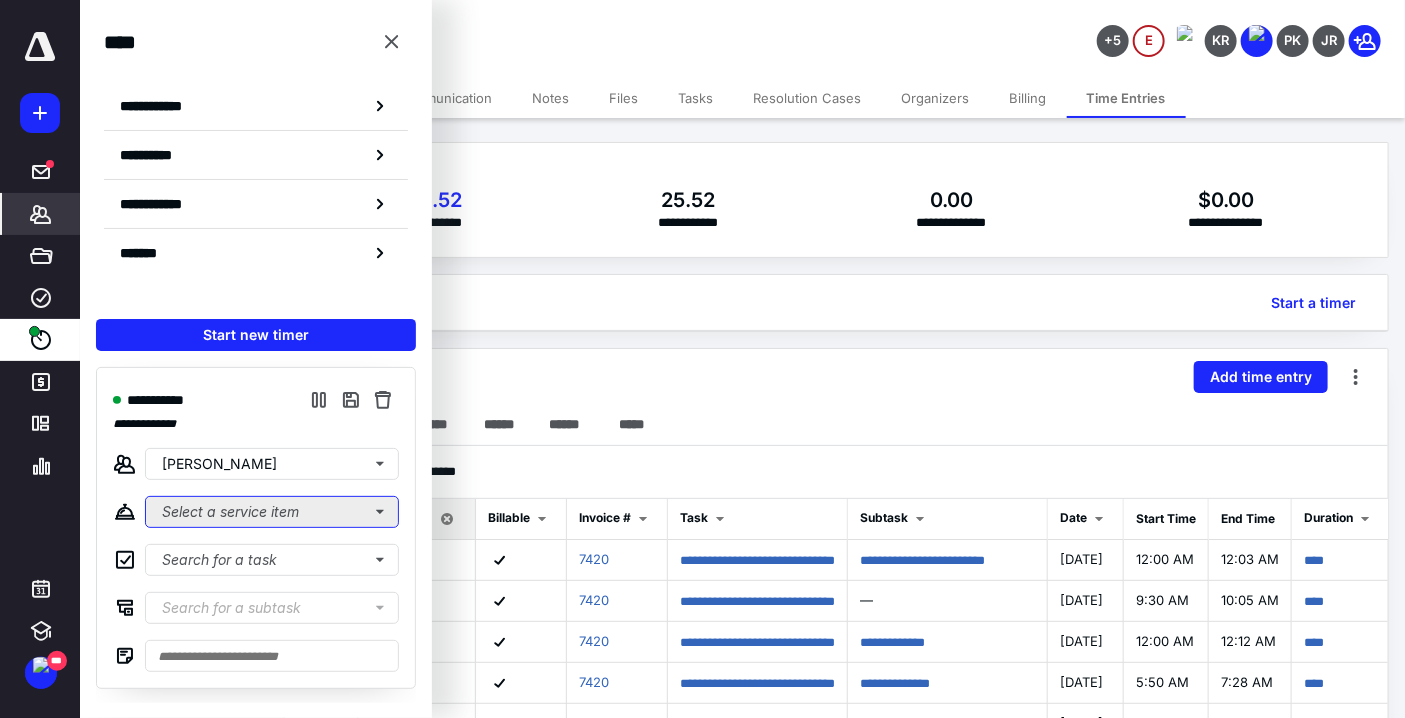 click on "Select a service item" at bounding box center [272, 512] 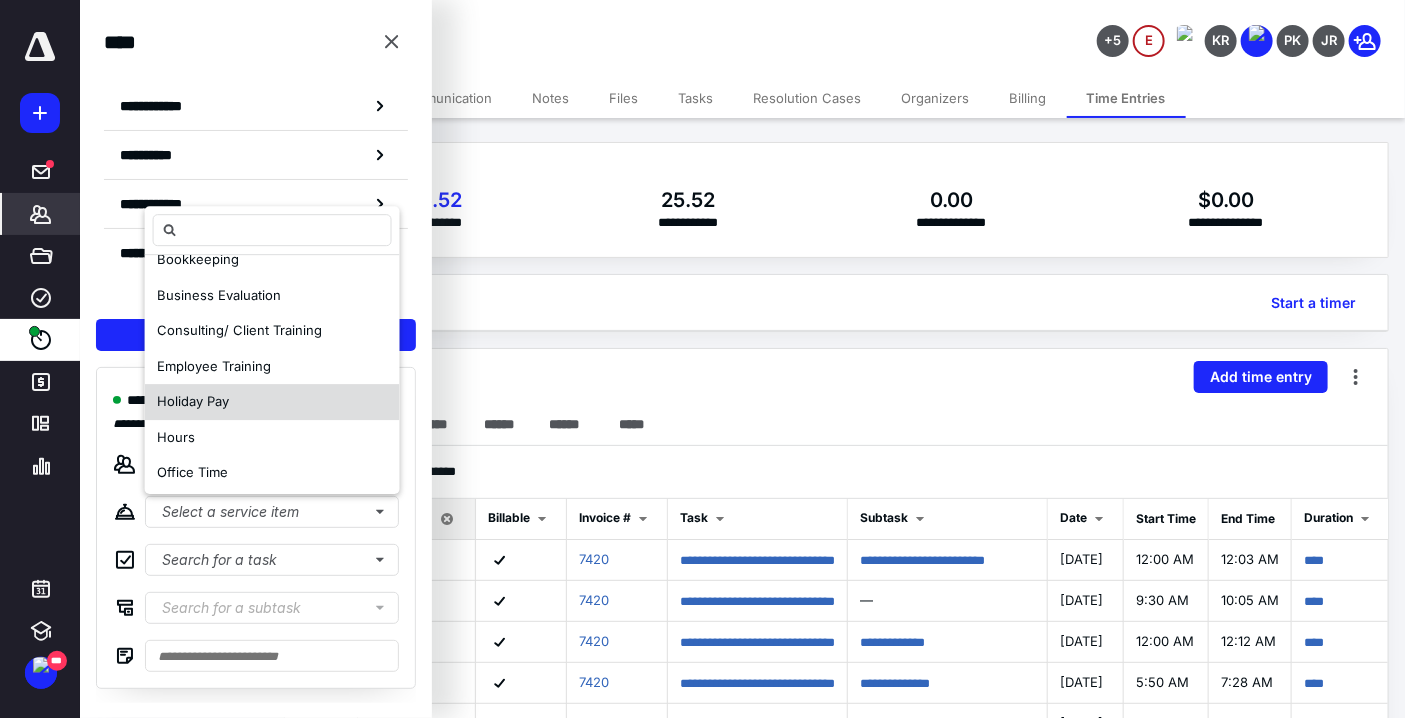scroll, scrollTop: 160, scrollLeft: 0, axis: vertical 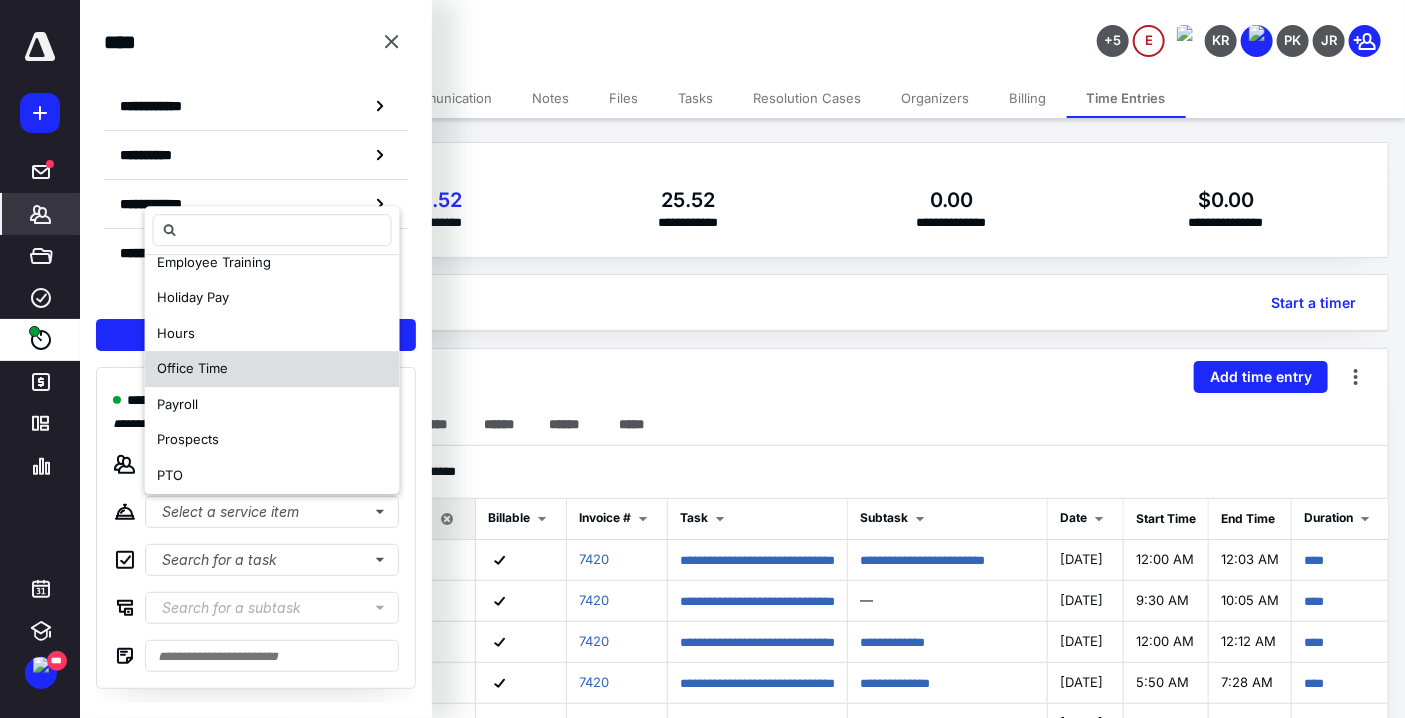 click on "Office Time" at bounding box center (272, 370) 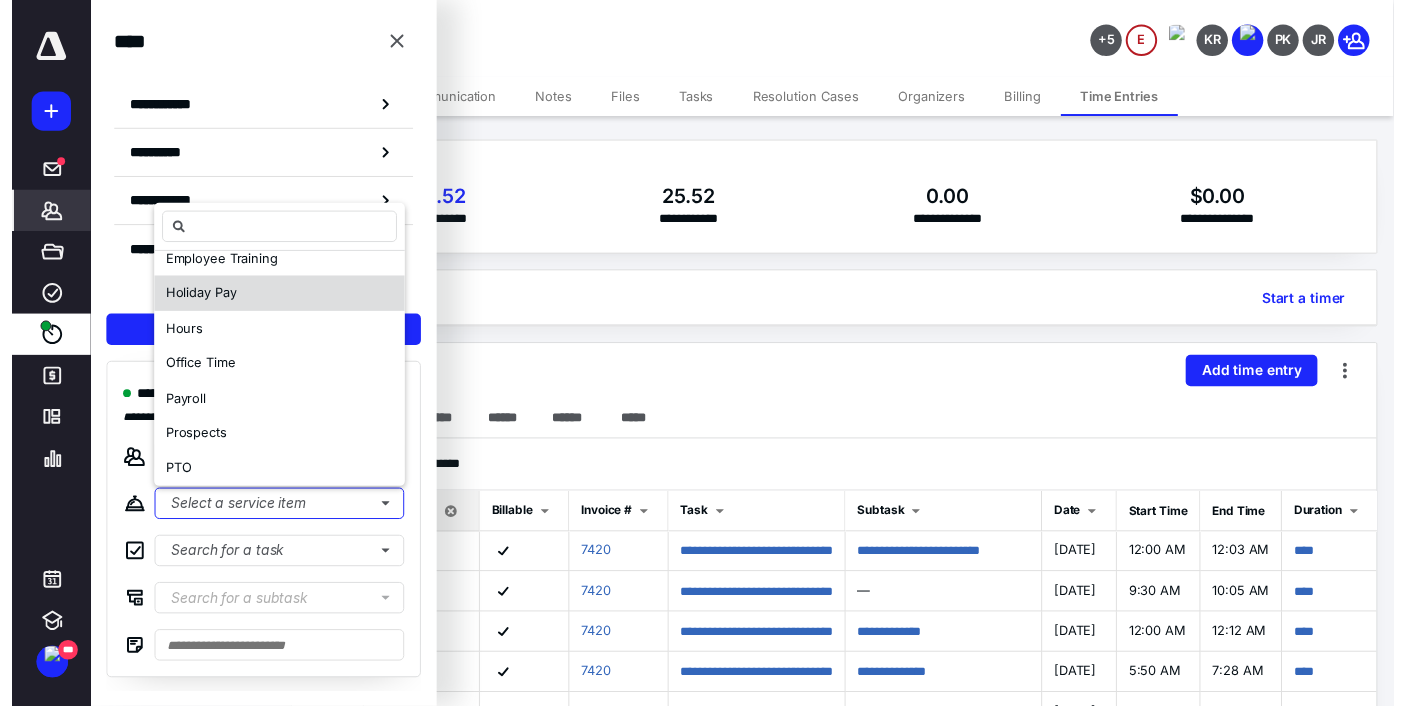 scroll, scrollTop: 0, scrollLeft: 0, axis: both 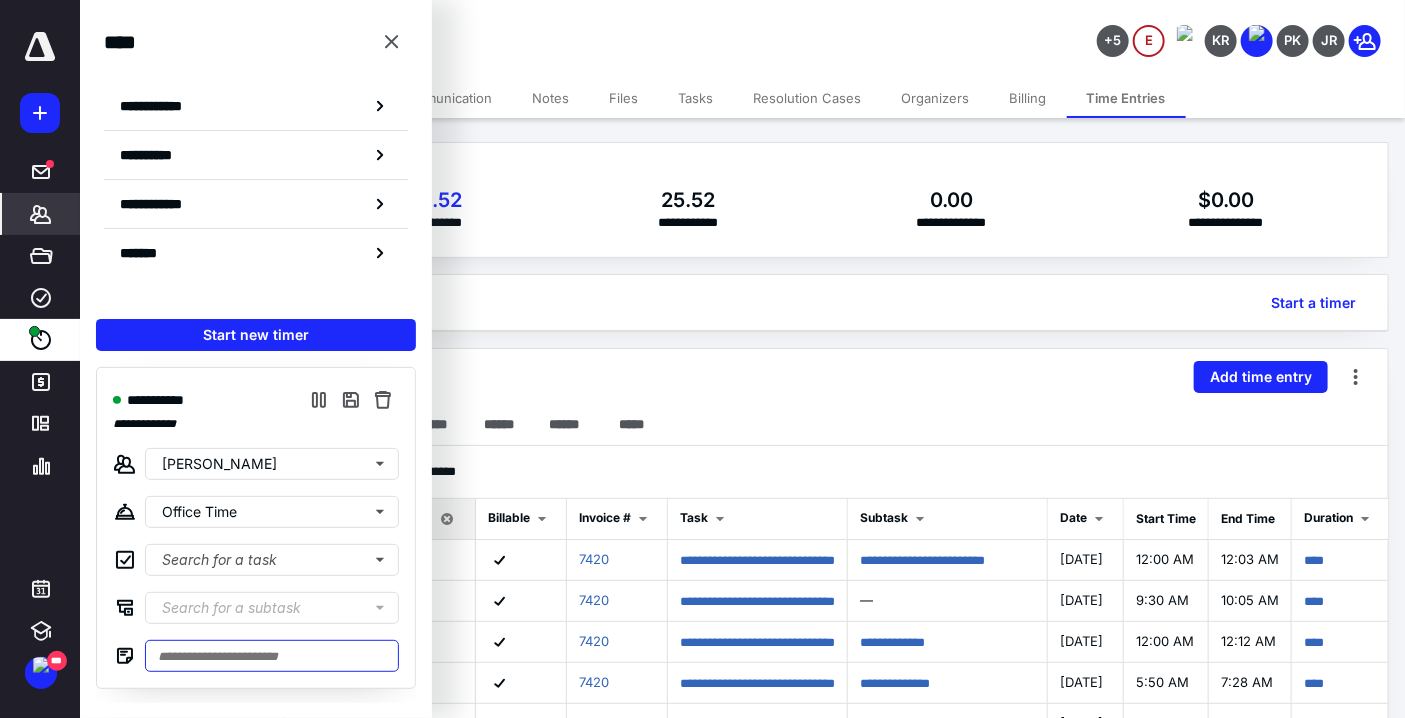 click at bounding box center [272, 656] 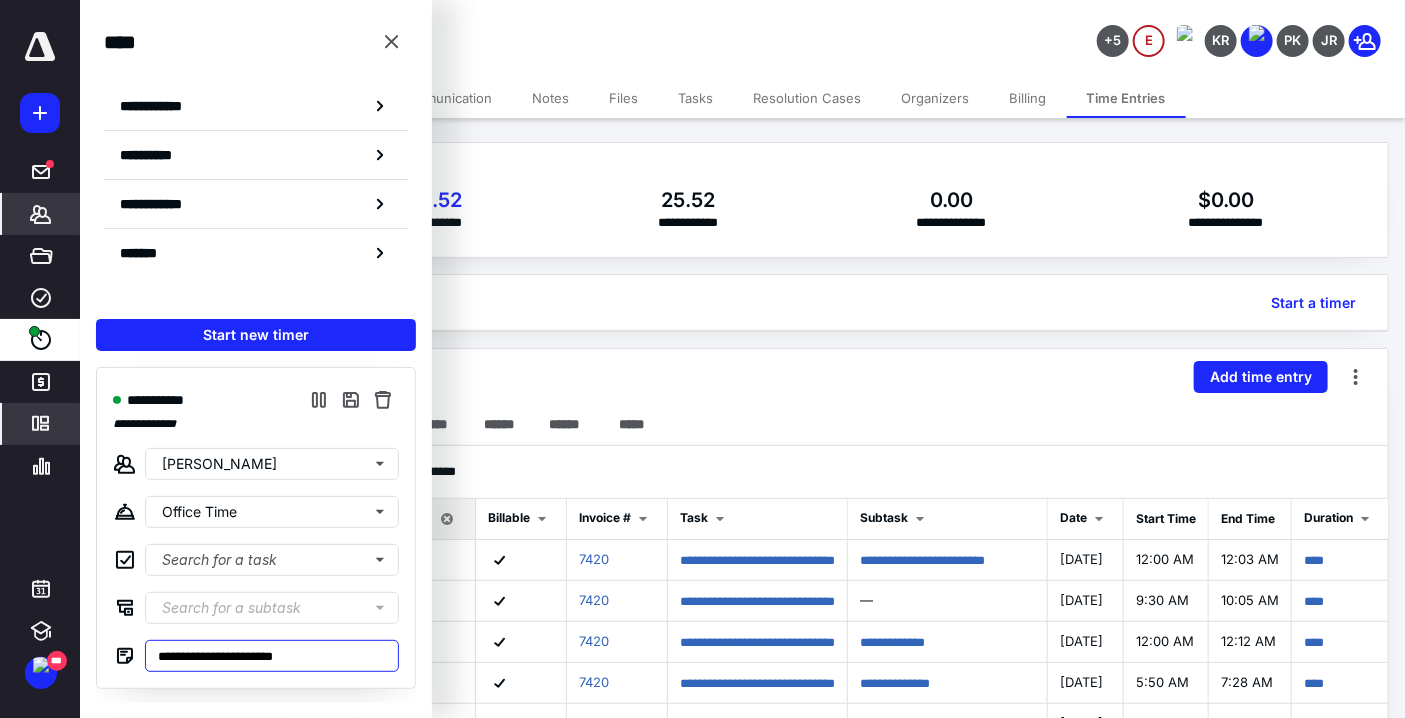 type on "**********" 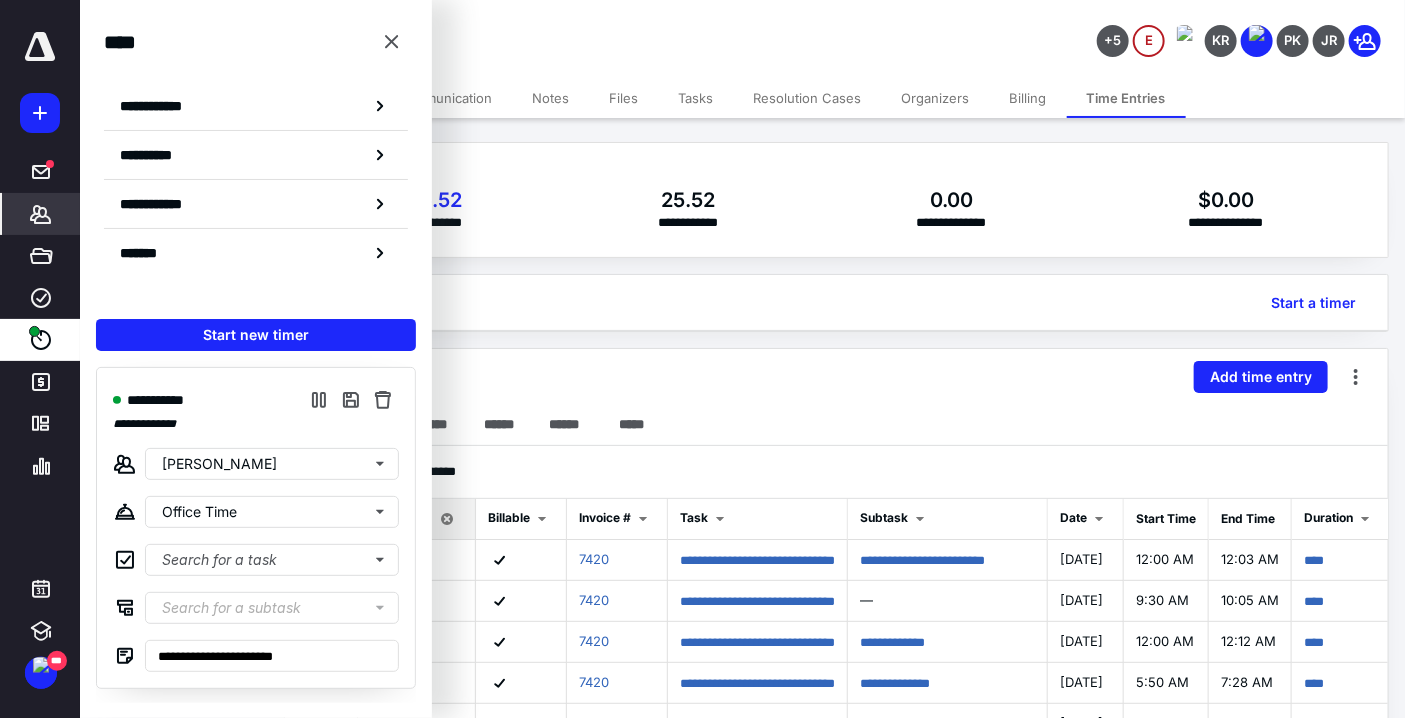 click on "**********" at bounding box center [836, 377] 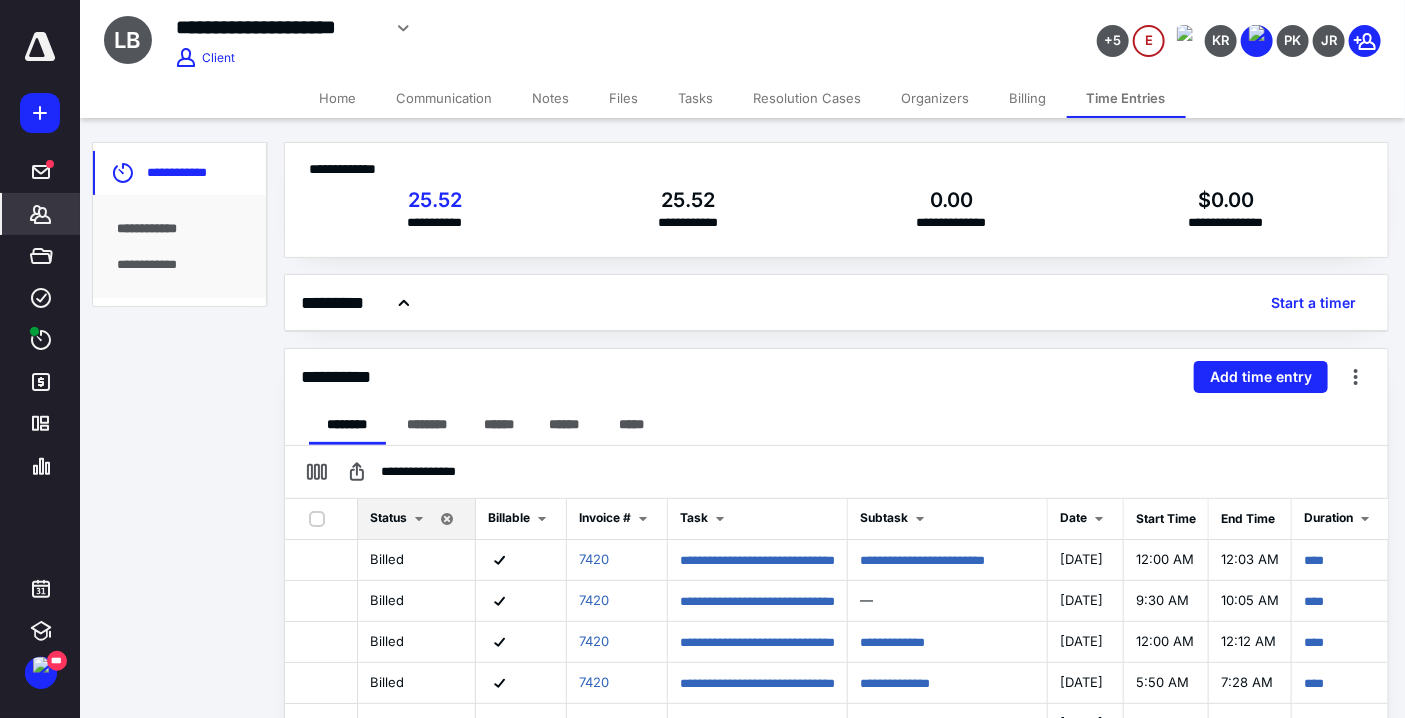 click on "Home" at bounding box center [338, 98] 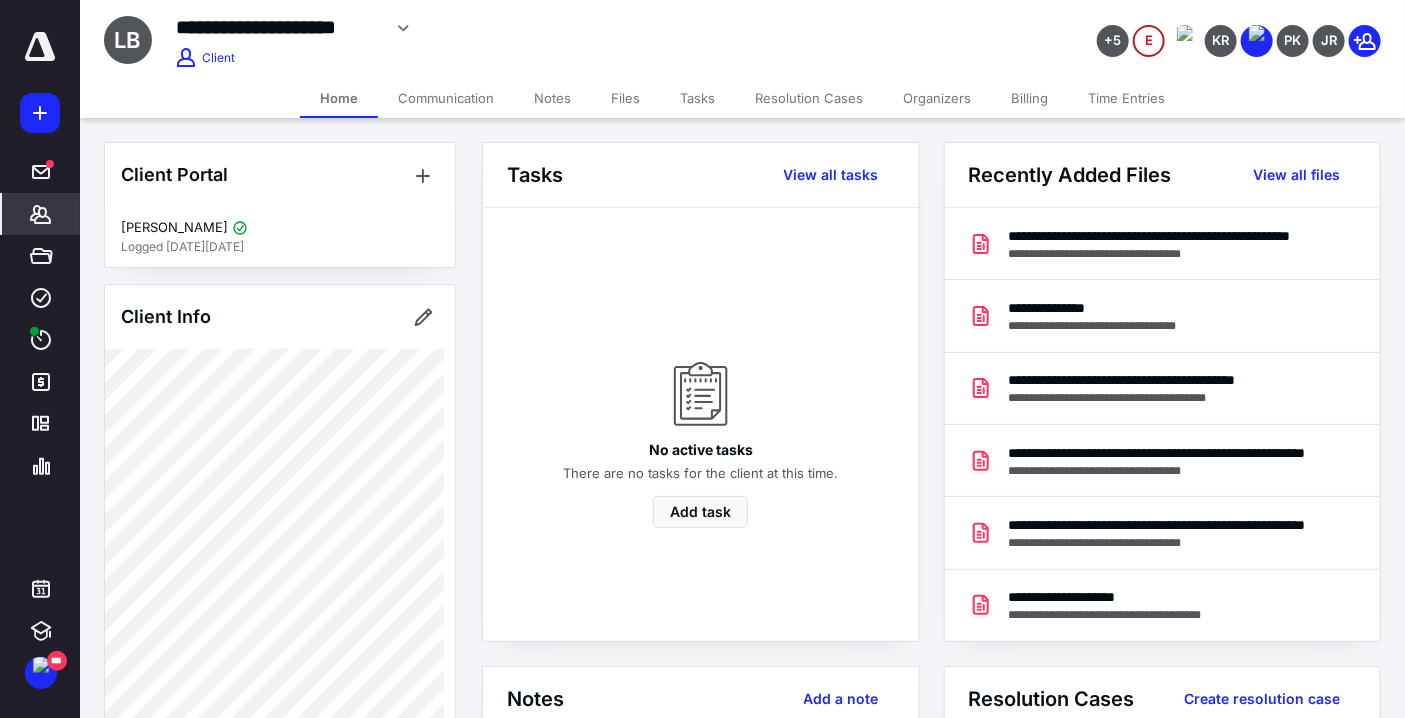 click on "Tasks" at bounding box center (697, 98) 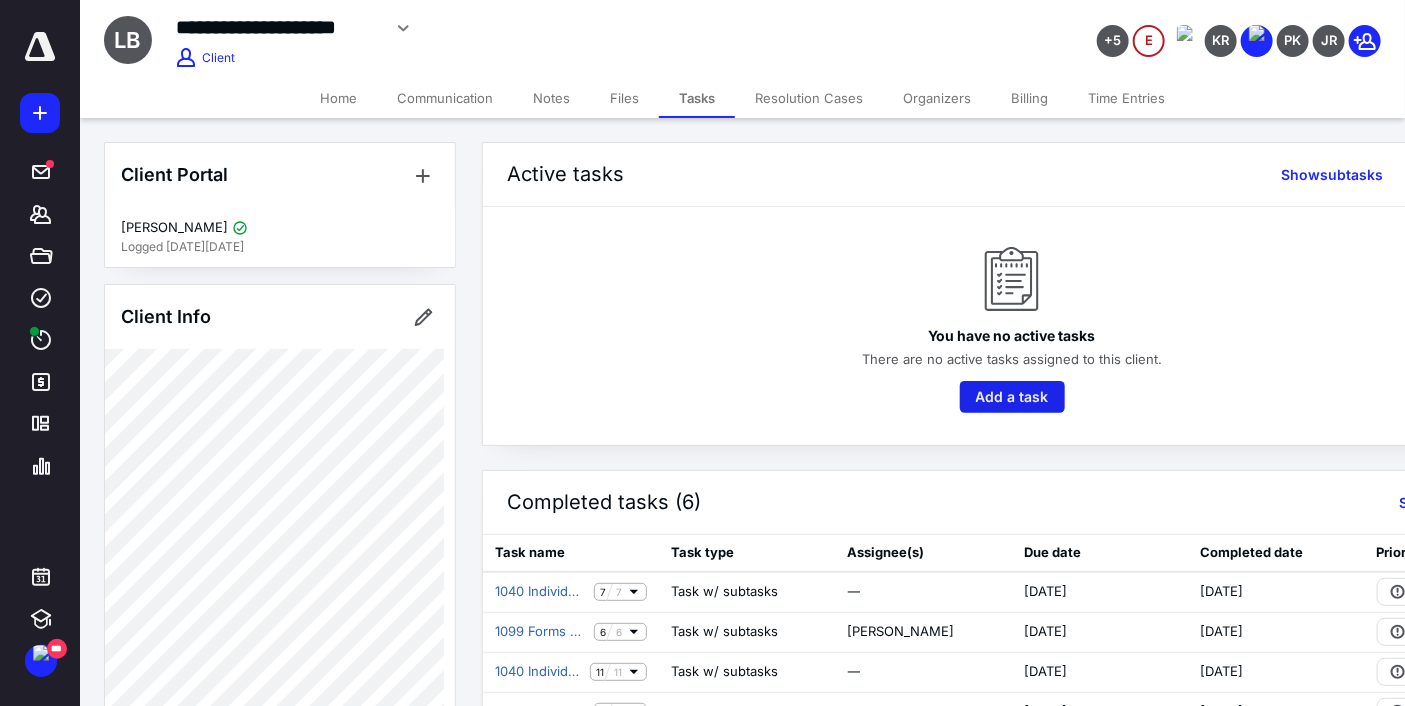 click on "Add a task" at bounding box center (1012, 397) 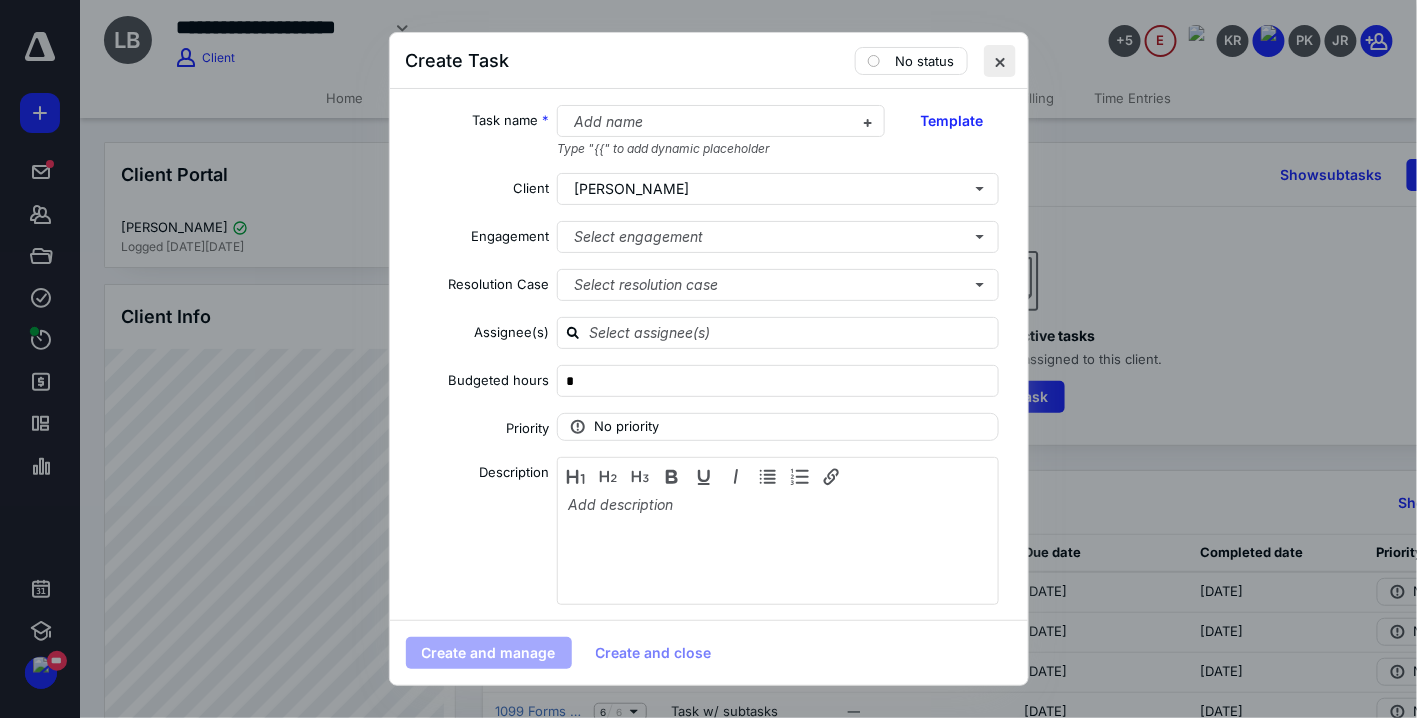 click at bounding box center [1000, 61] 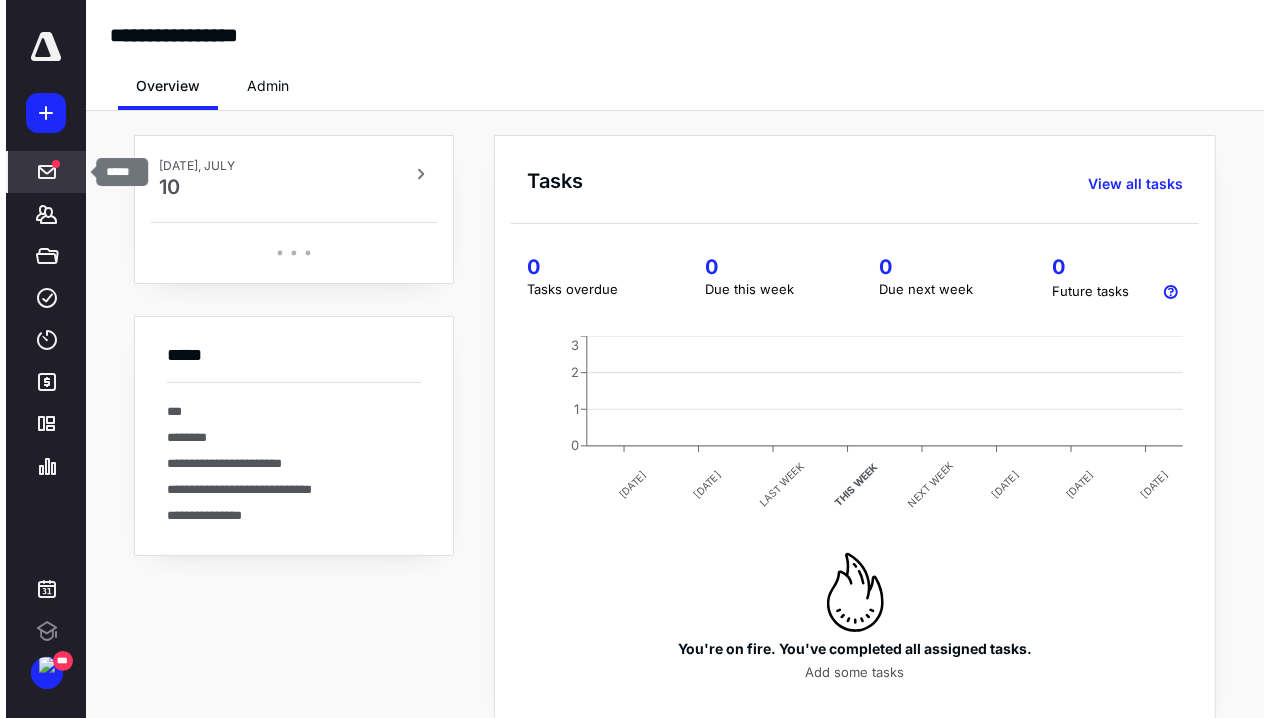 scroll, scrollTop: 0, scrollLeft: 0, axis: both 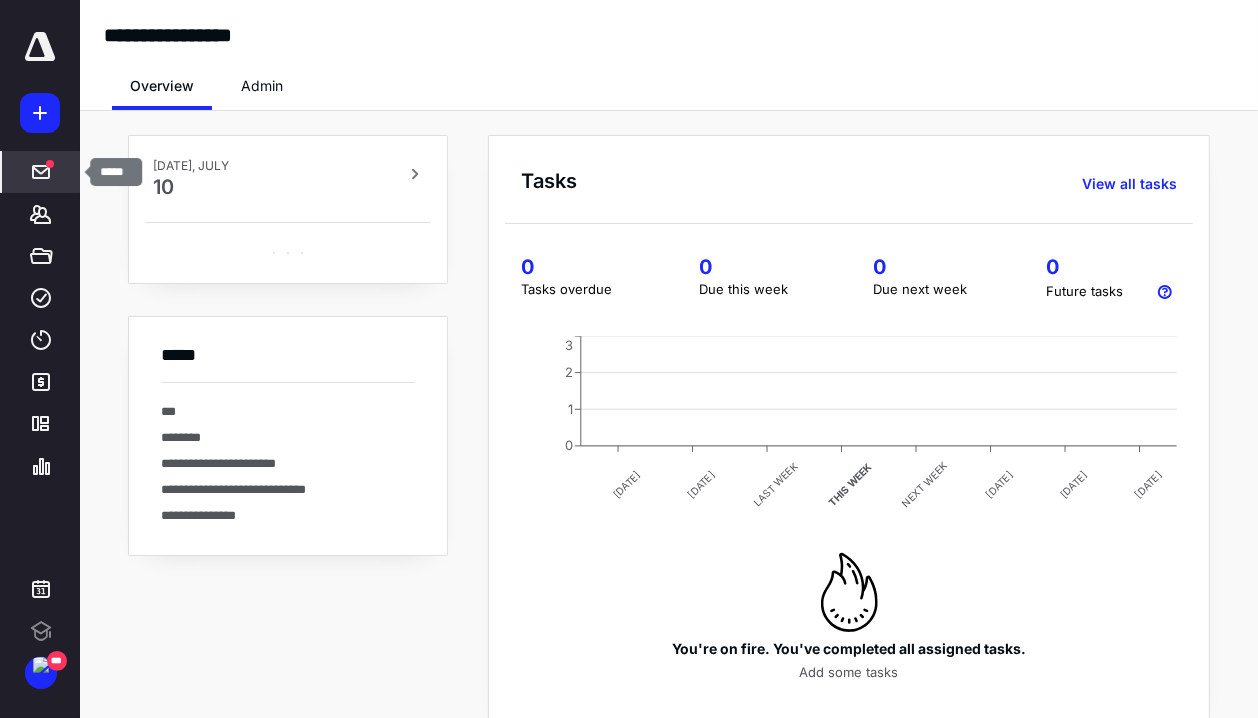 click 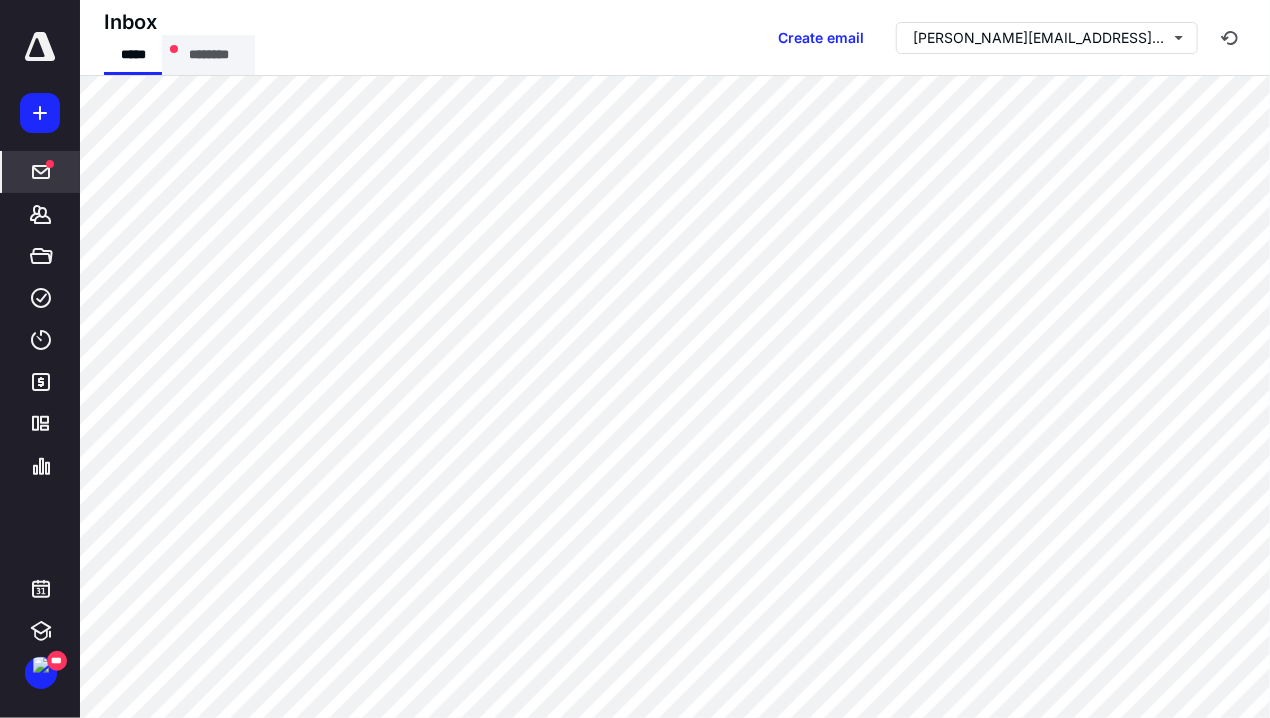 click on "********" at bounding box center (208, 55) 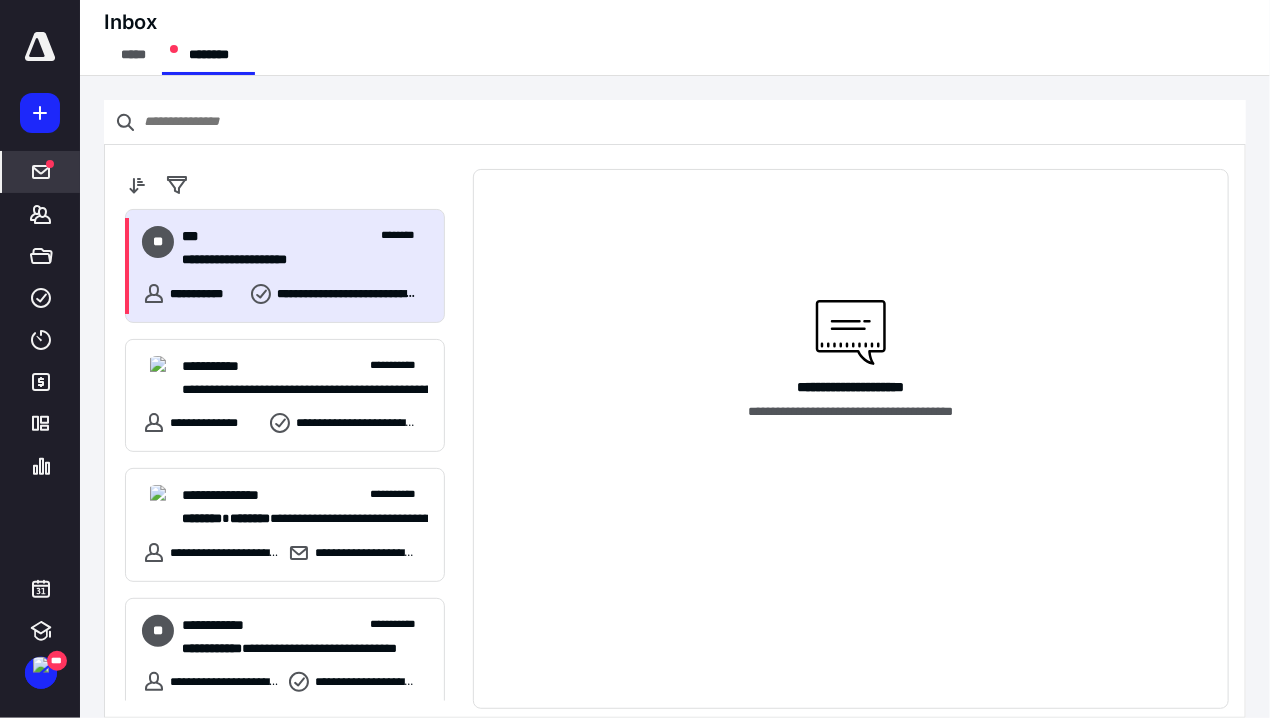 click on "*** ********" at bounding box center [305, 236] 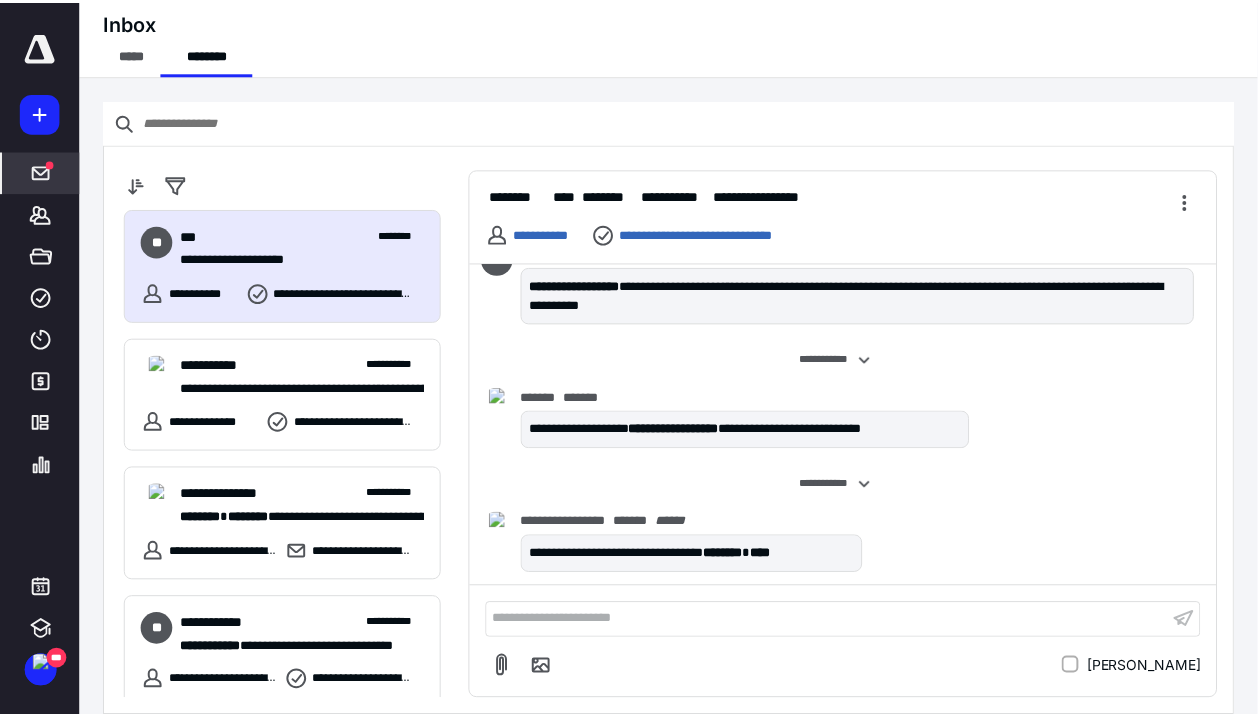 scroll, scrollTop: 904, scrollLeft: 0, axis: vertical 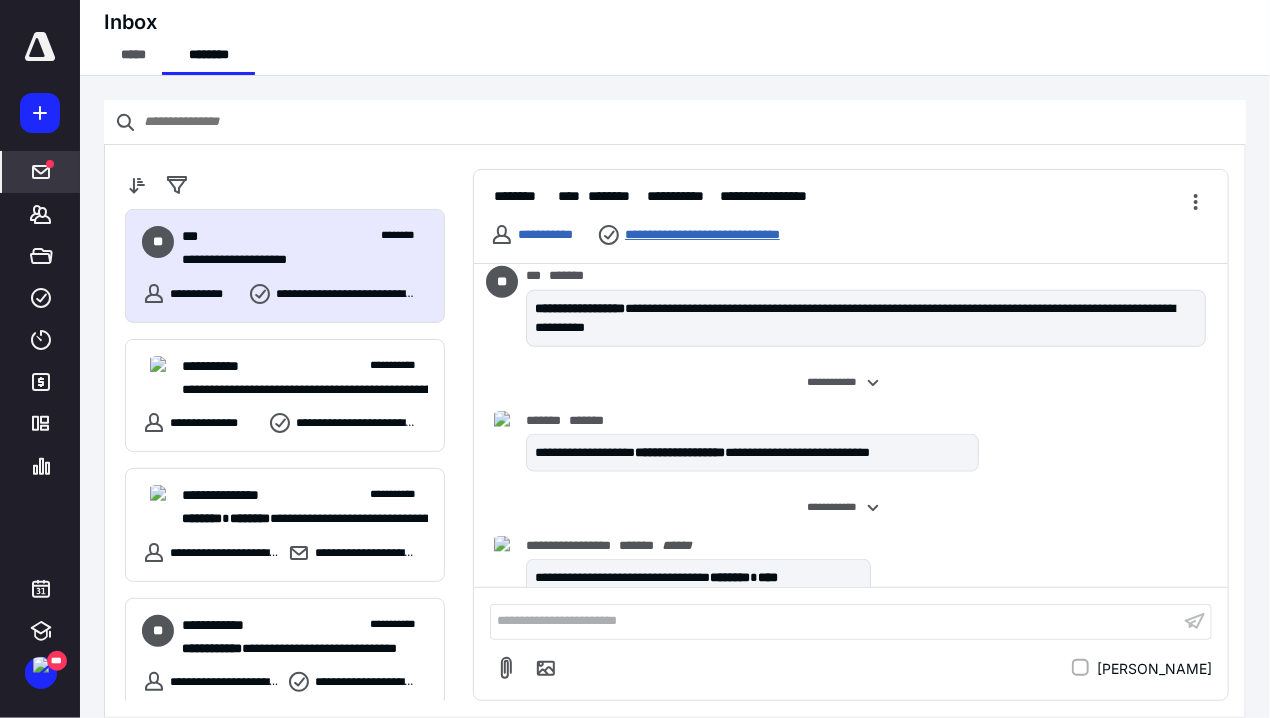 click on "**********" at bounding box center [724, 235] 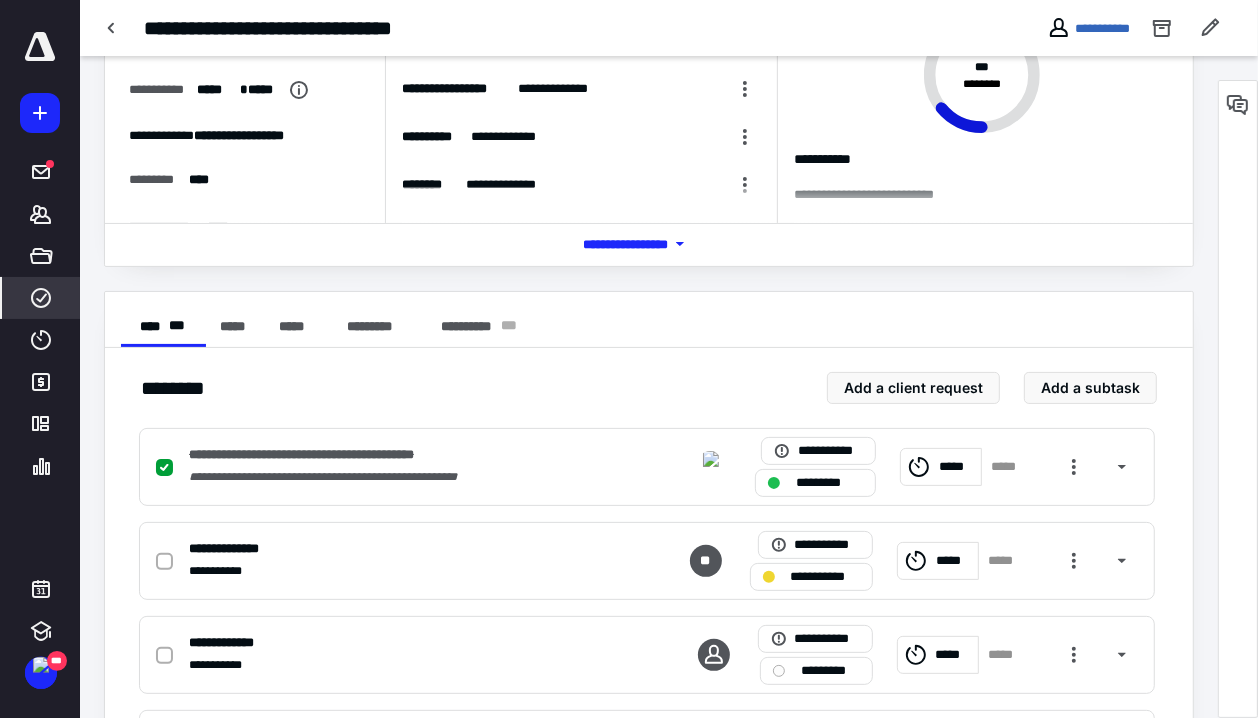 scroll, scrollTop: 80, scrollLeft: 0, axis: vertical 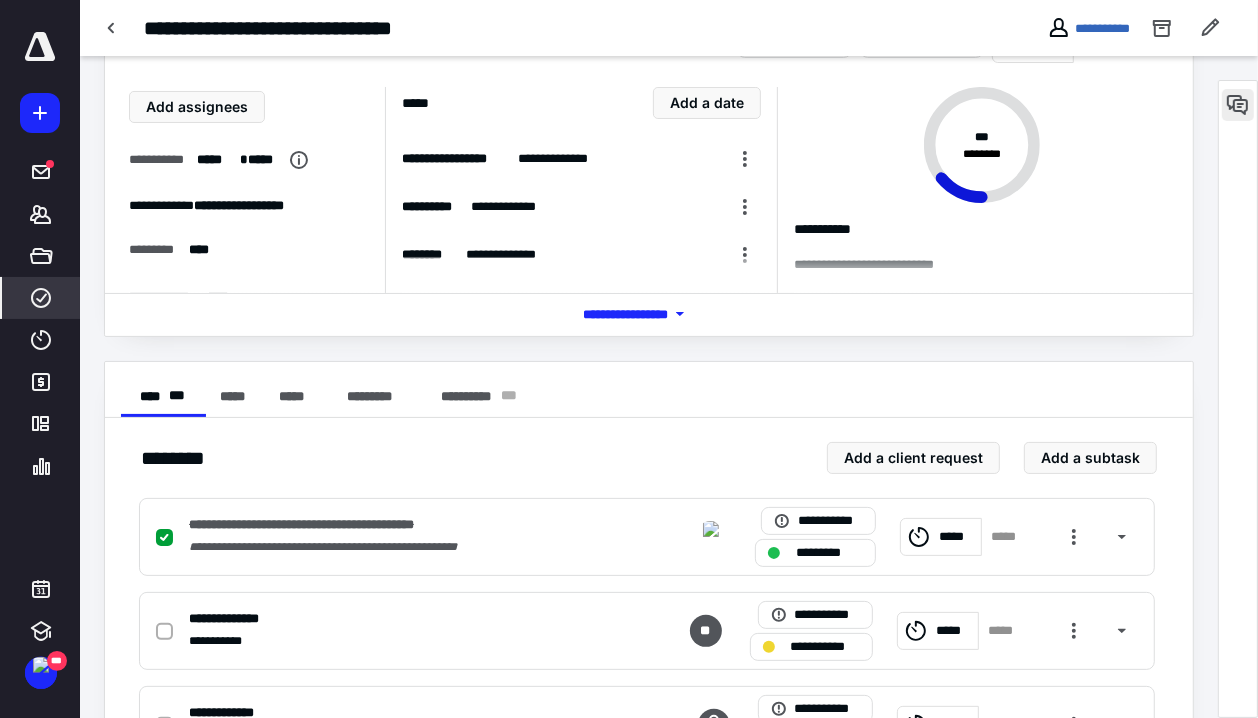 click at bounding box center (1238, 105) 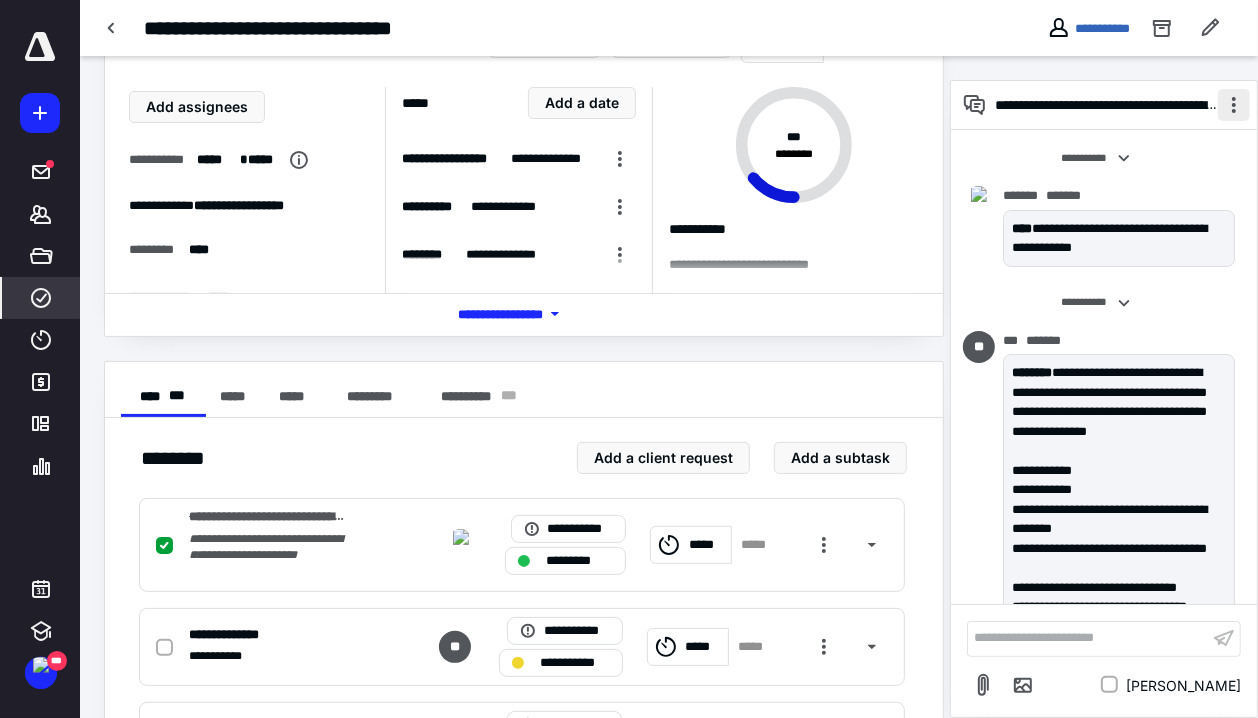 scroll, scrollTop: 1229, scrollLeft: 0, axis: vertical 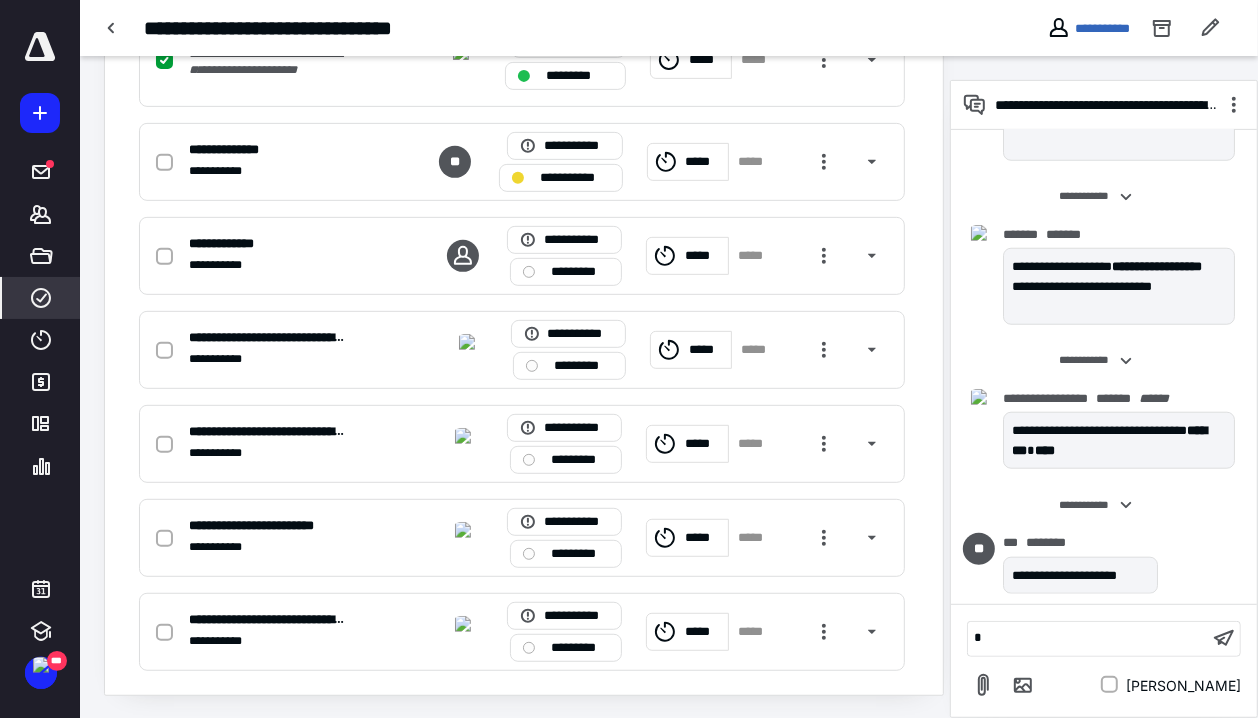 type 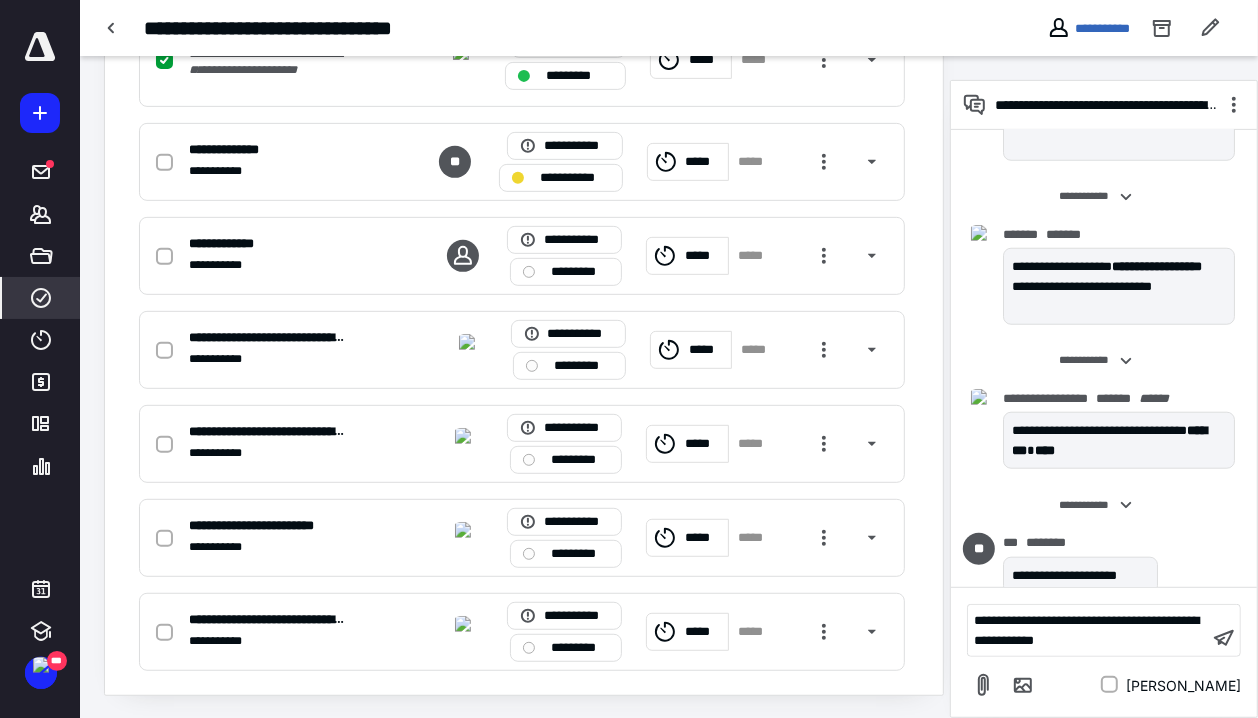scroll, scrollTop: 44, scrollLeft: 0, axis: vertical 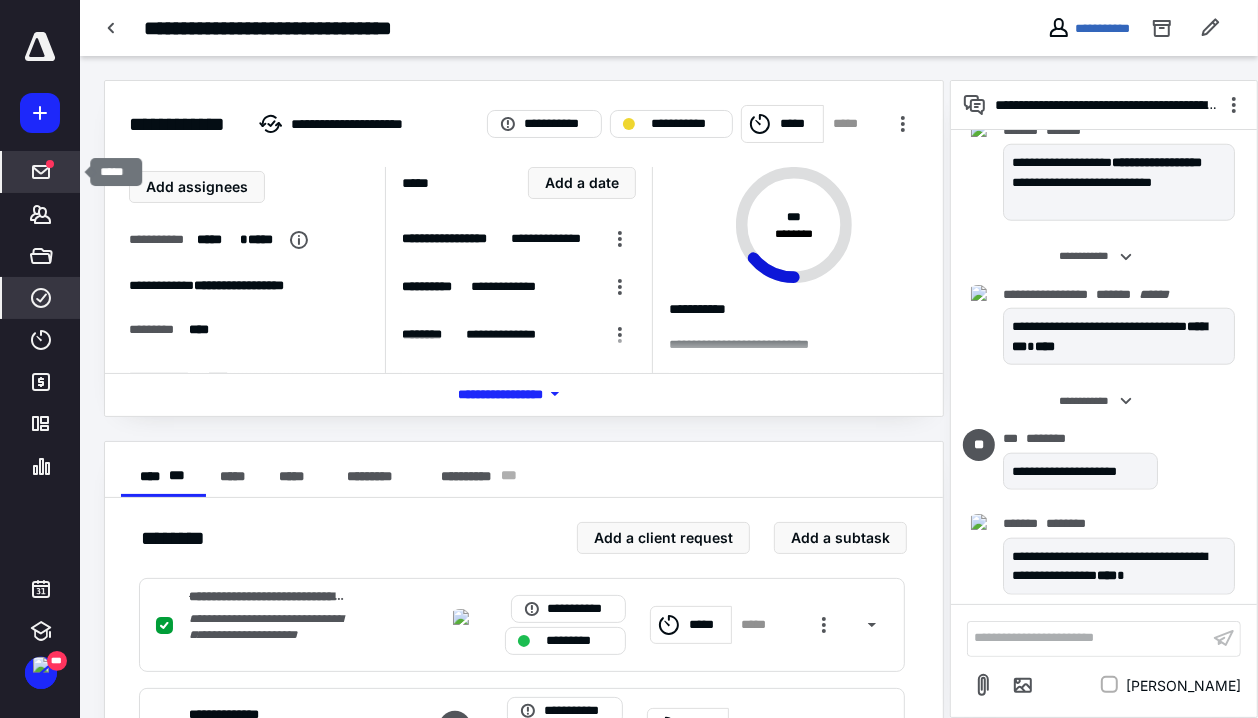 click at bounding box center [41, 172] 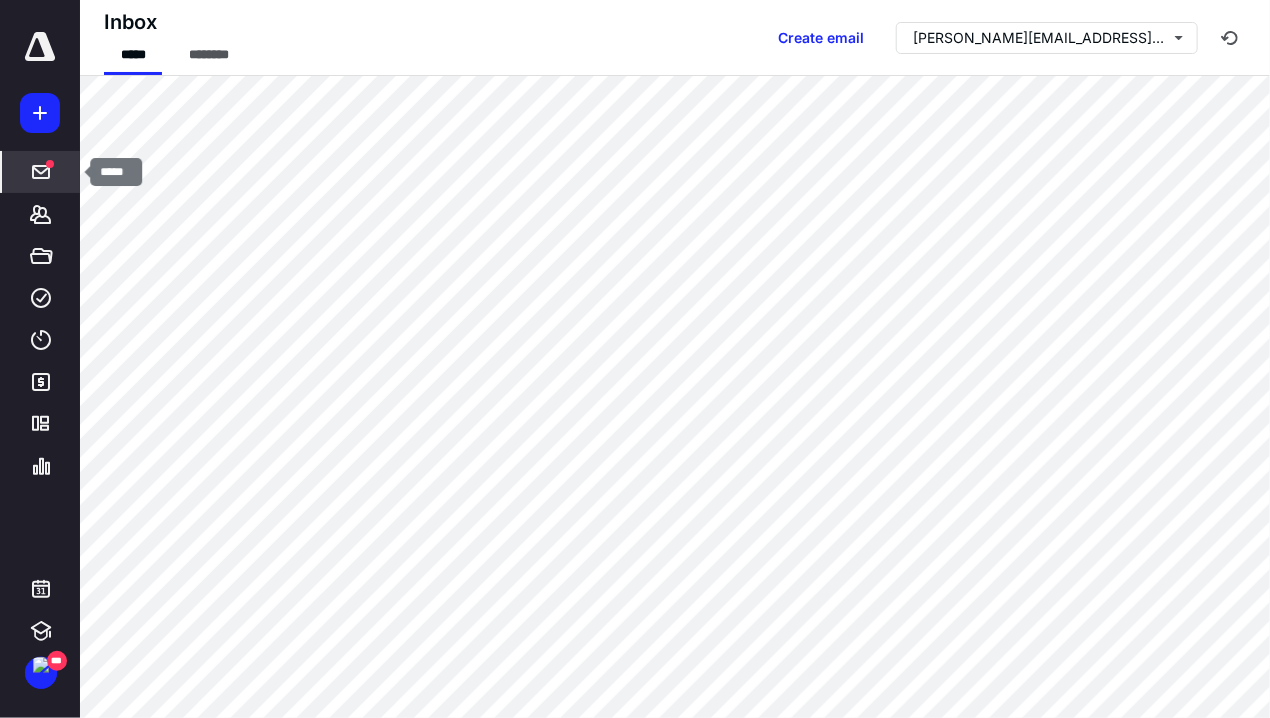 click at bounding box center [50, 164] 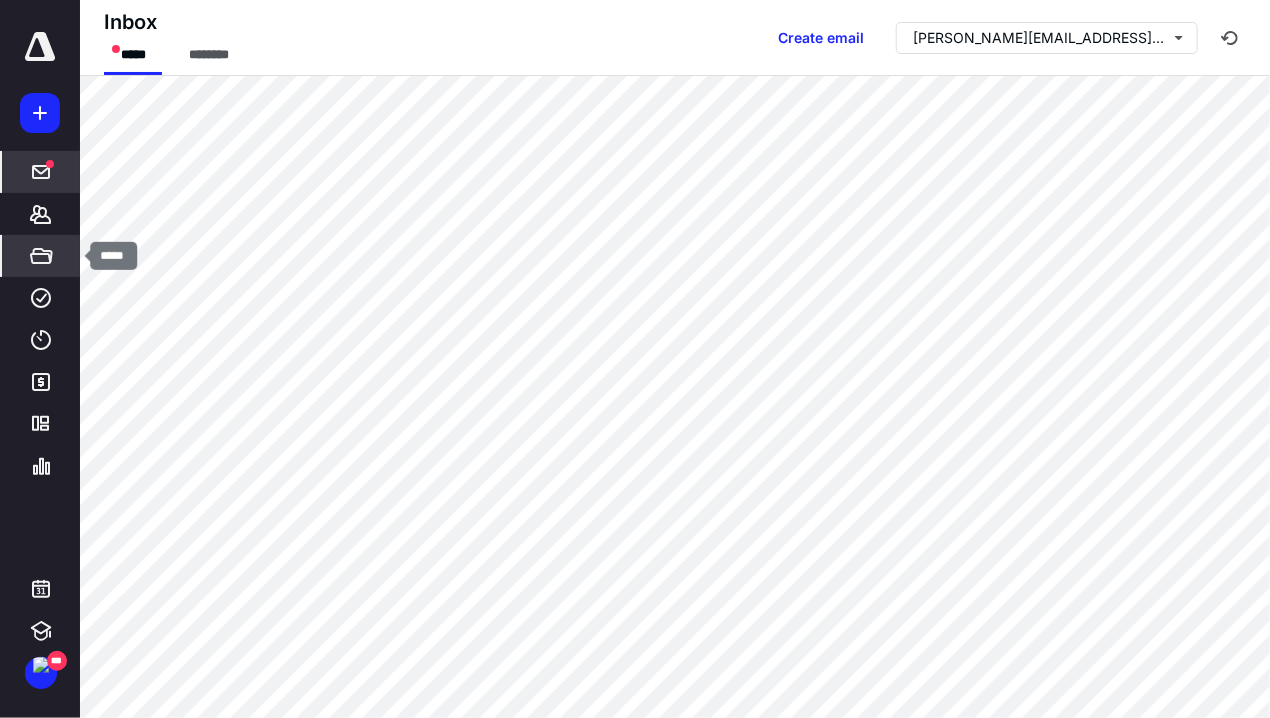 click 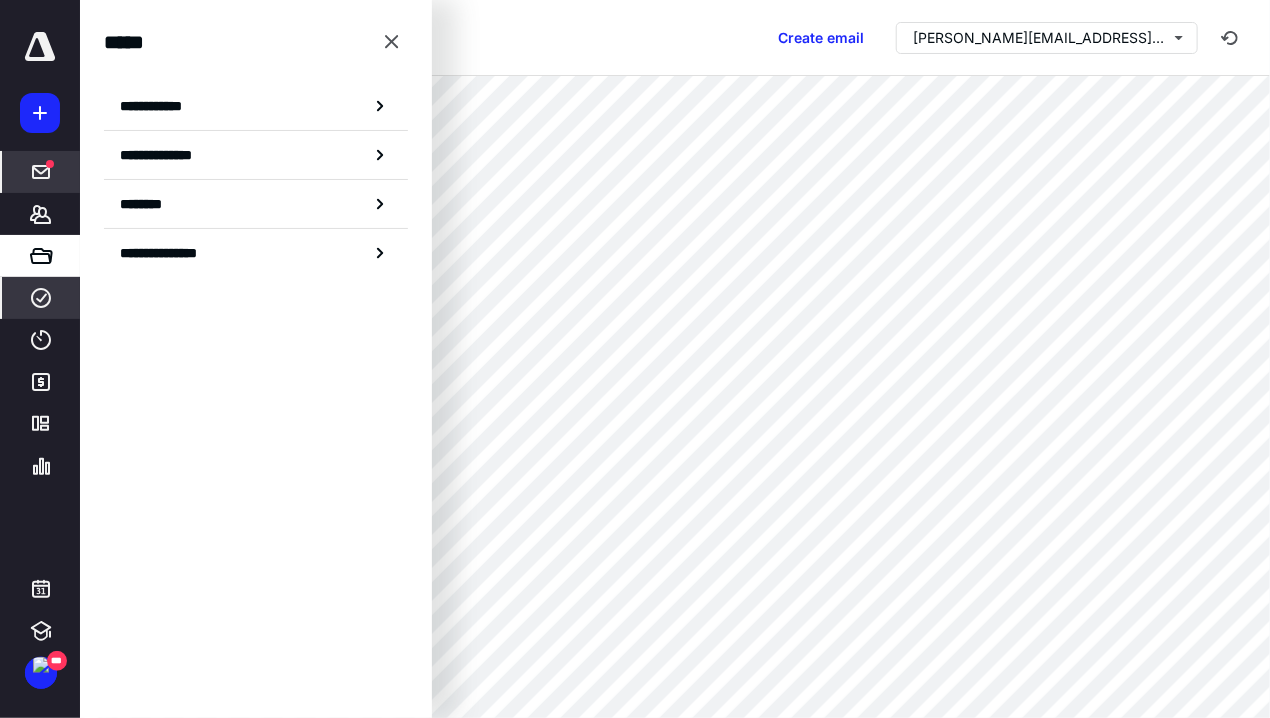 click 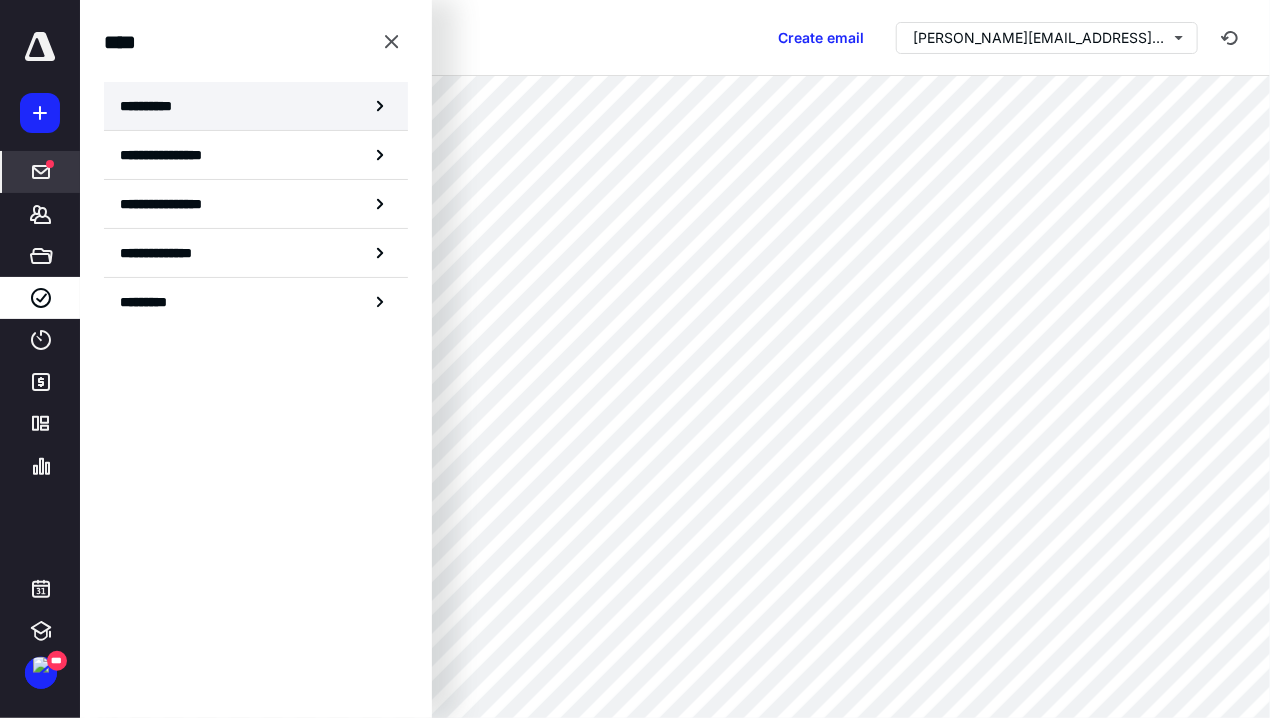 click on "**********" at bounding box center [153, 106] 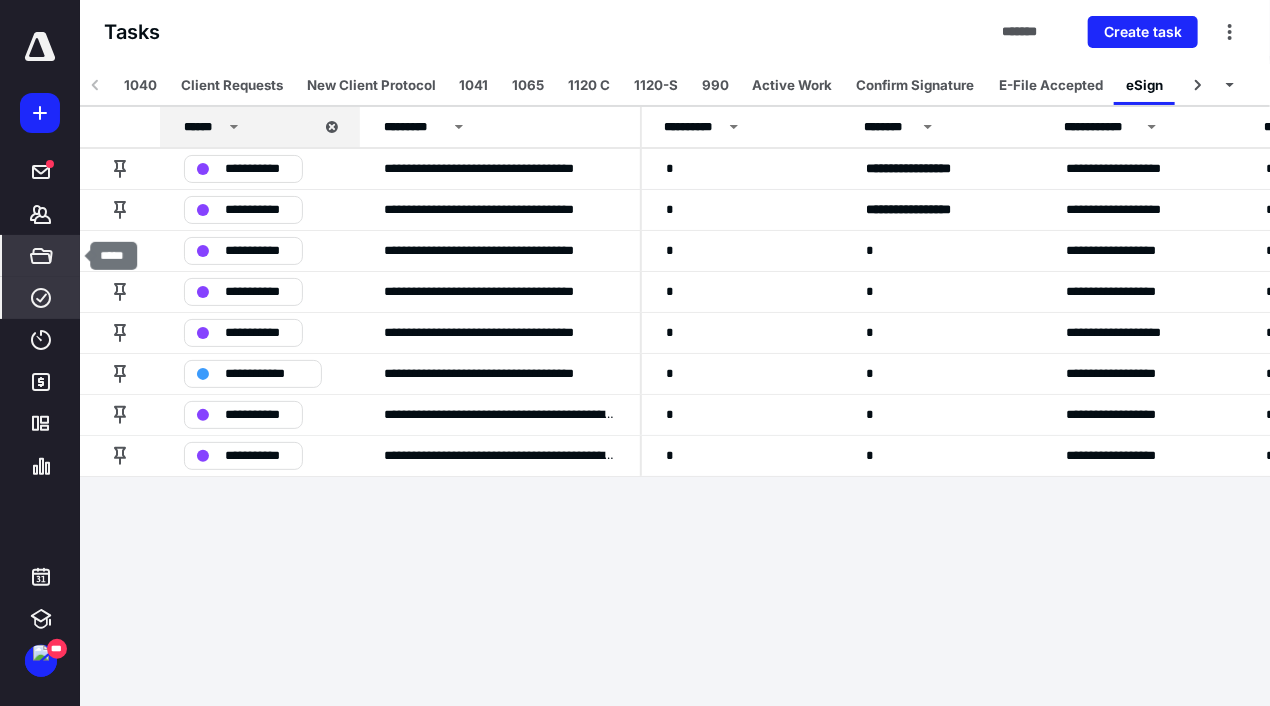 click 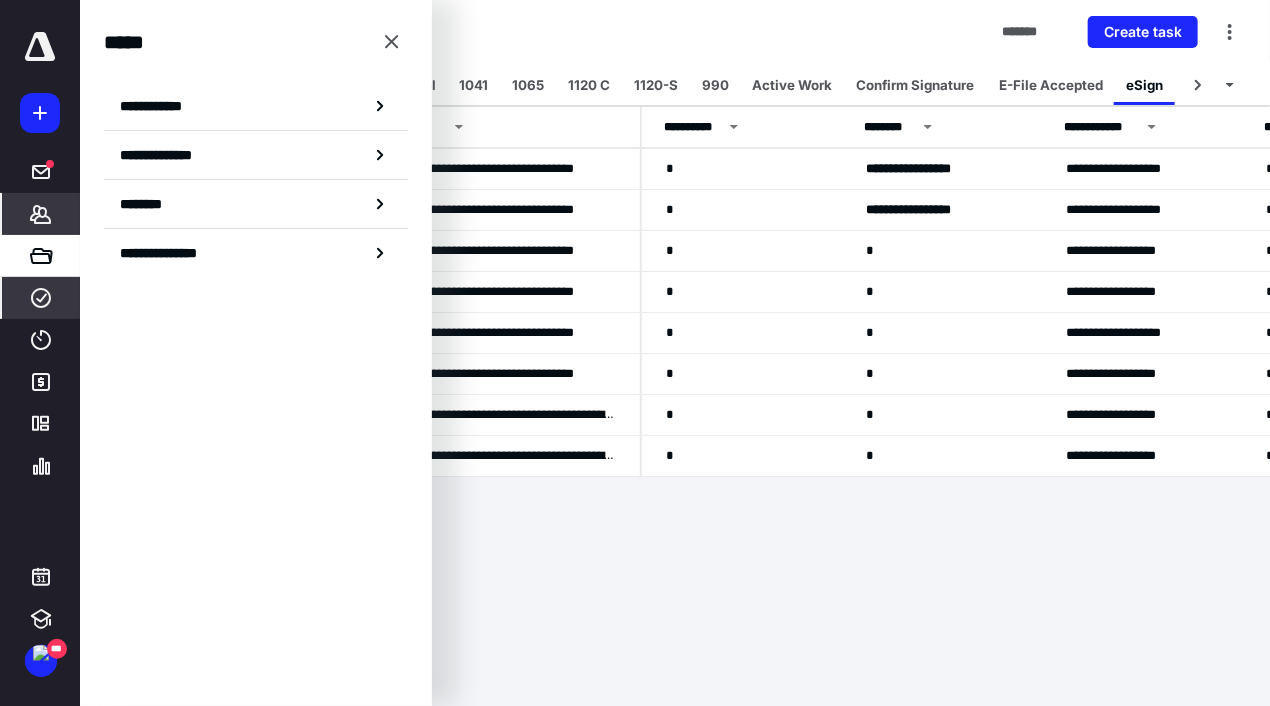 click 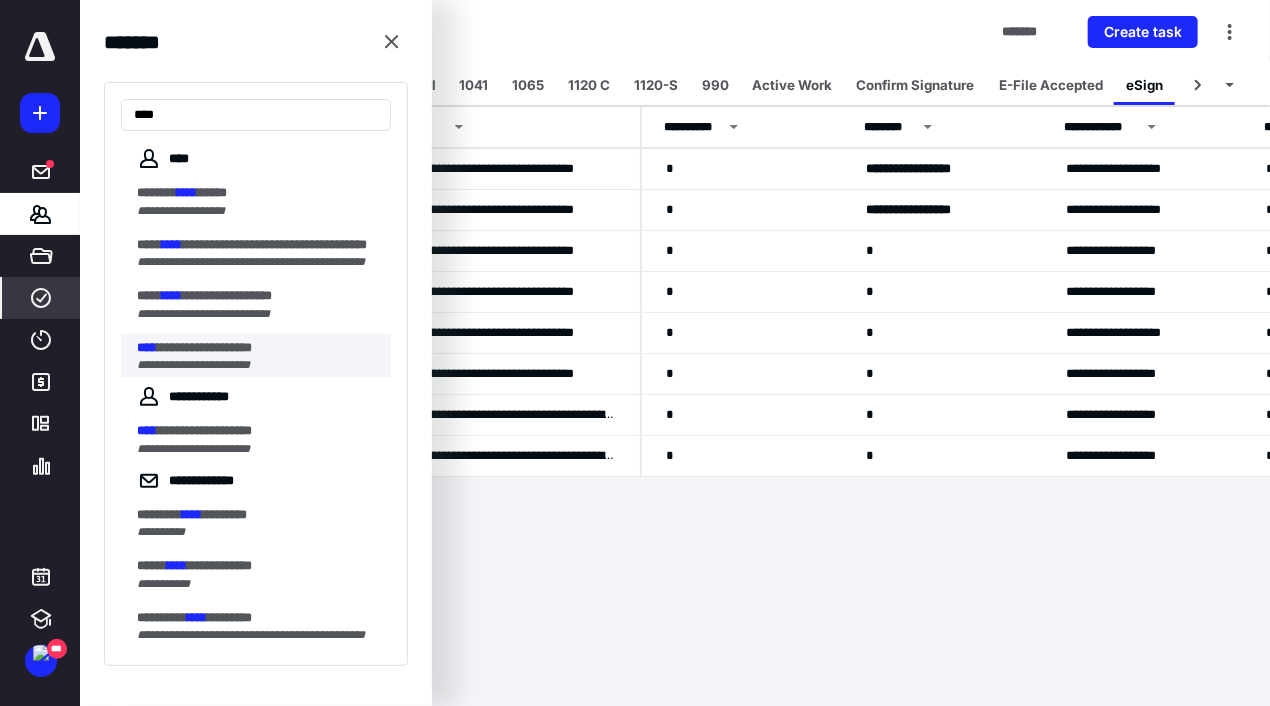 type on "****" 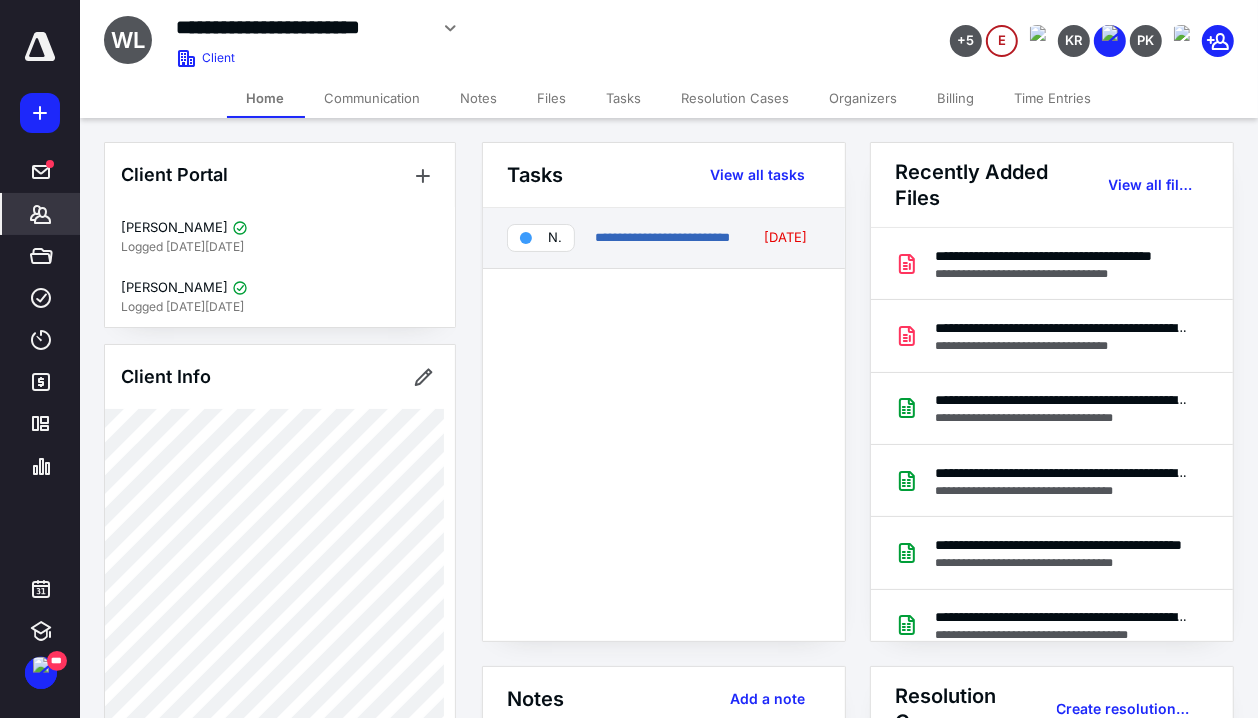 click on "**********" at bounding box center (663, 238) 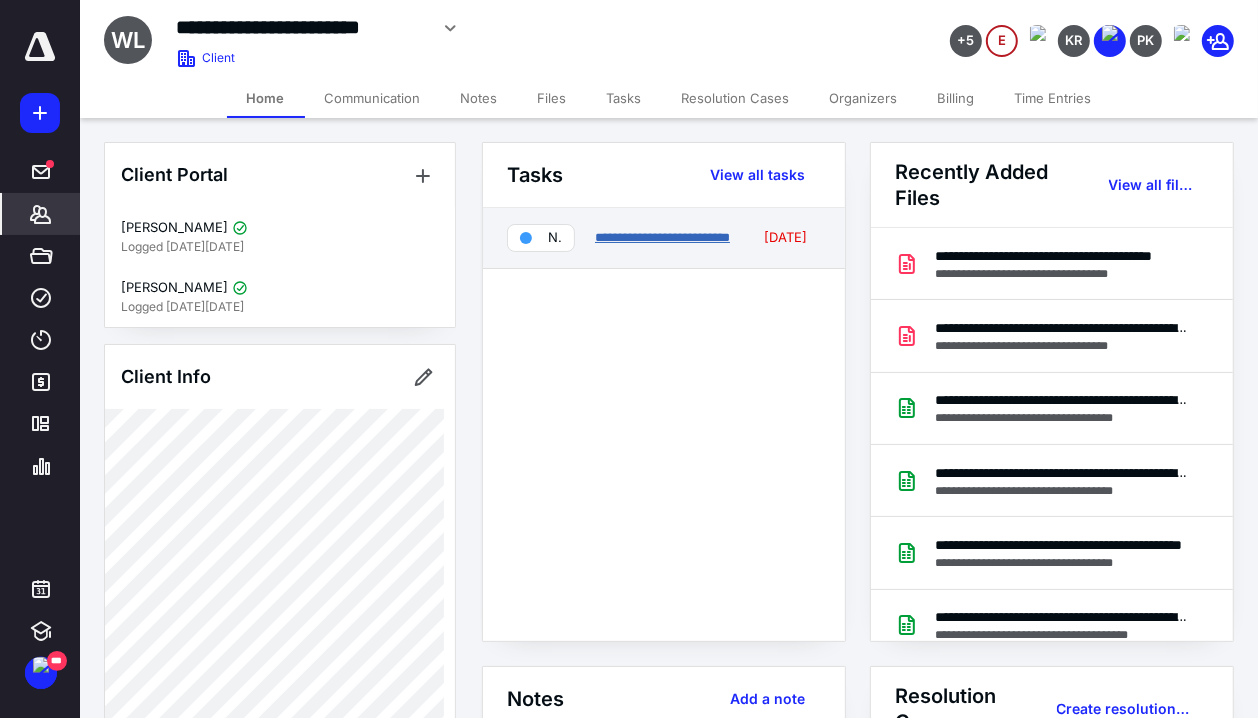 click on "**********" at bounding box center [662, 237] 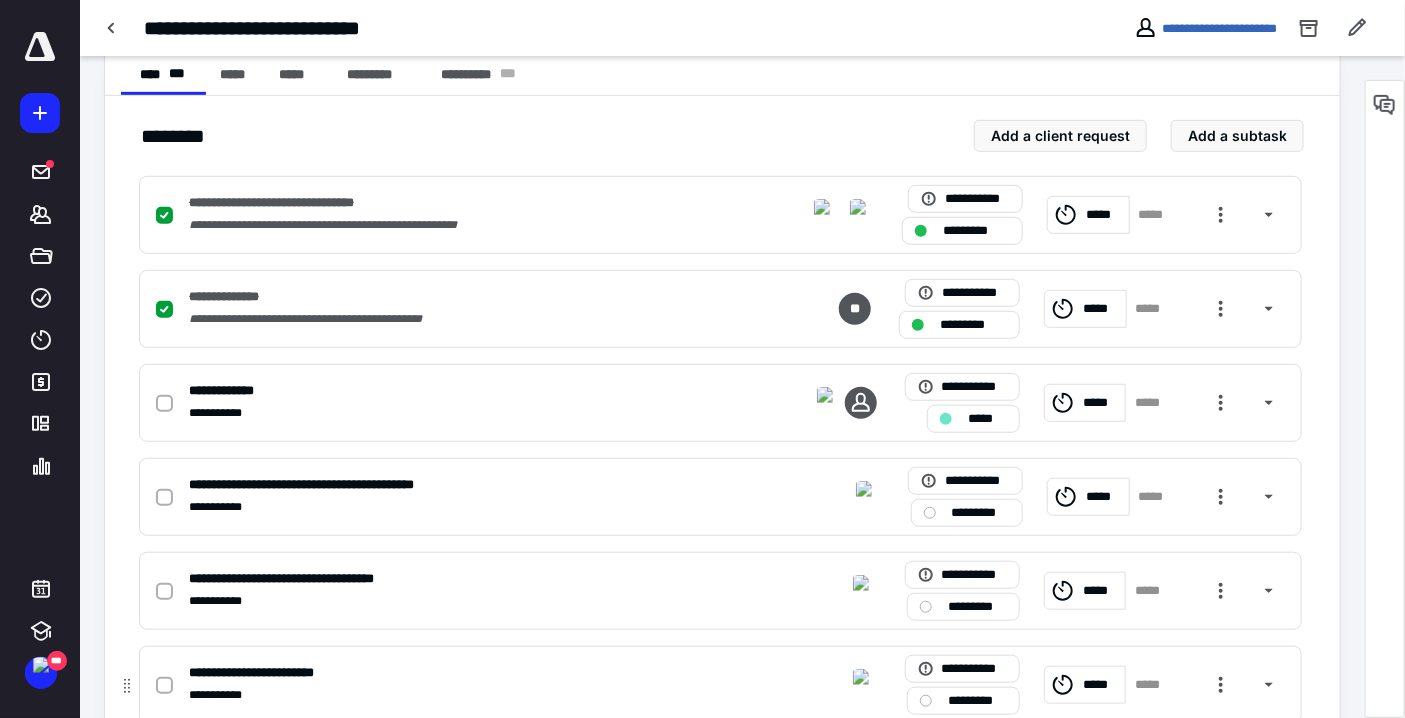 scroll, scrollTop: 230, scrollLeft: 0, axis: vertical 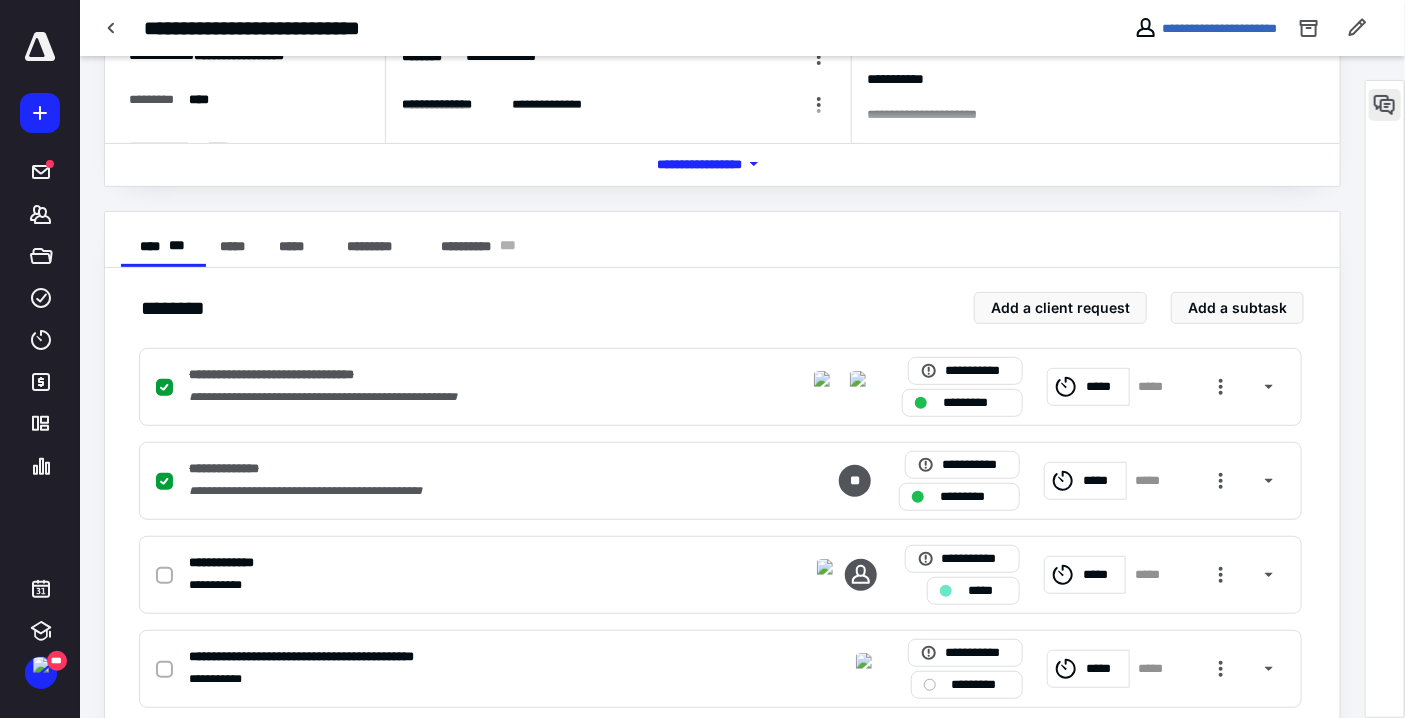 click at bounding box center [1385, 105] 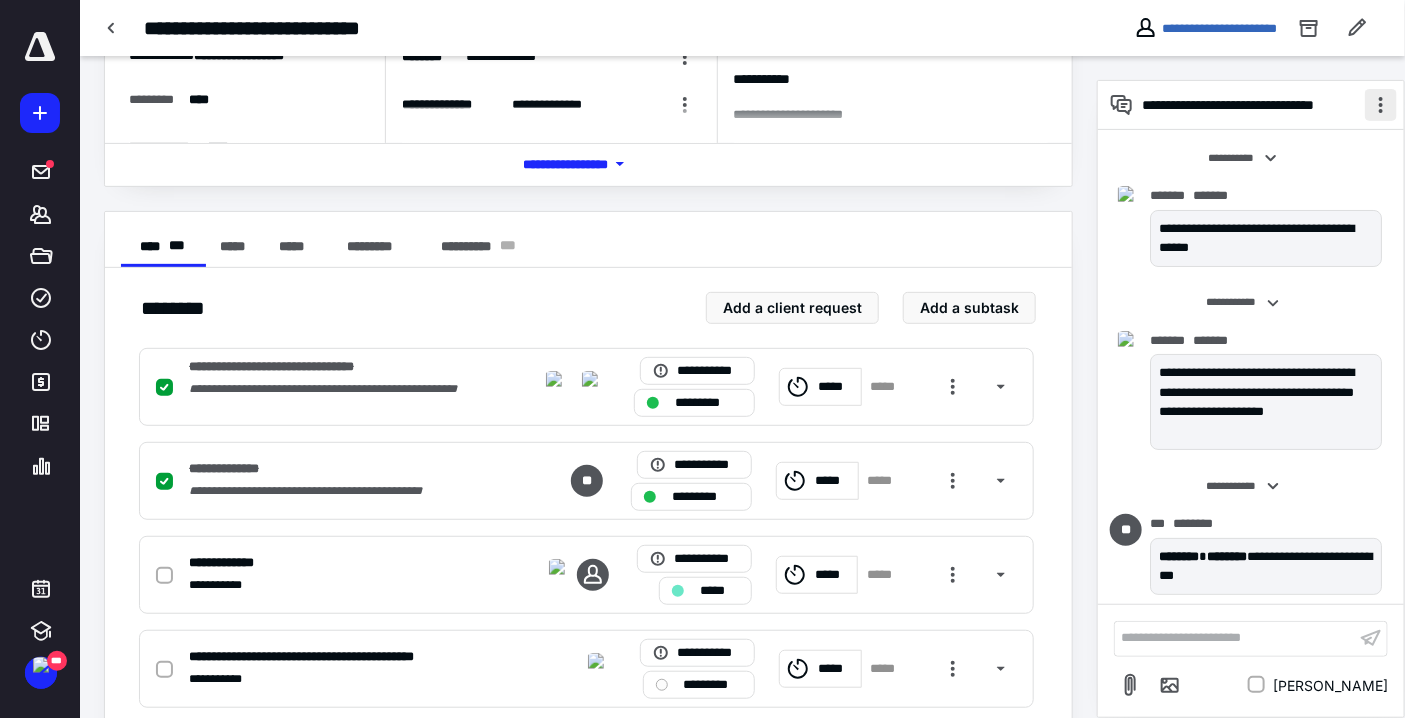 scroll, scrollTop: 716, scrollLeft: 0, axis: vertical 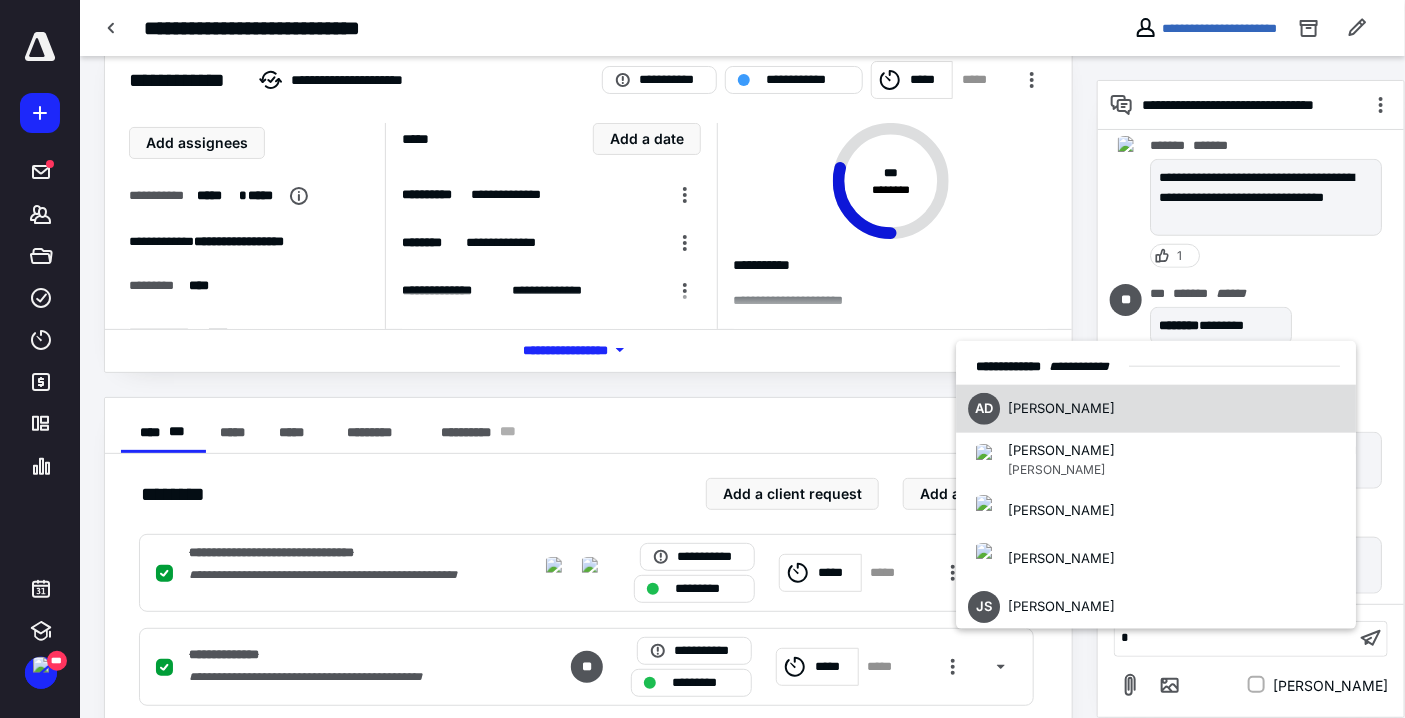 type 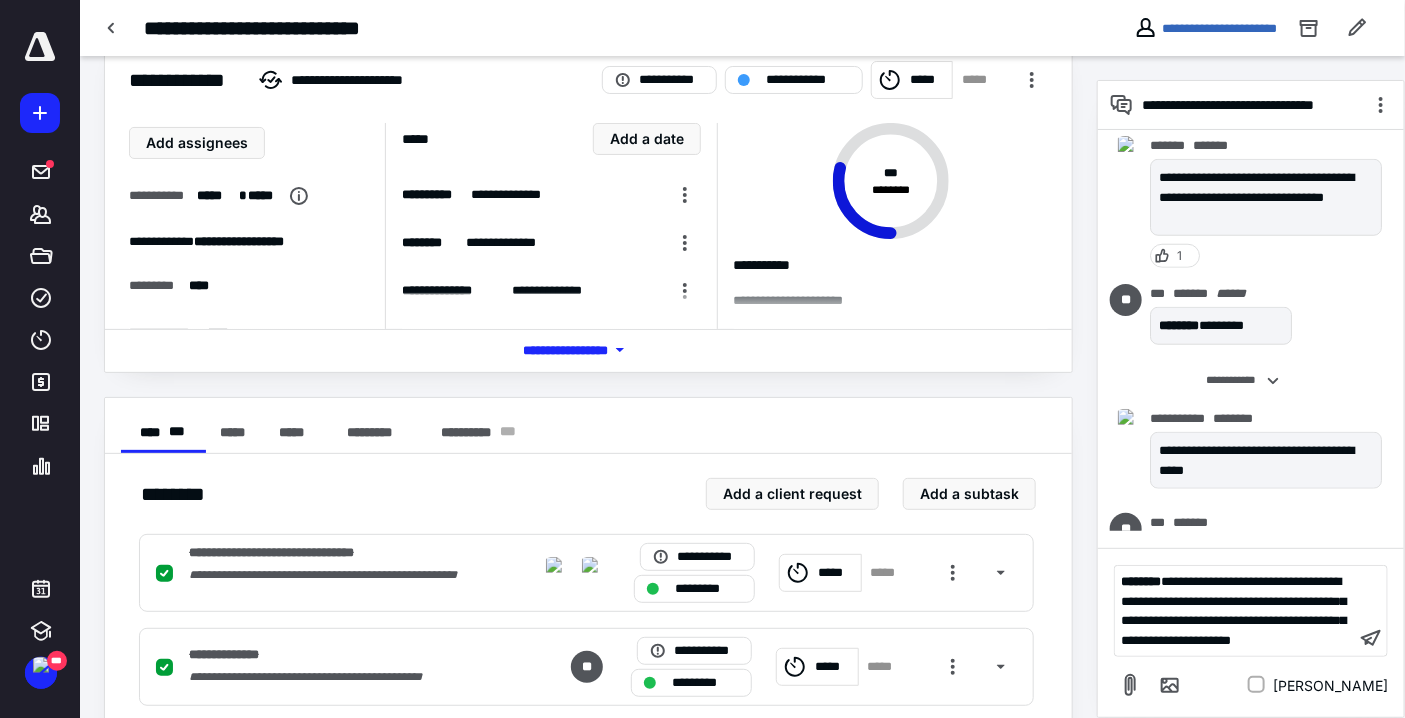 scroll, scrollTop: 919, scrollLeft: 0, axis: vertical 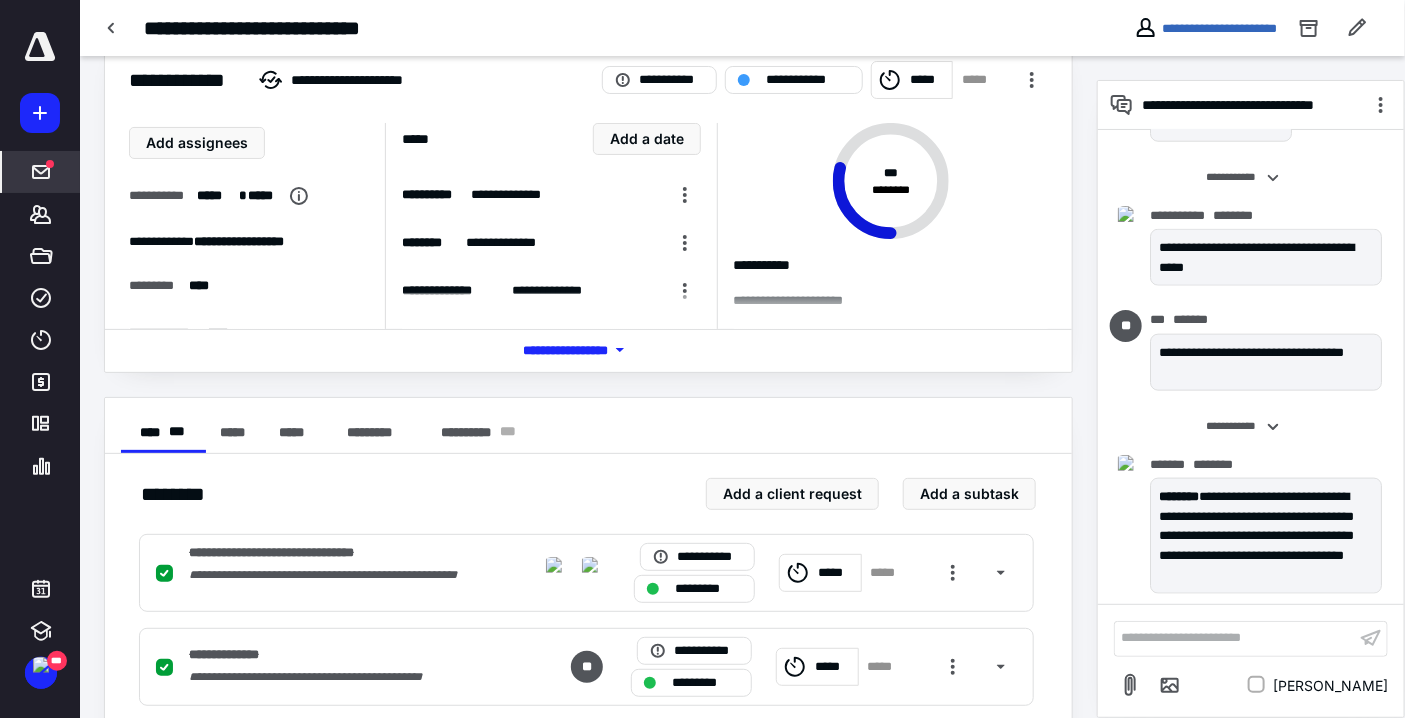 click on "*****" at bounding box center (41, 172) 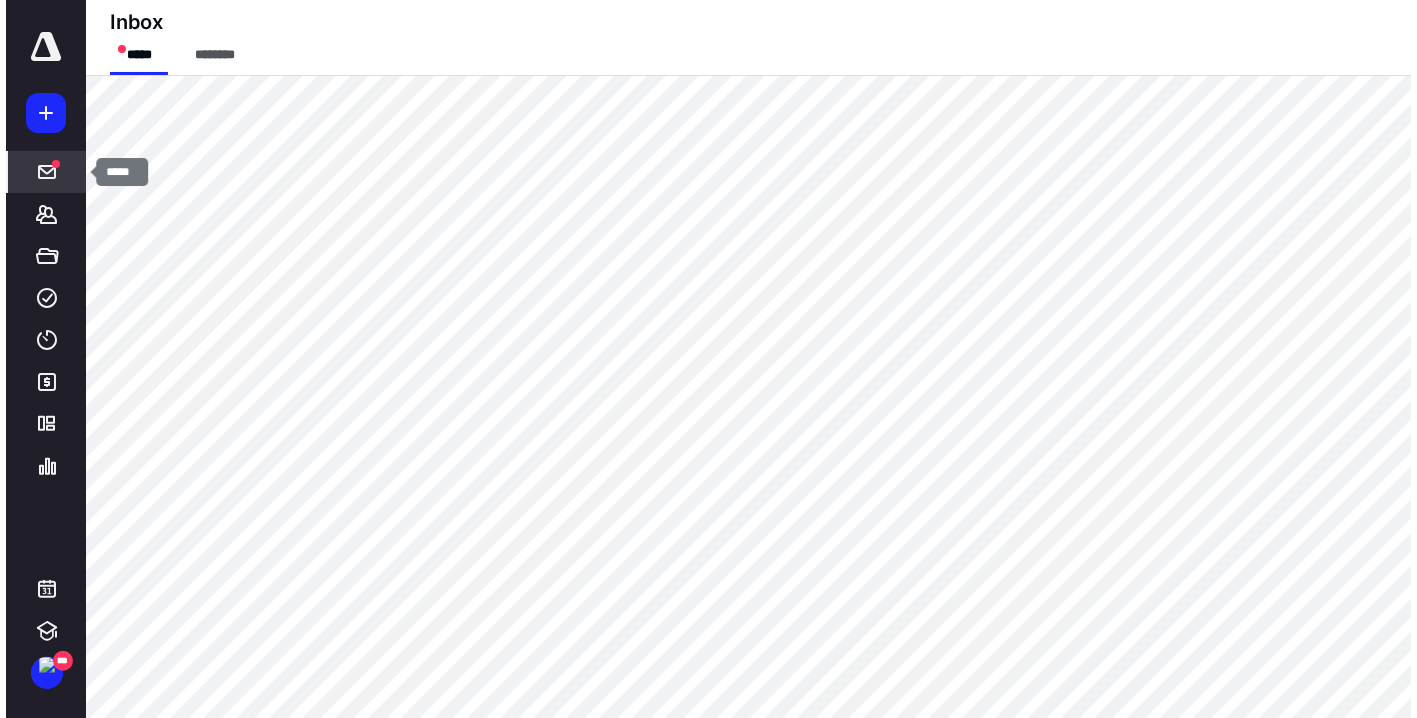 scroll, scrollTop: 0, scrollLeft: 0, axis: both 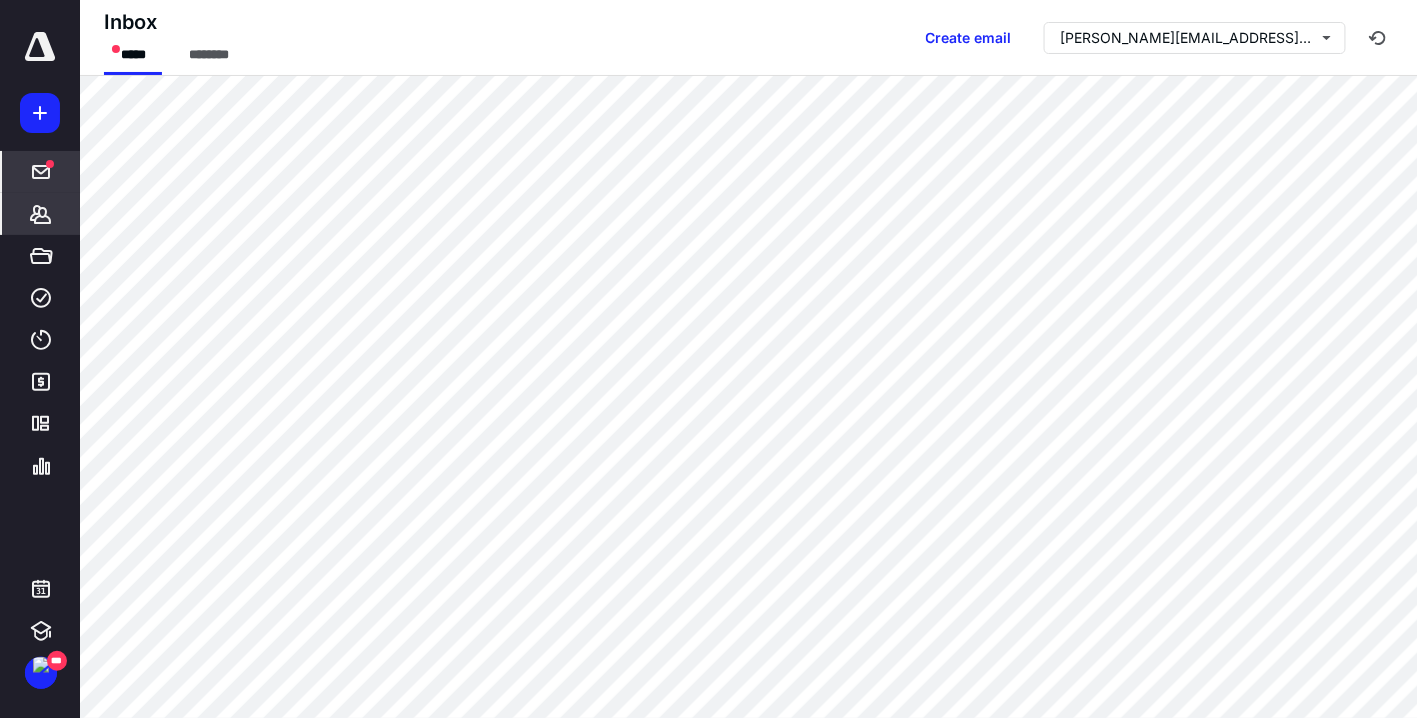 click on "*******" at bounding box center [41, 214] 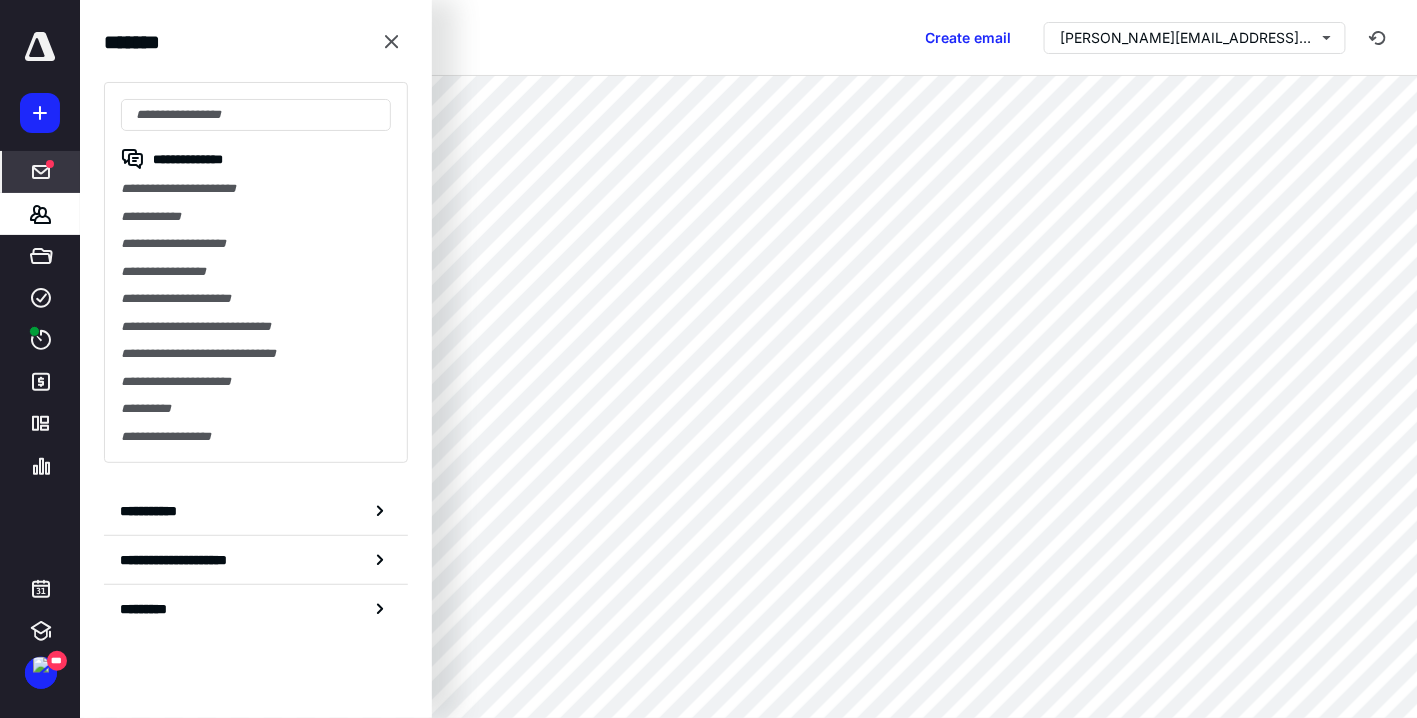 click on "Inbox ***** ******** Create email annette@clockworkacctg.com" at bounding box center (749, 38) 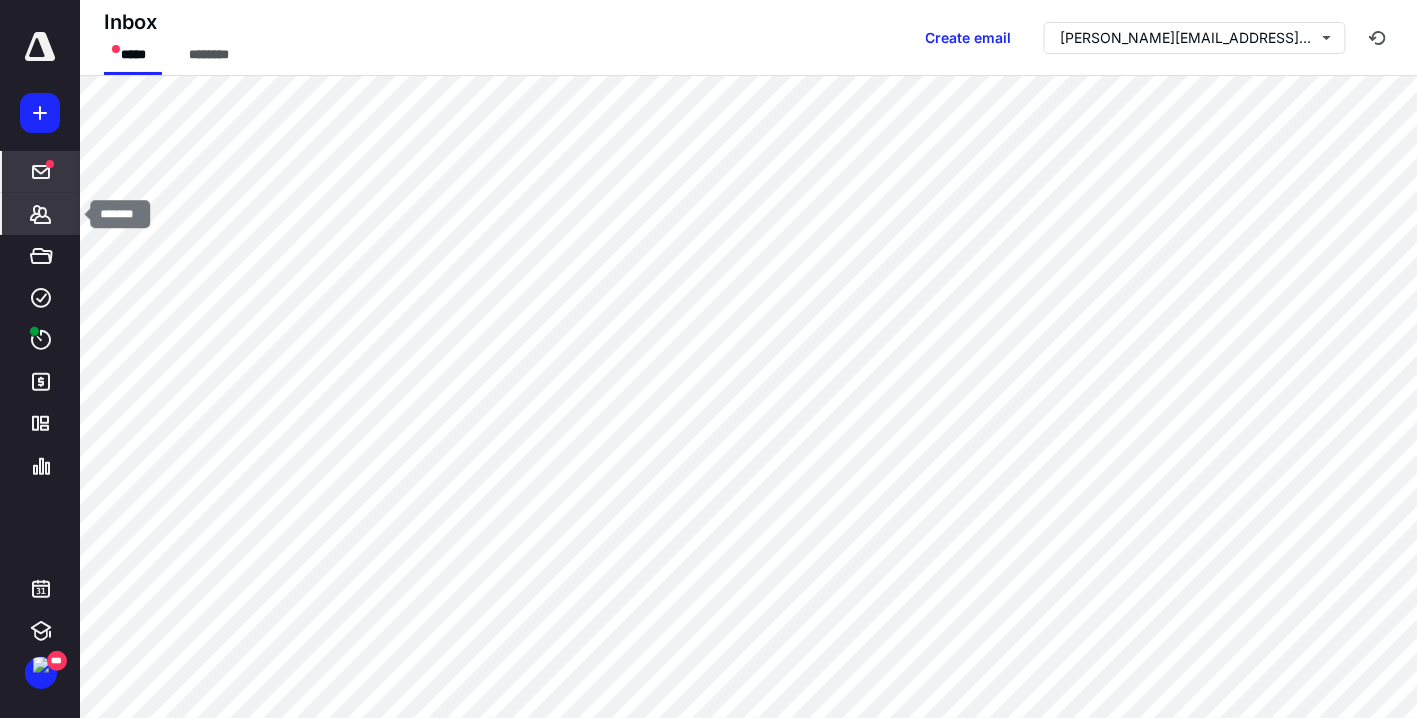 click on "*******" at bounding box center (41, 214) 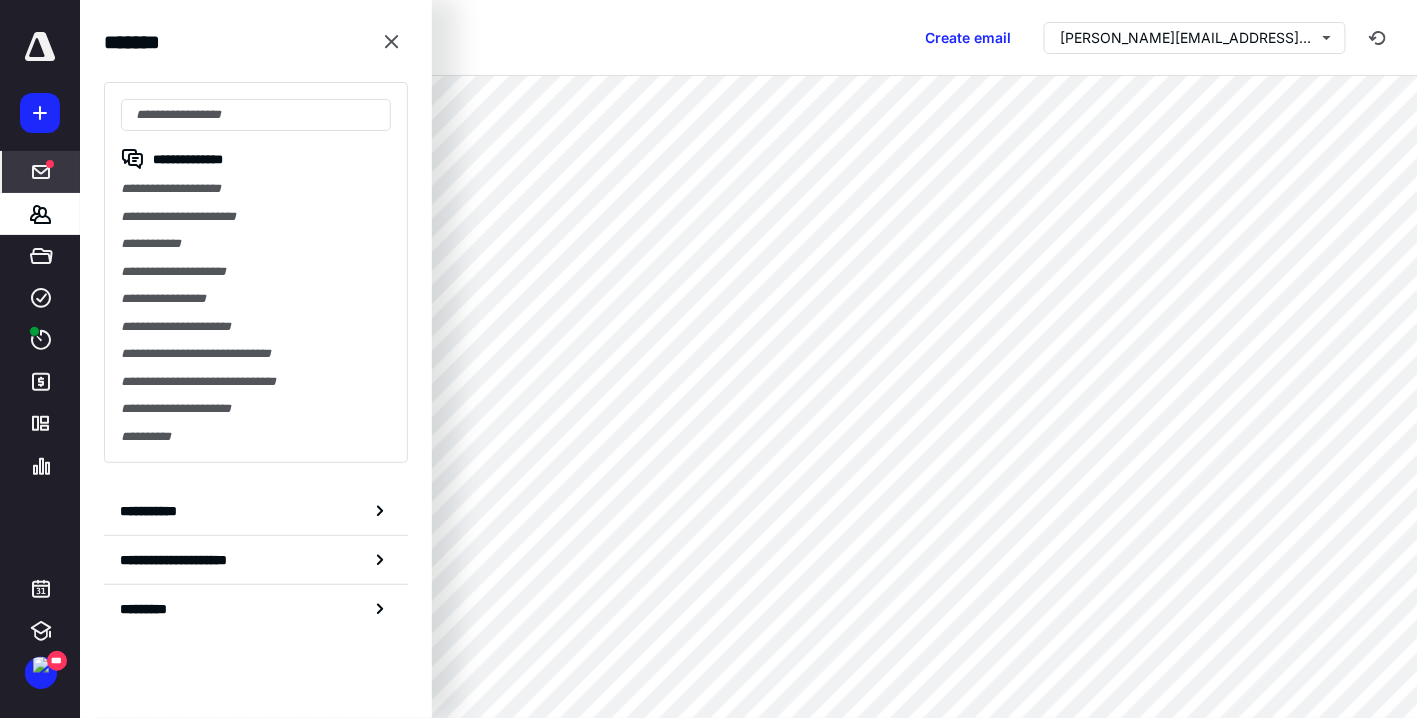 click on "**********" at bounding box center (256, 272) 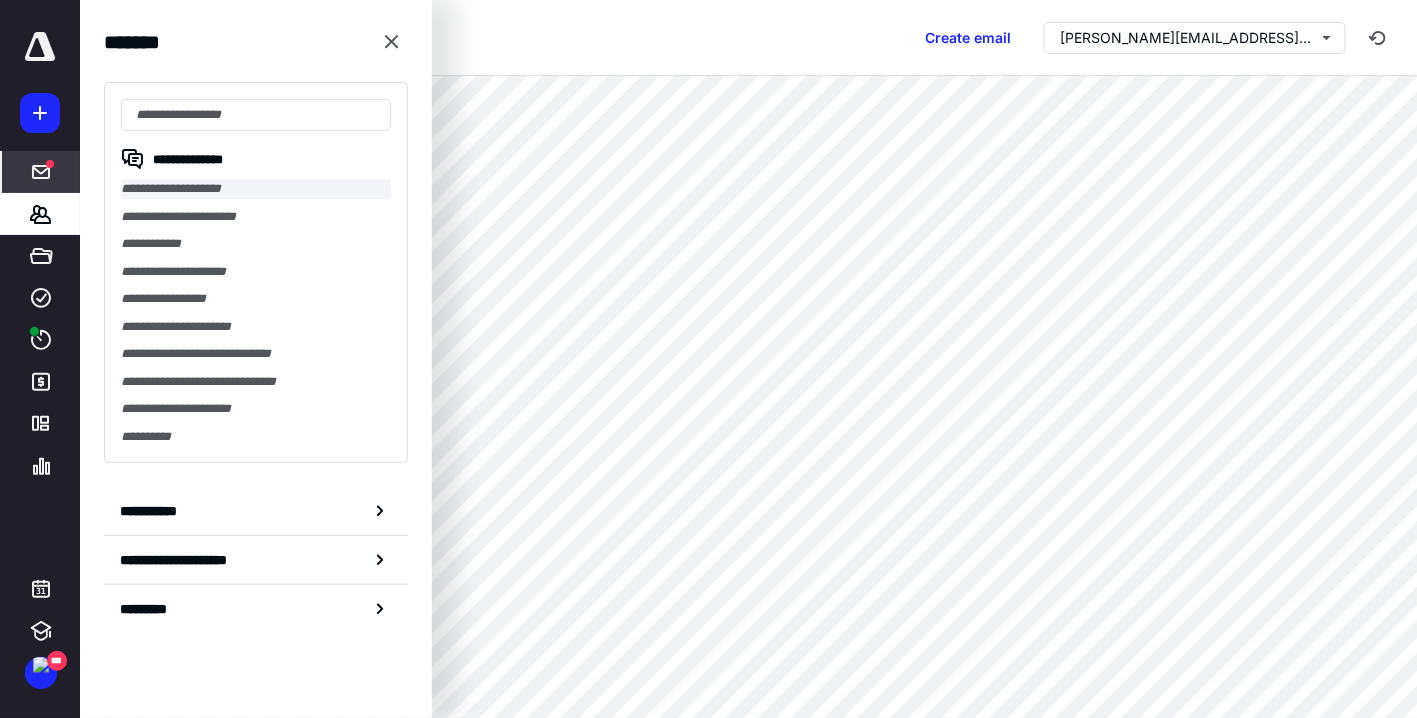click on "**********" at bounding box center [256, 189] 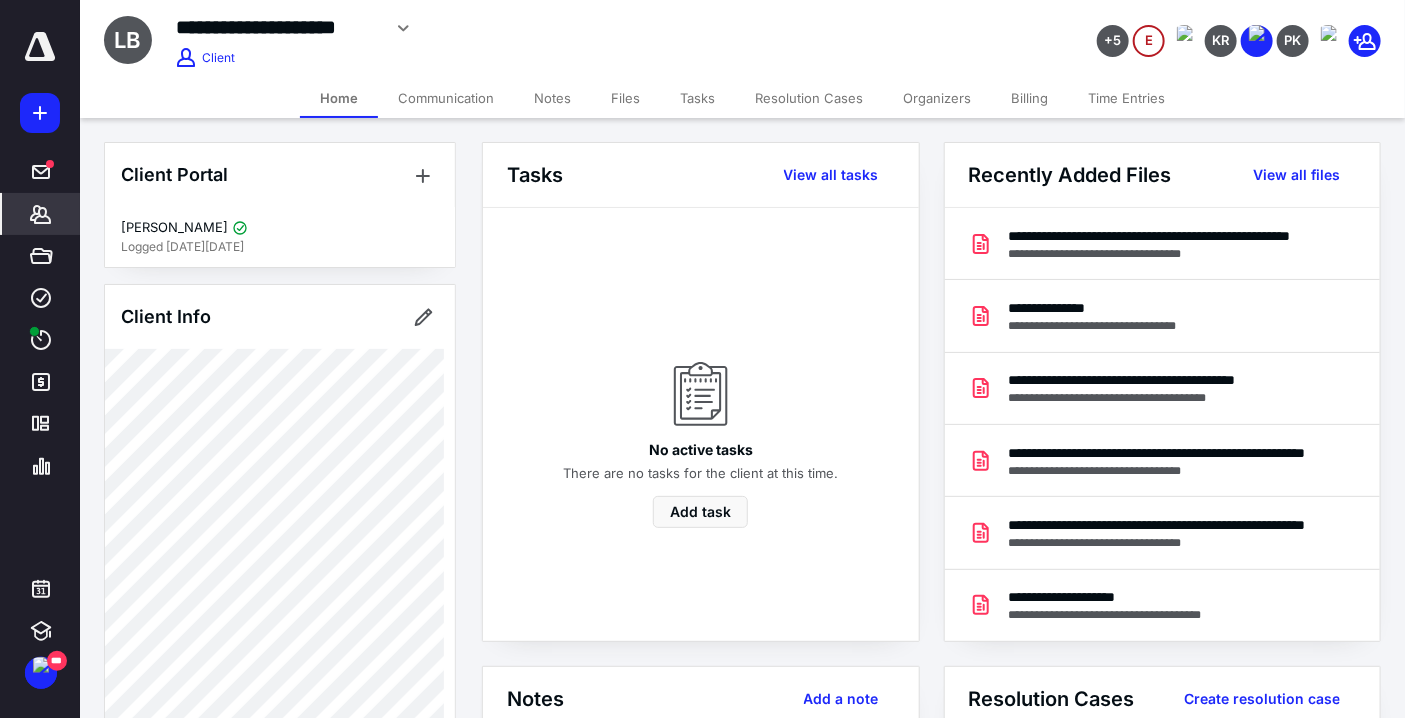 click on "Communication" at bounding box center [446, 98] 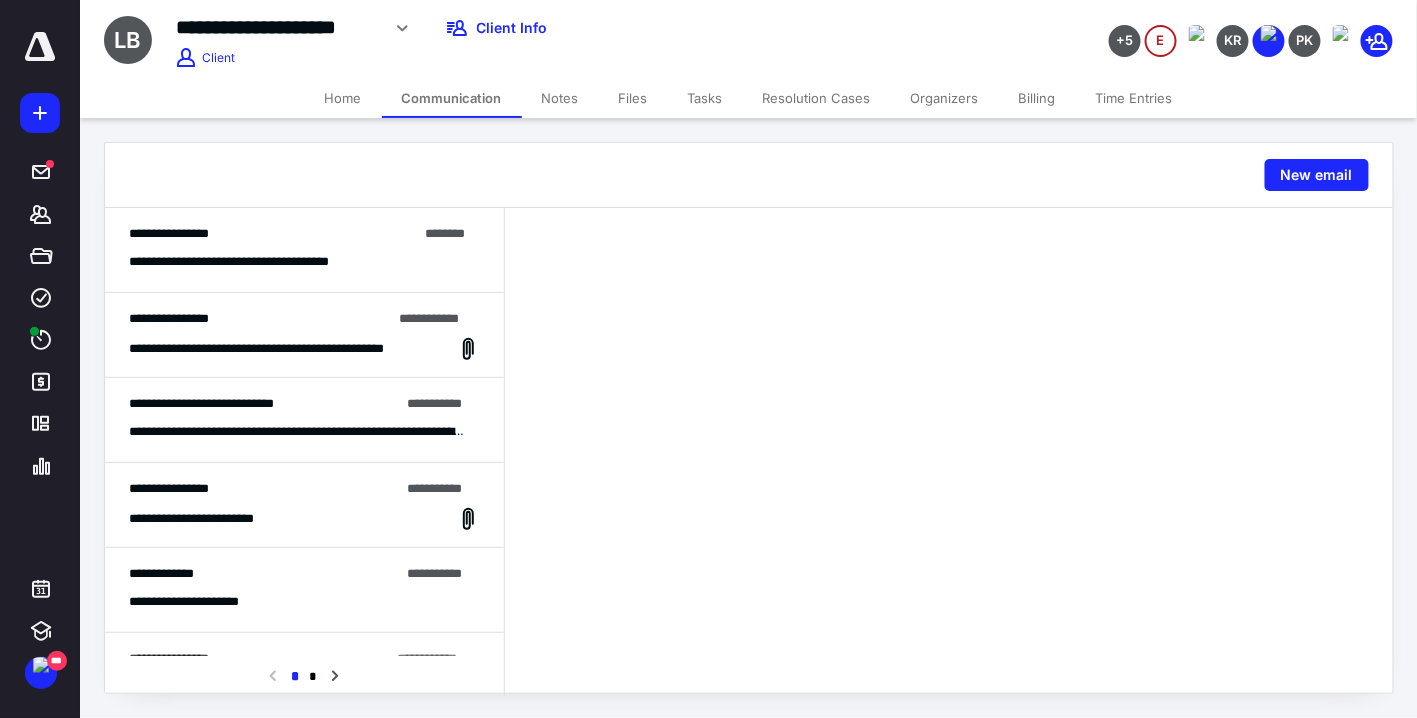 click on "**********" at bounding box center [304, 250] 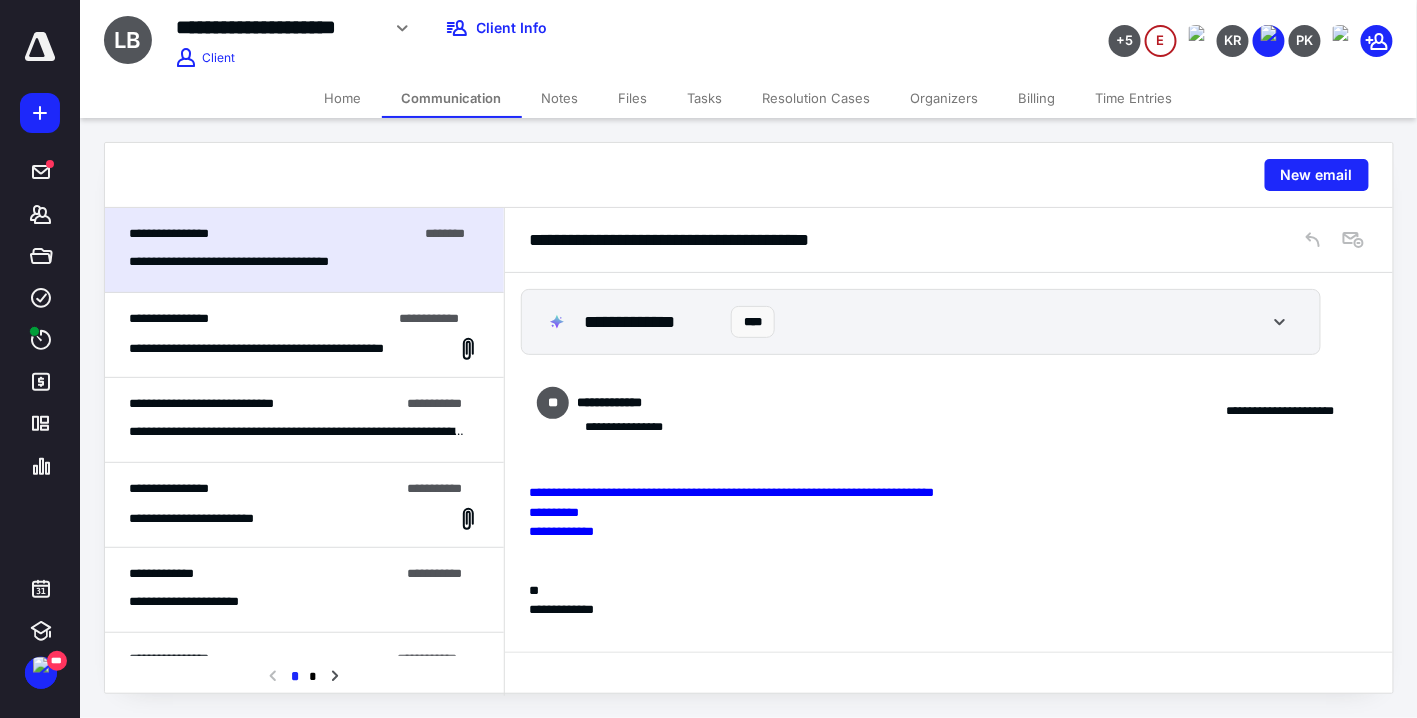 click on "**********" at bounding box center [282, 349] 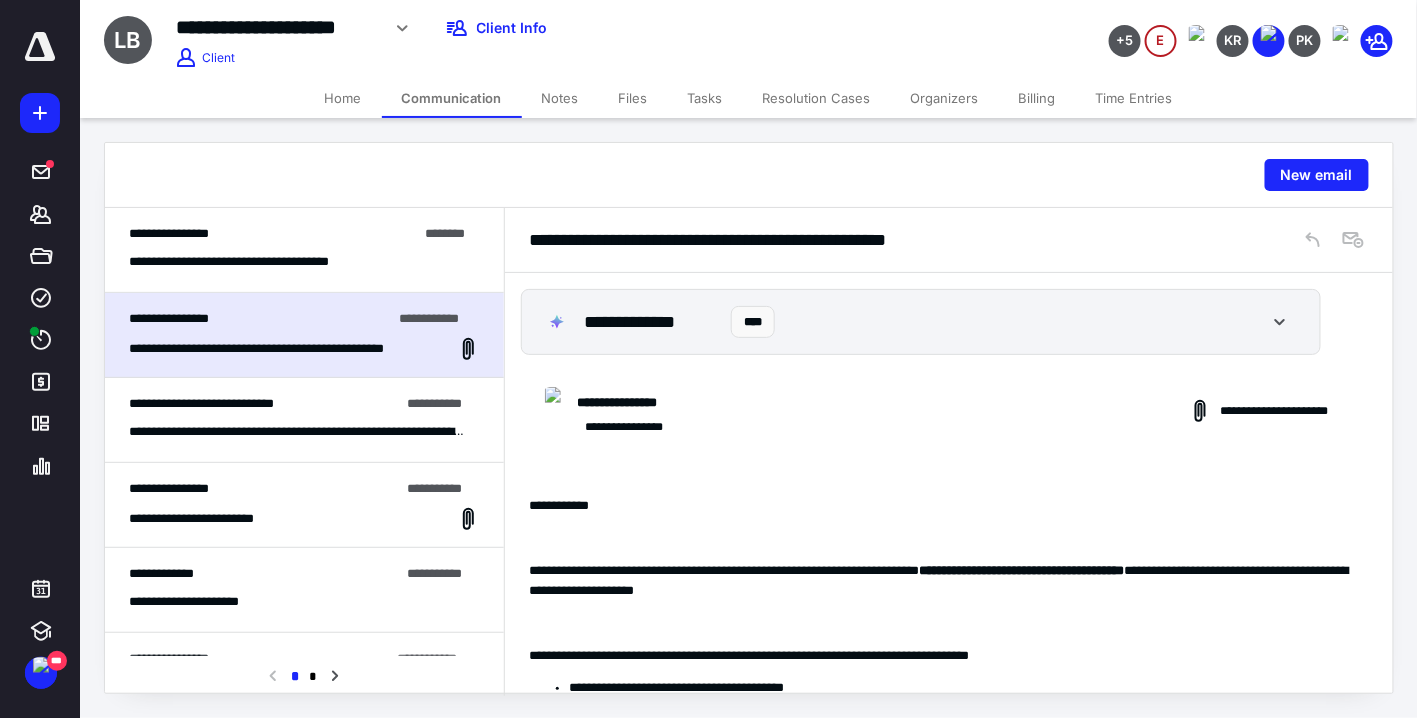 scroll, scrollTop: 520, scrollLeft: 0, axis: vertical 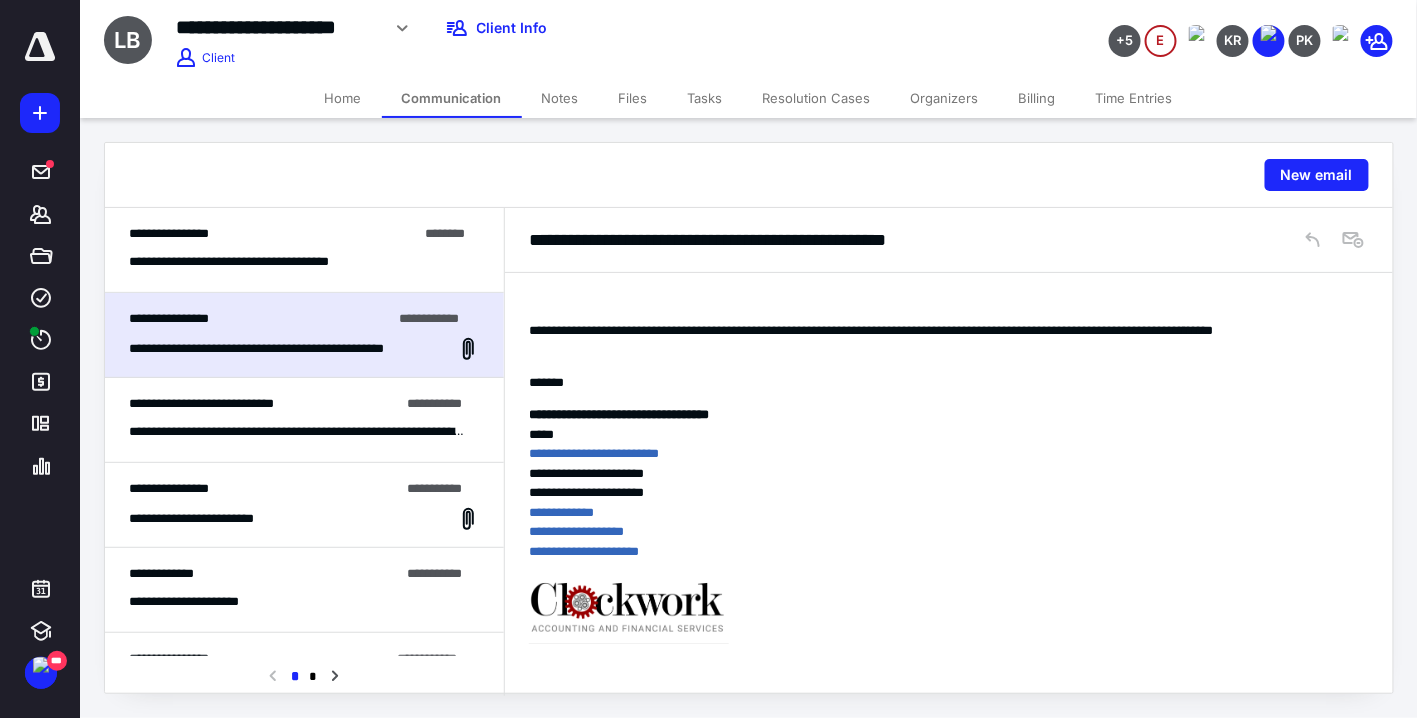 click on "**********" at bounding box center (261, 262) 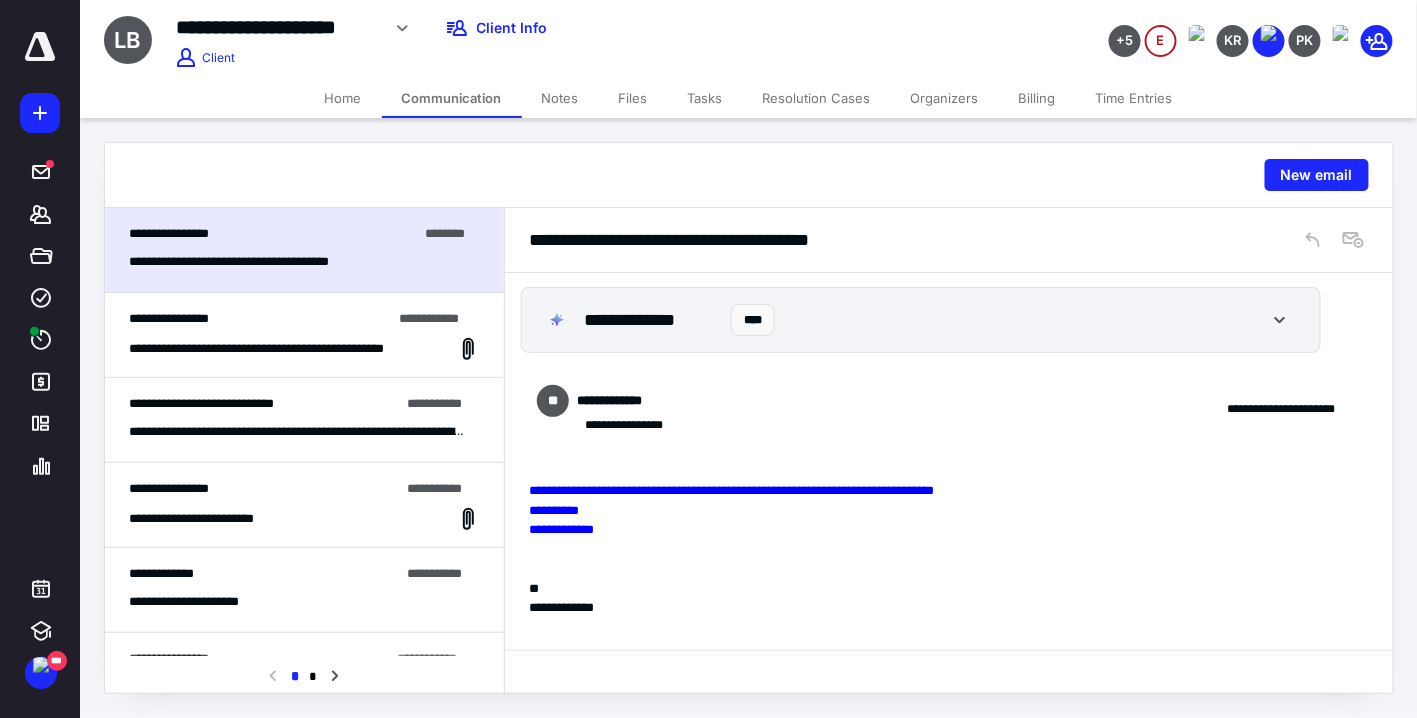 scroll, scrollTop: 0, scrollLeft: 0, axis: both 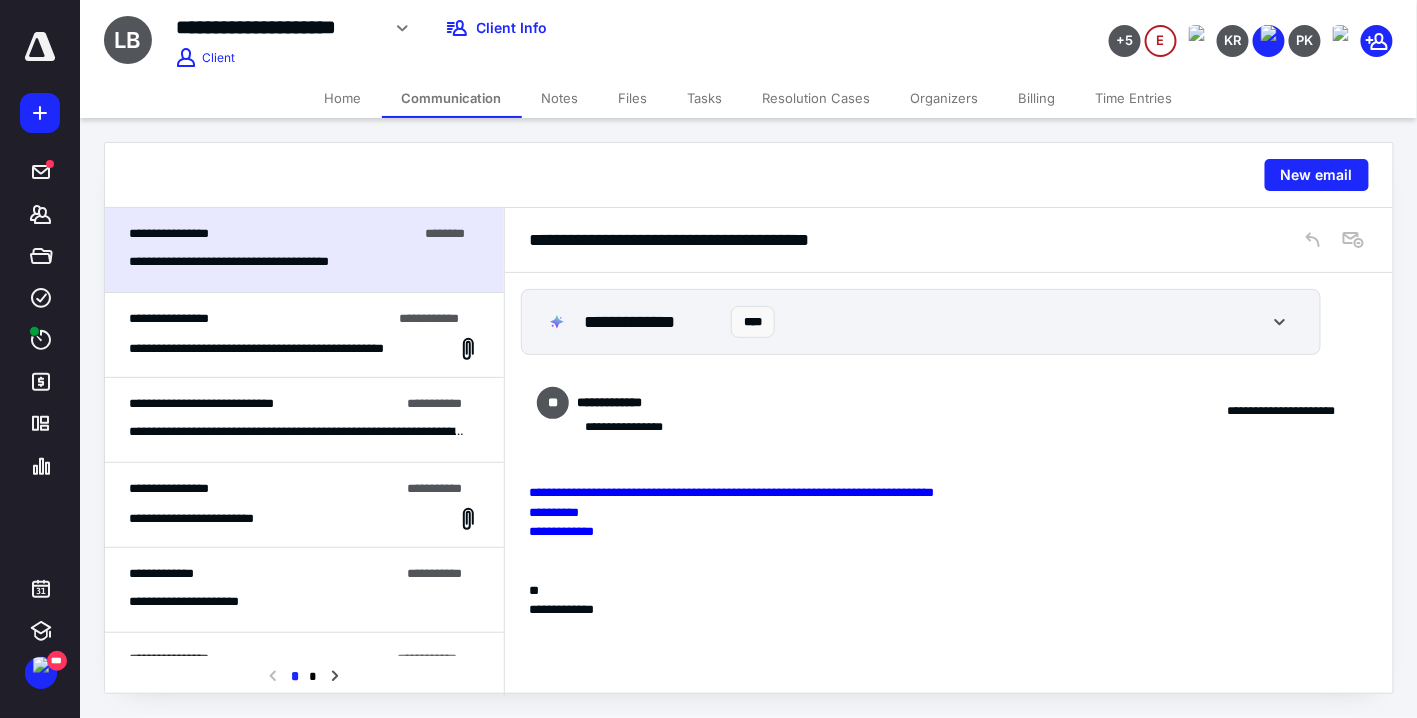 click on "**********" at bounding box center (282, 349) 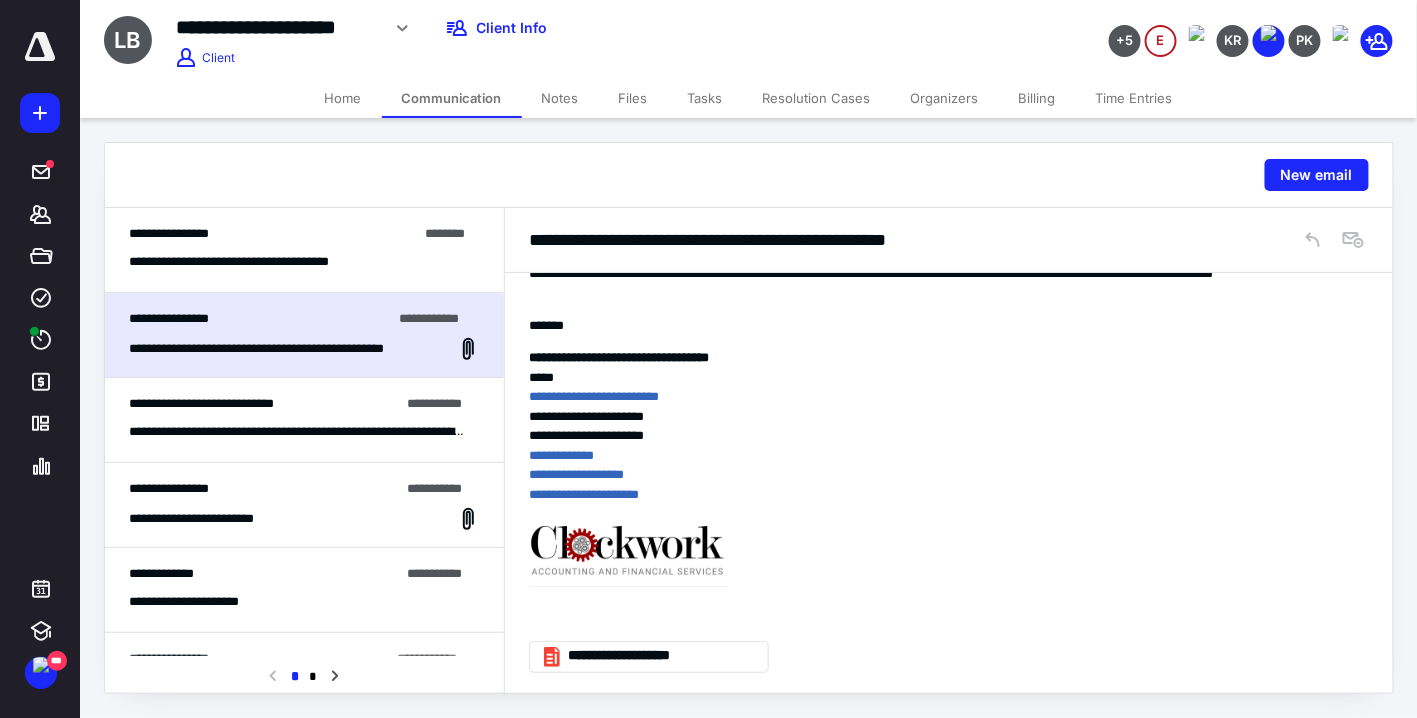 click on "**********" at bounding box center [261, 262] 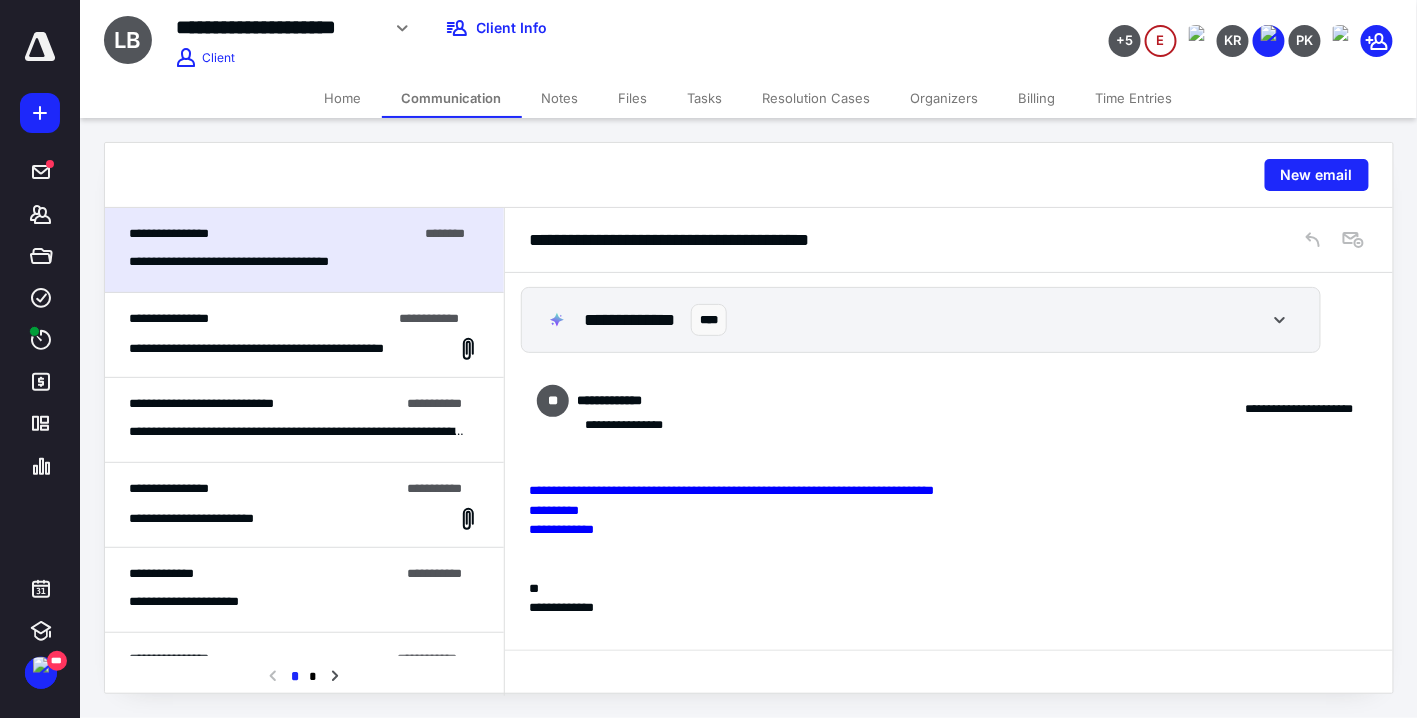 scroll, scrollTop: 0, scrollLeft: 0, axis: both 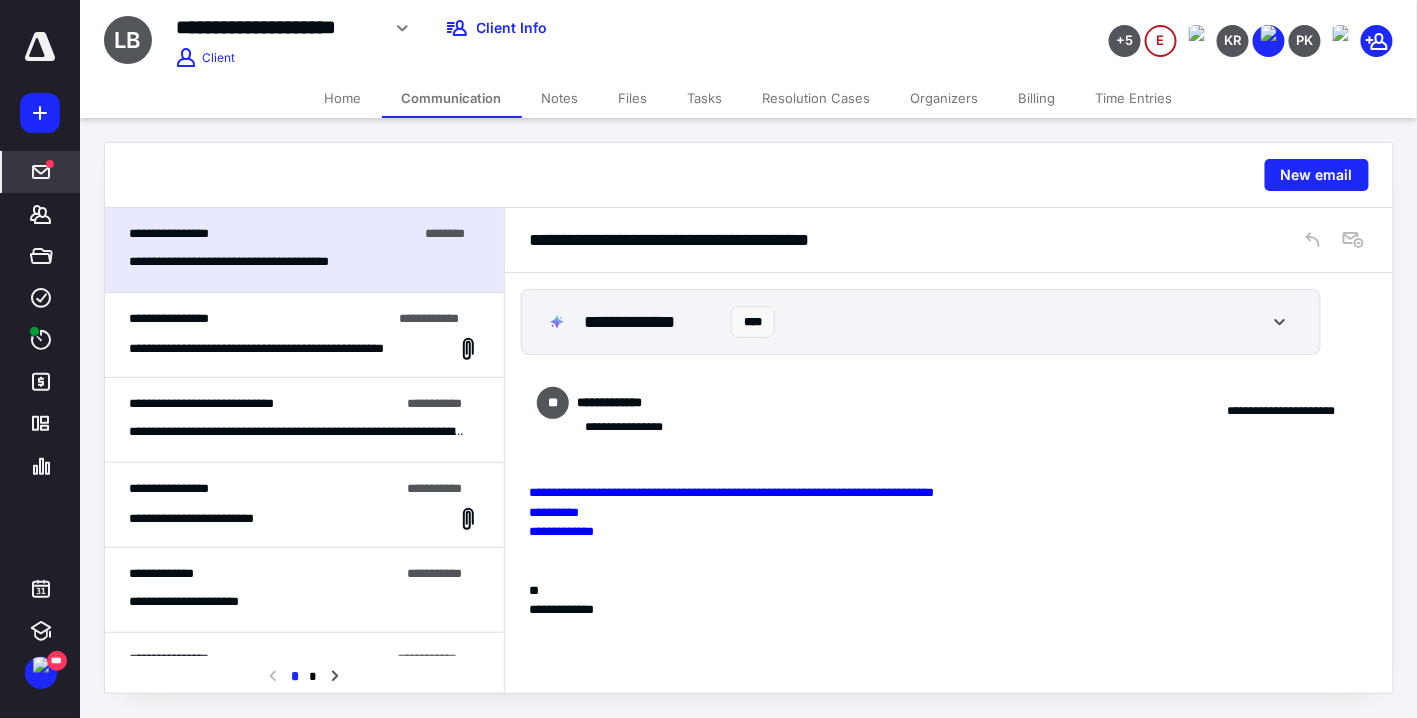 click at bounding box center [41, 172] 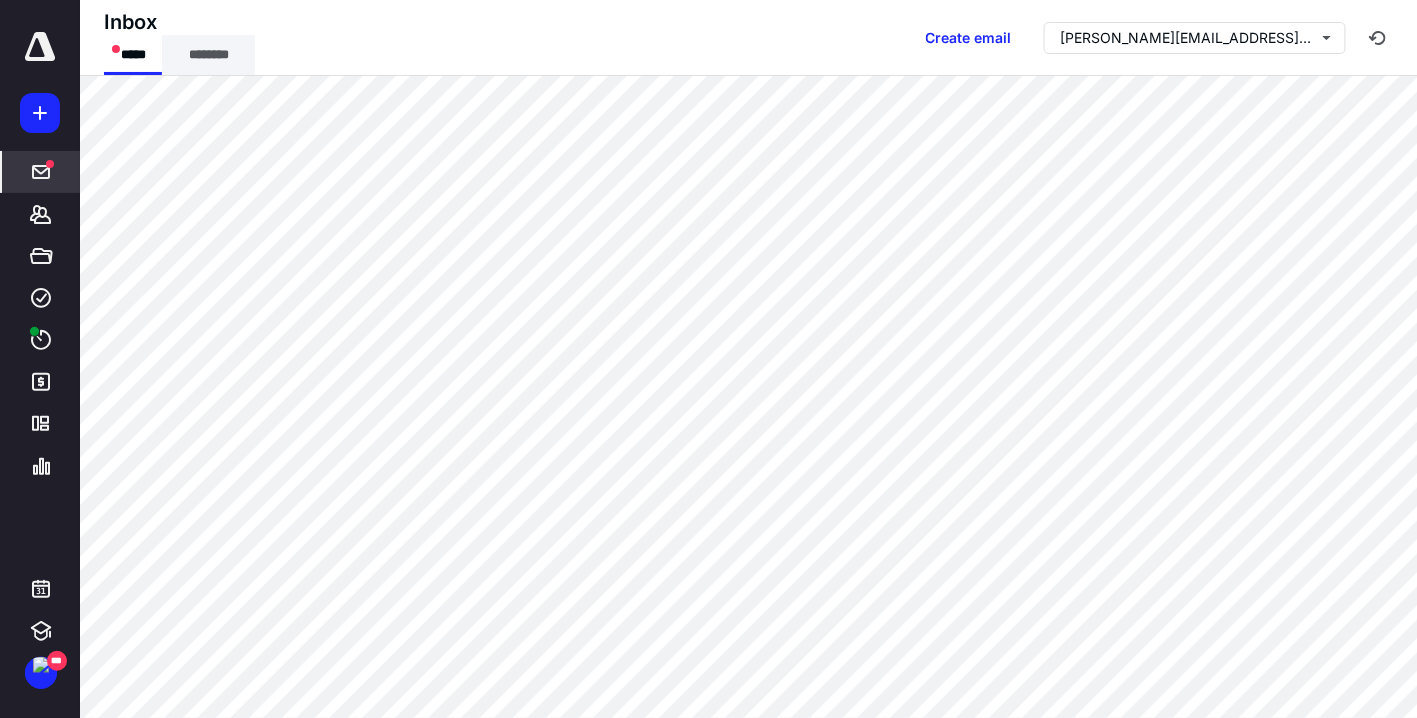 click on "********" at bounding box center (208, 55) 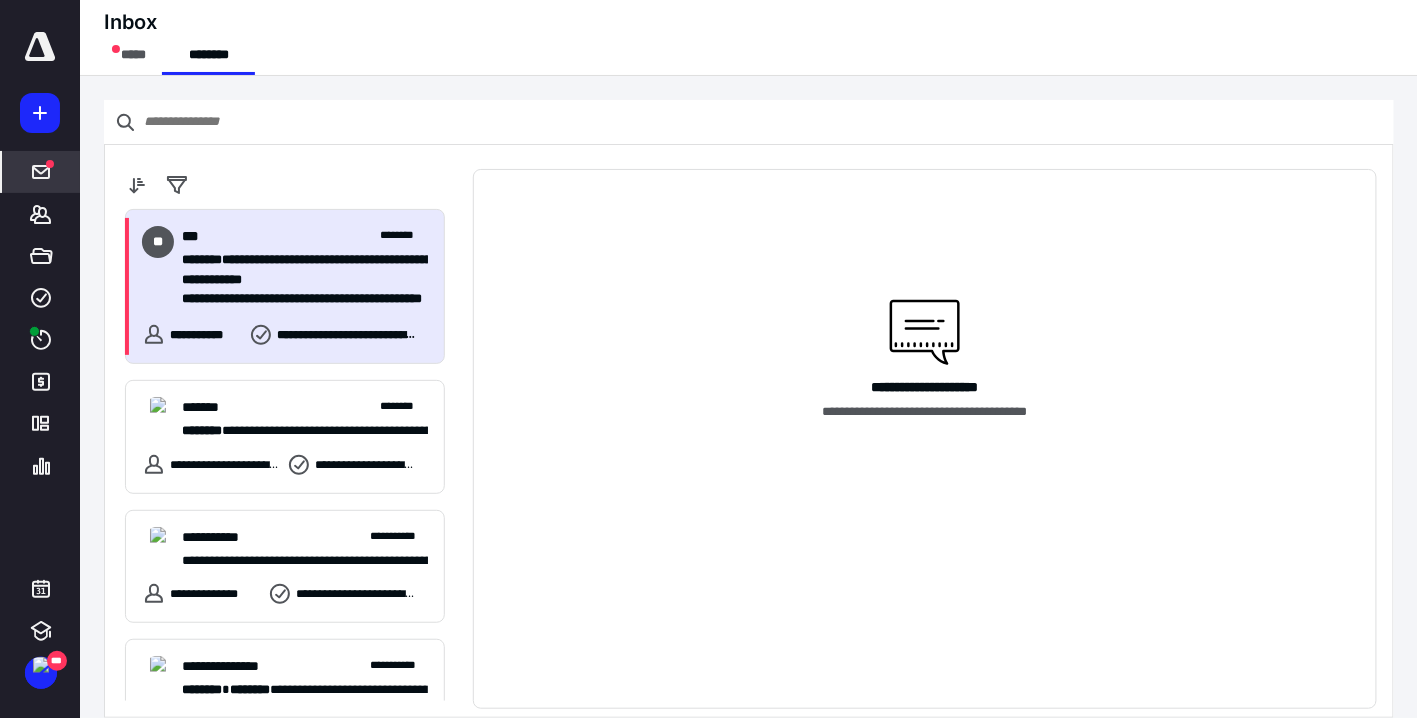 click on "**********" at bounding box center (299, 299) 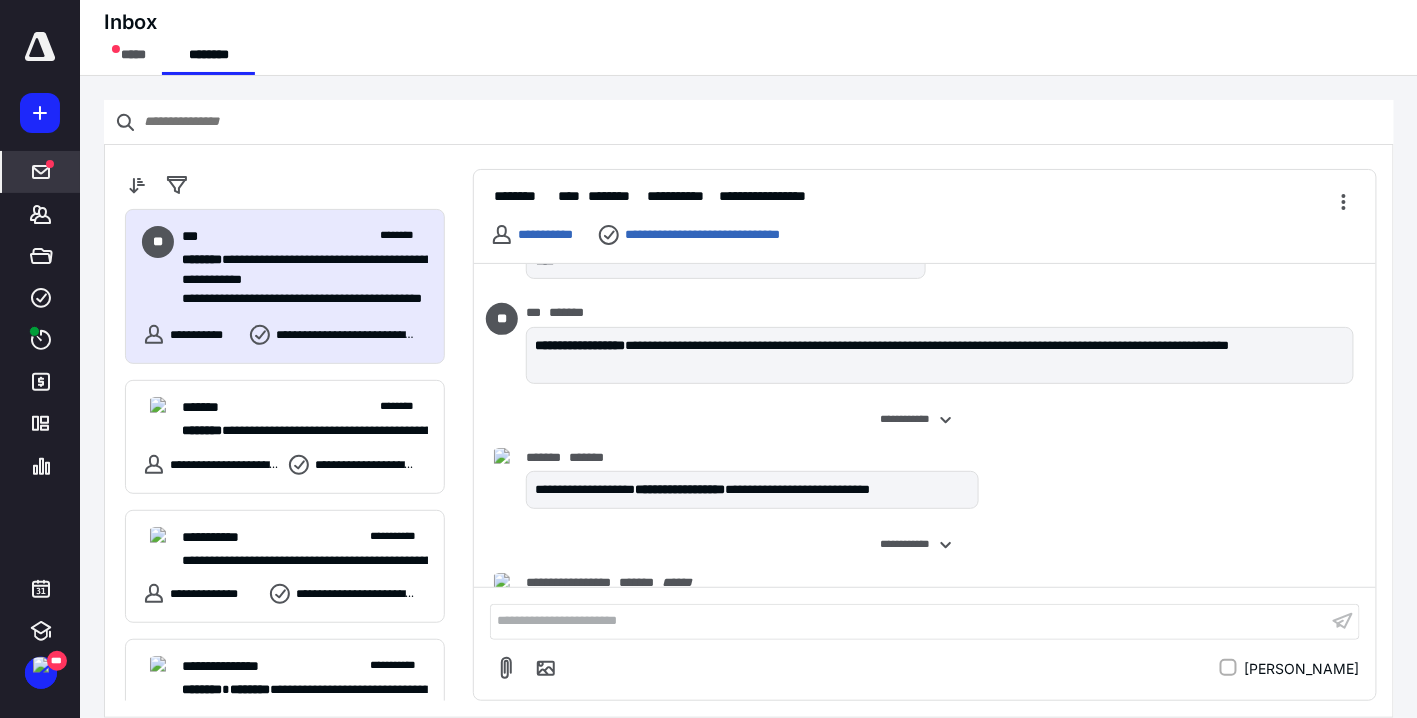 scroll, scrollTop: 1350, scrollLeft: 0, axis: vertical 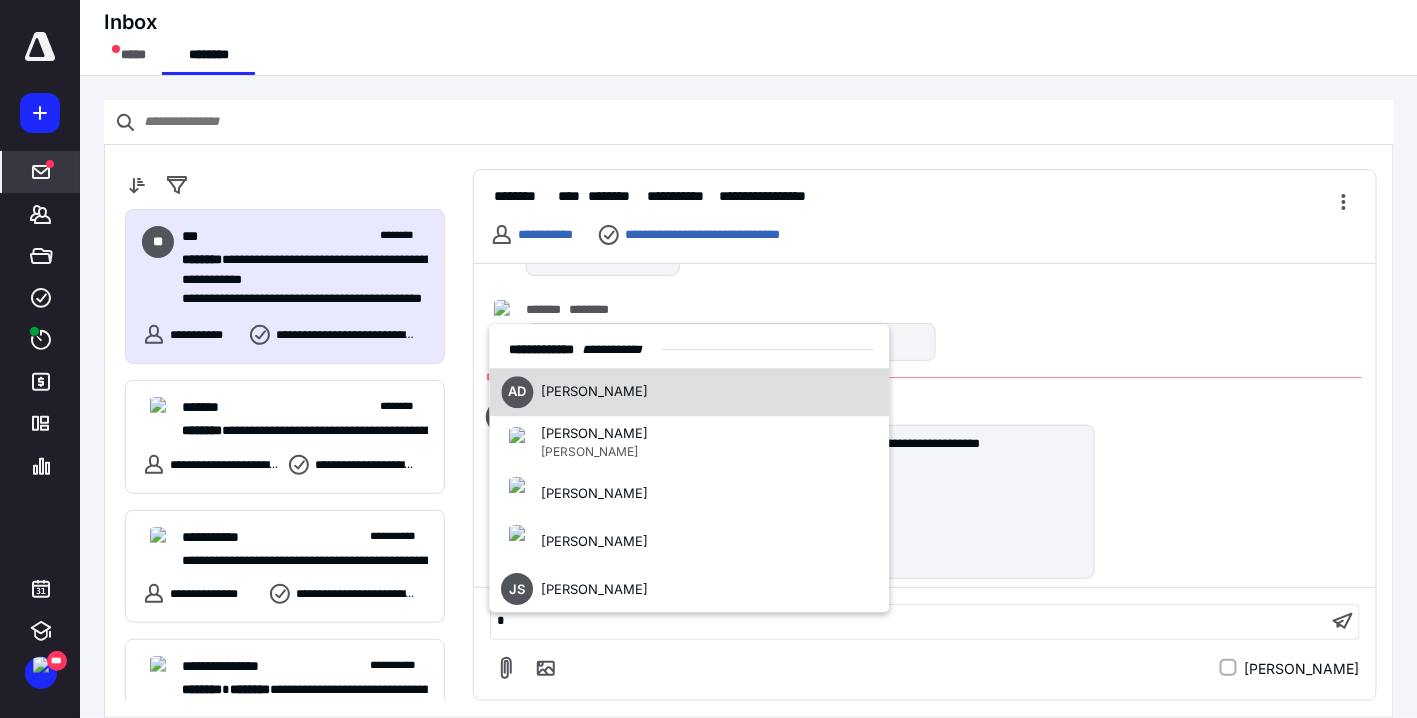 type 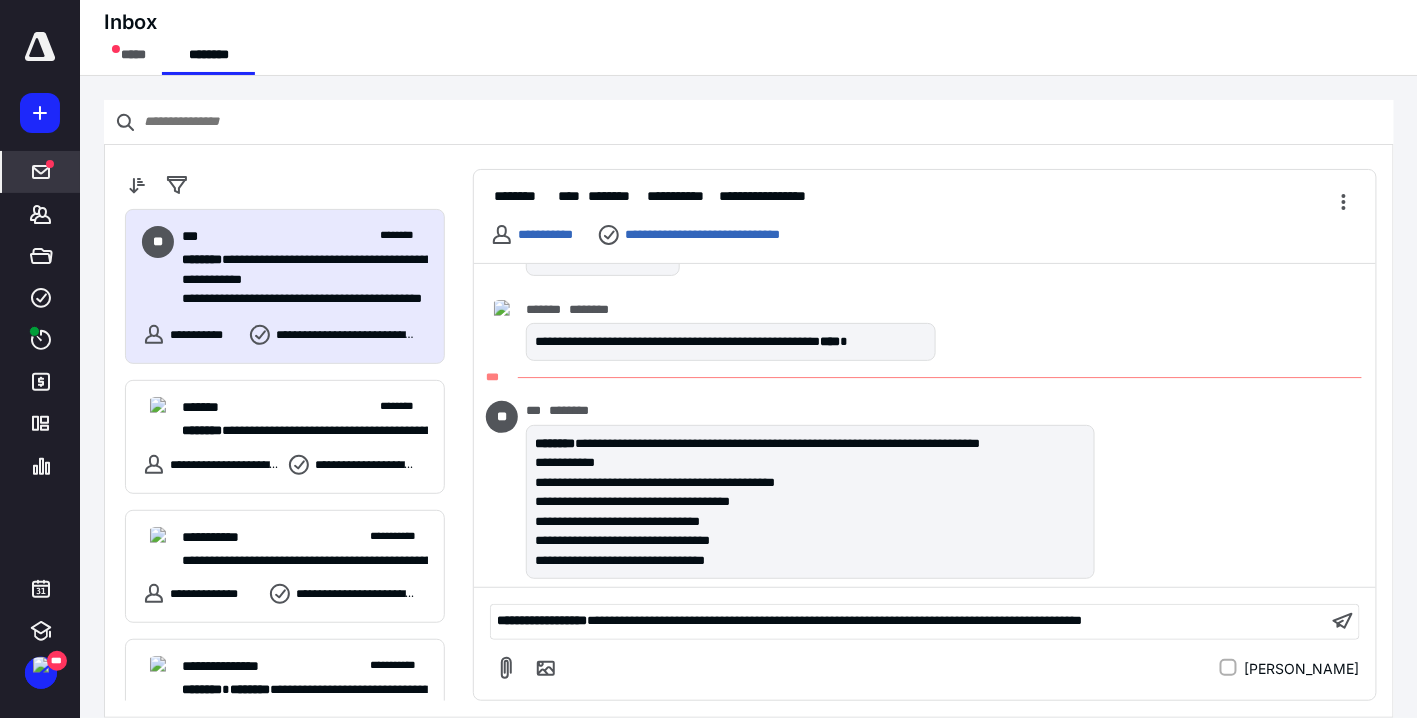 scroll, scrollTop: 1434, scrollLeft: 0, axis: vertical 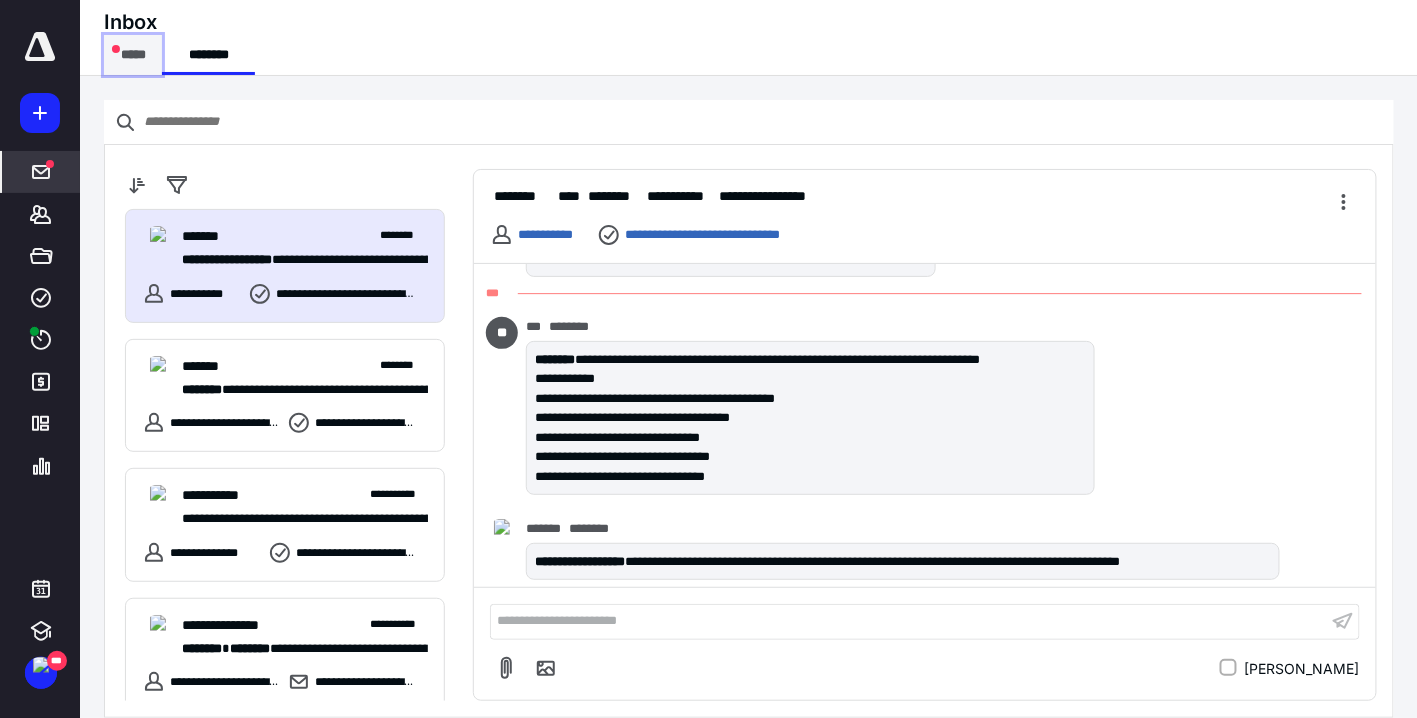 click on "*****" at bounding box center [133, 55] 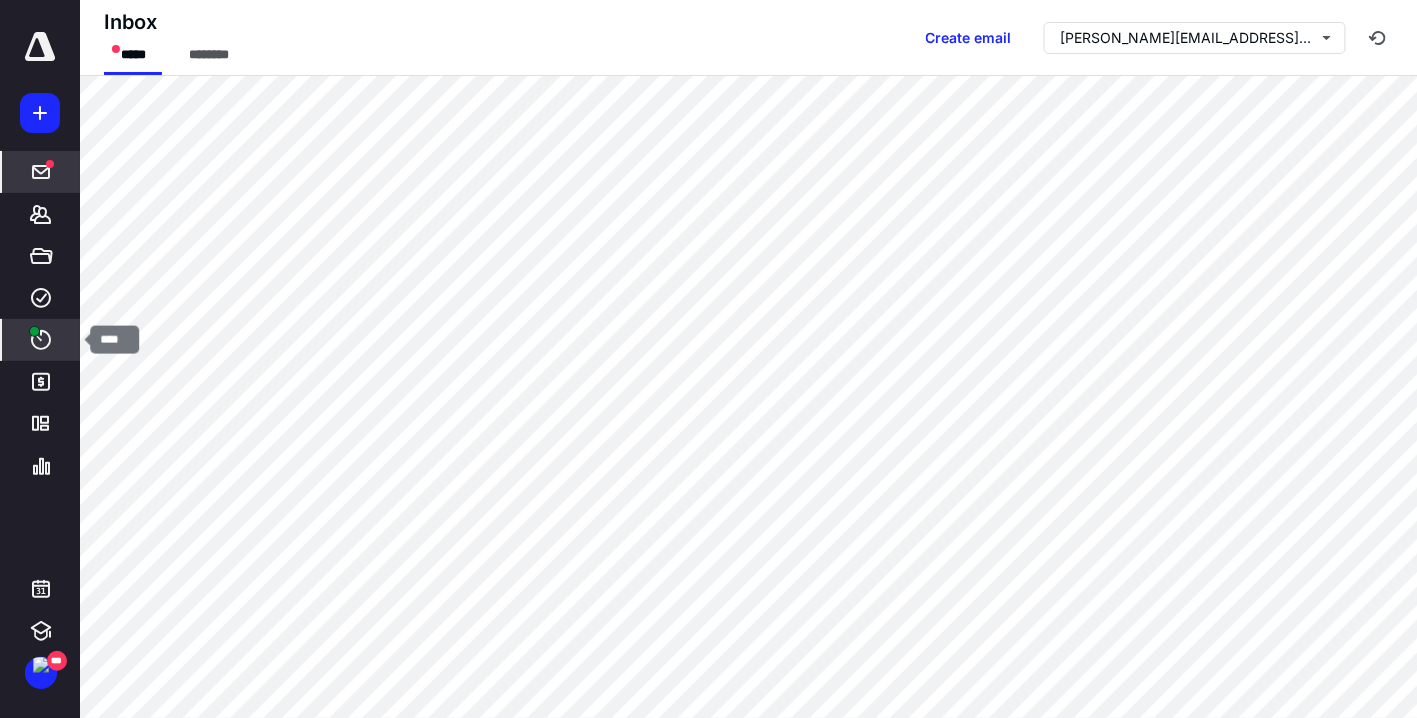 click 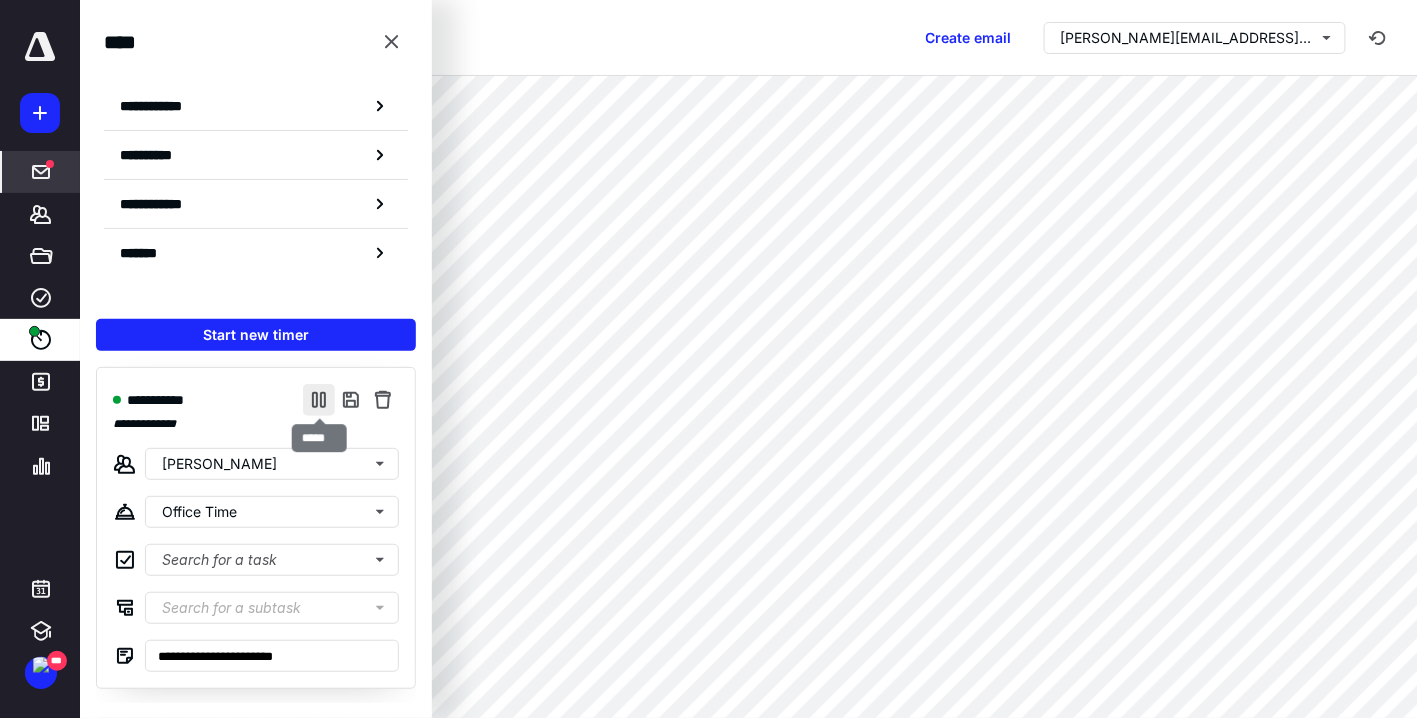 click at bounding box center [319, 400] 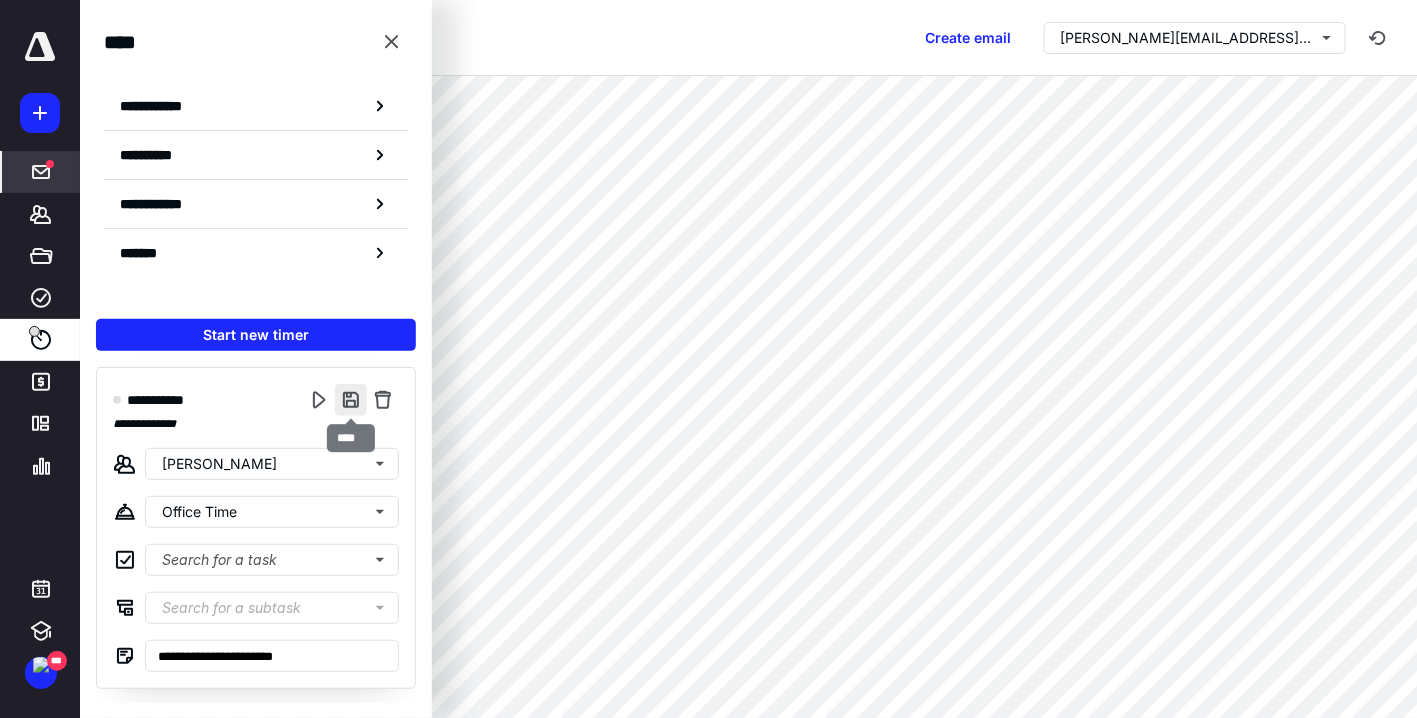 click at bounding box center [351, 400] 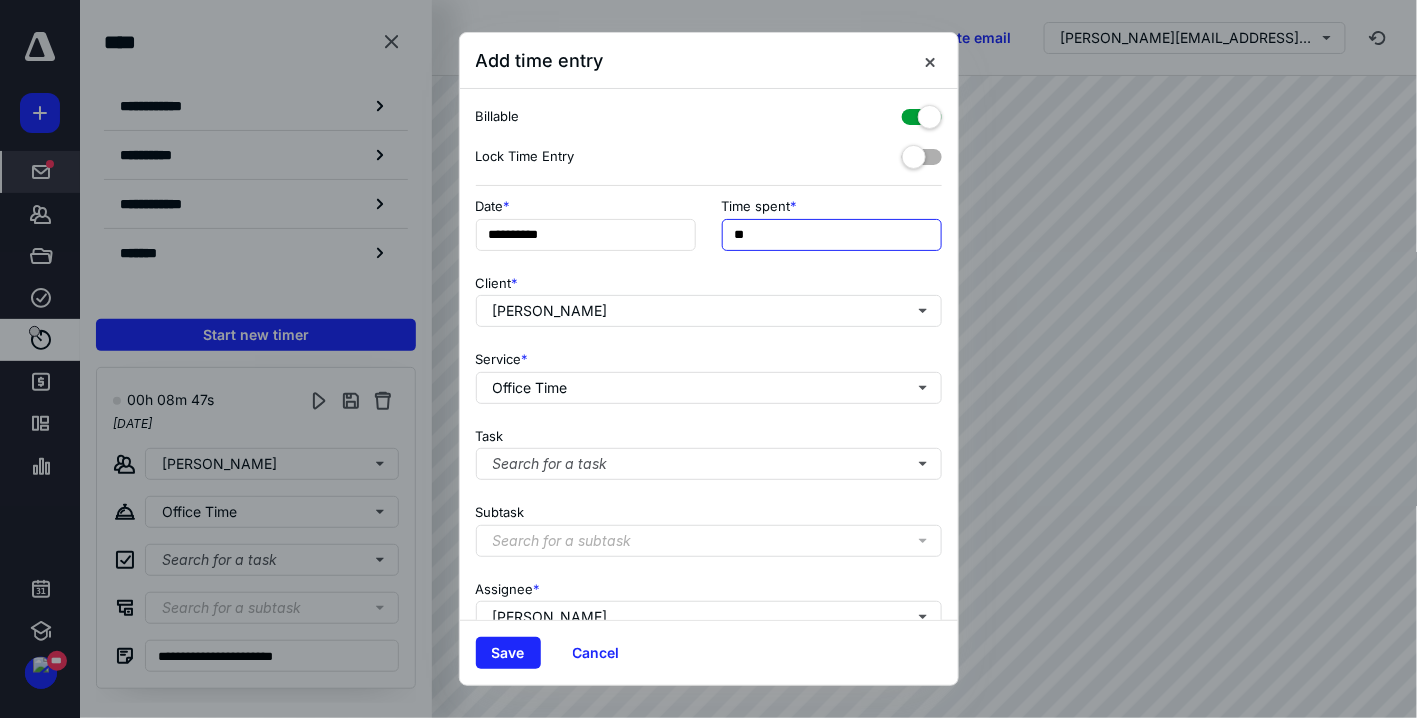 drag, startPoint x: 738, startPoint y: 236, endPoint x: 728, endPoint y: 237, distance: 10.049875 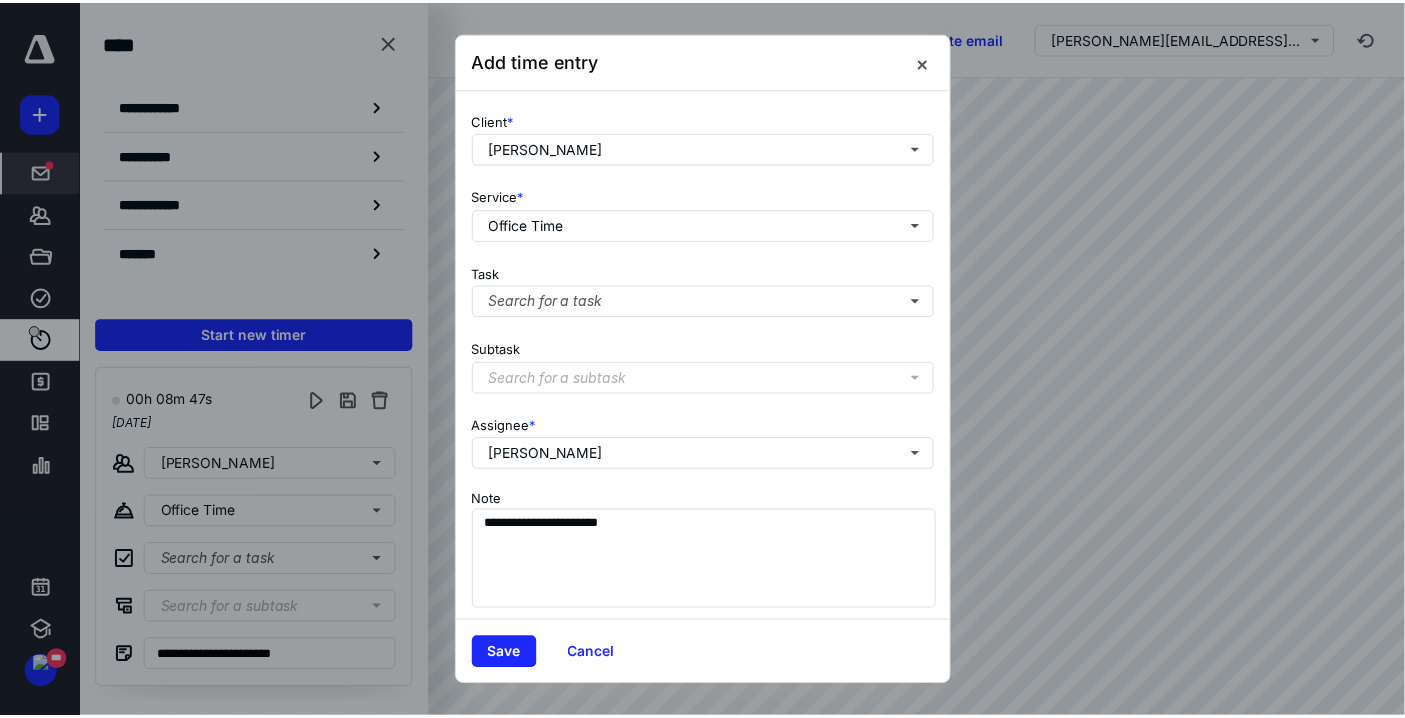 scroll, scrollTop: 167, scrollLeft: 0, axis: vertical 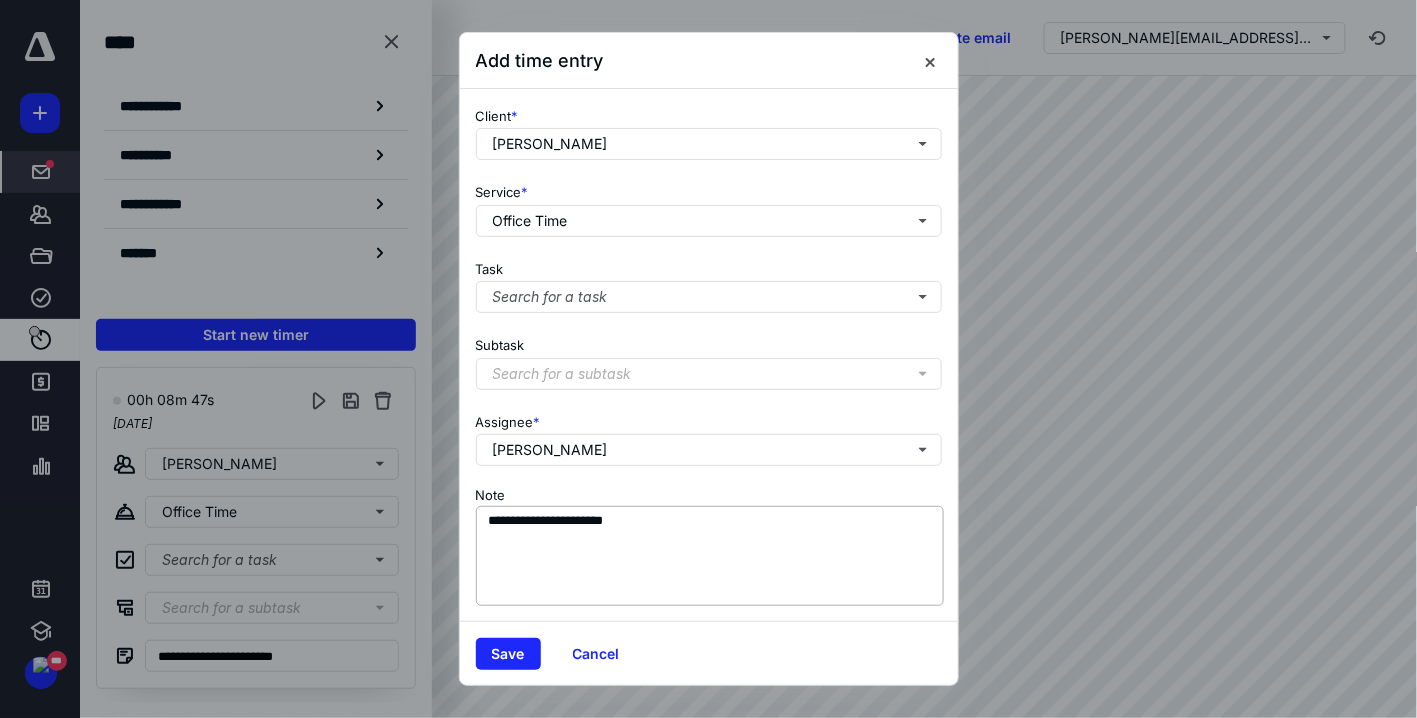 type on "**" 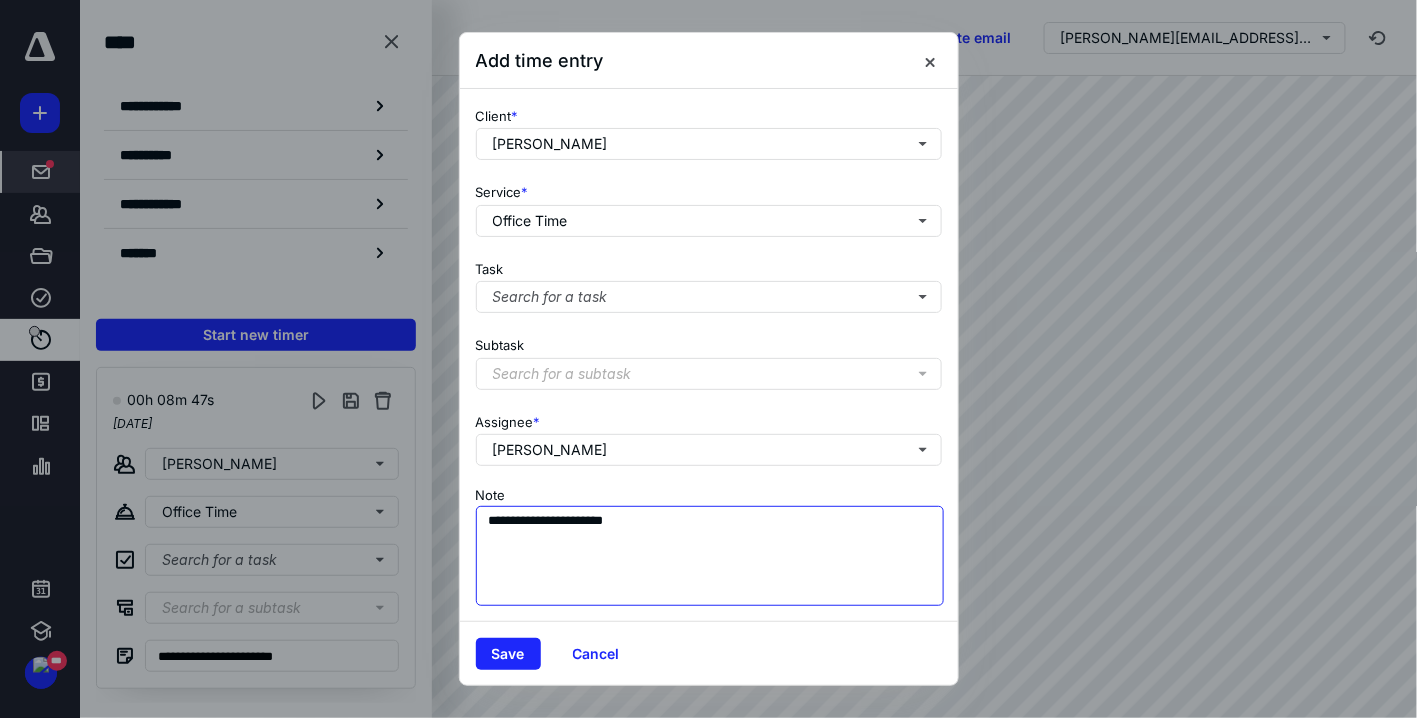 click on "**********" at bounding box center [710, 556] 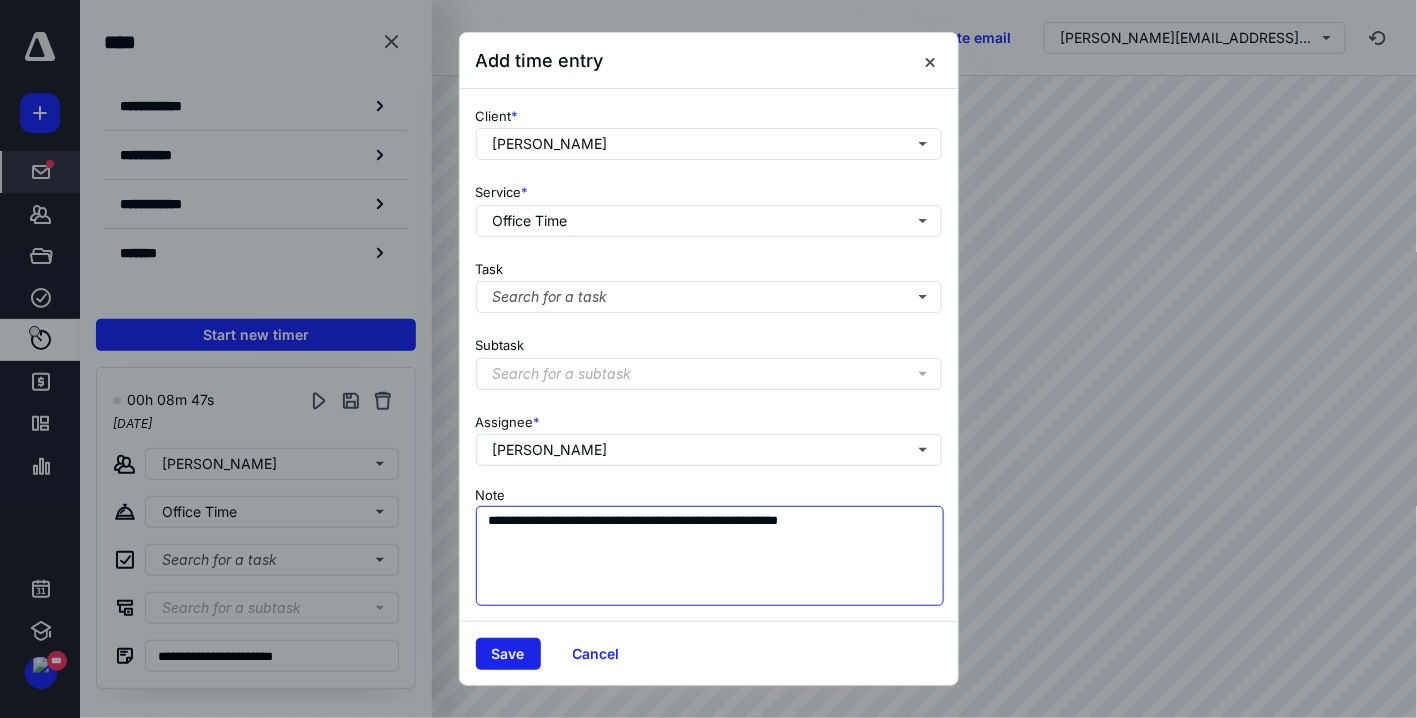 type on "**********" 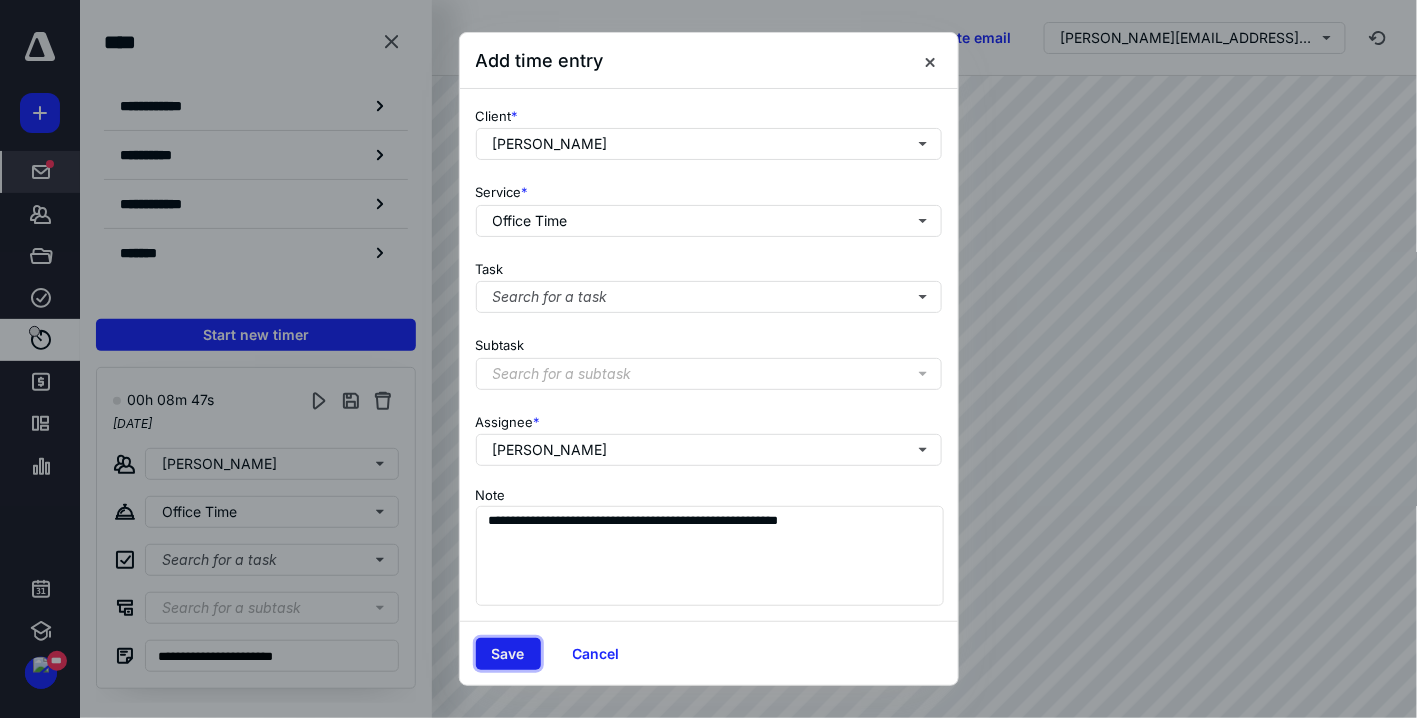 click on "Save" at bounding box center [508, 654] 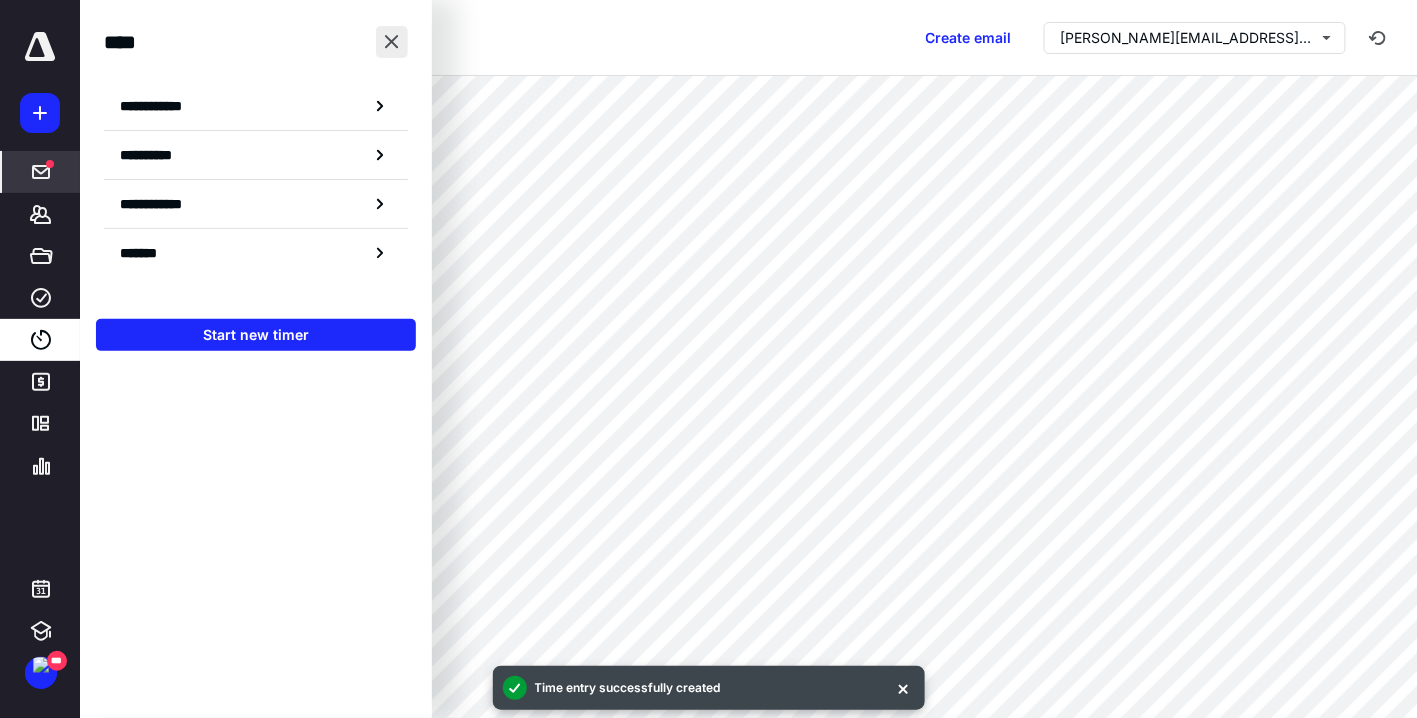 click at bounding box center [392, 42] 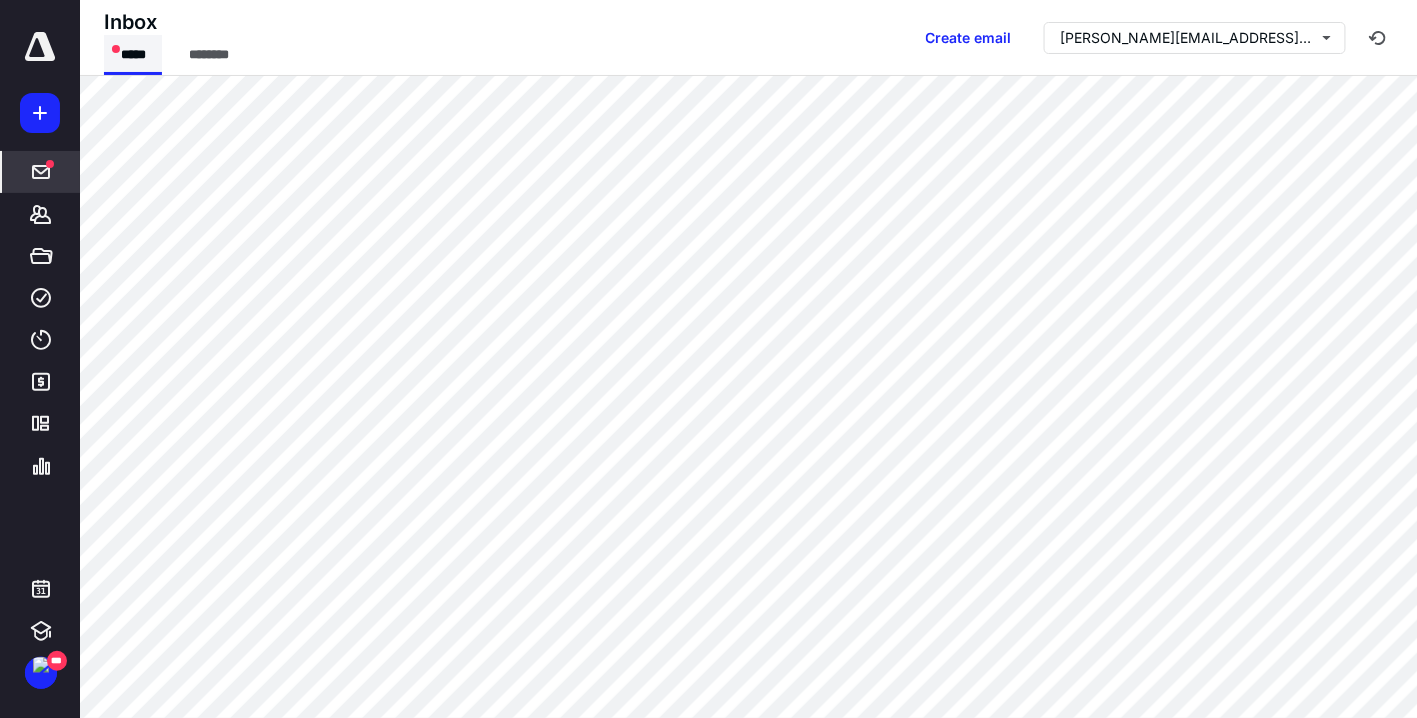 click on "*****" at bounding box center (133, 55) 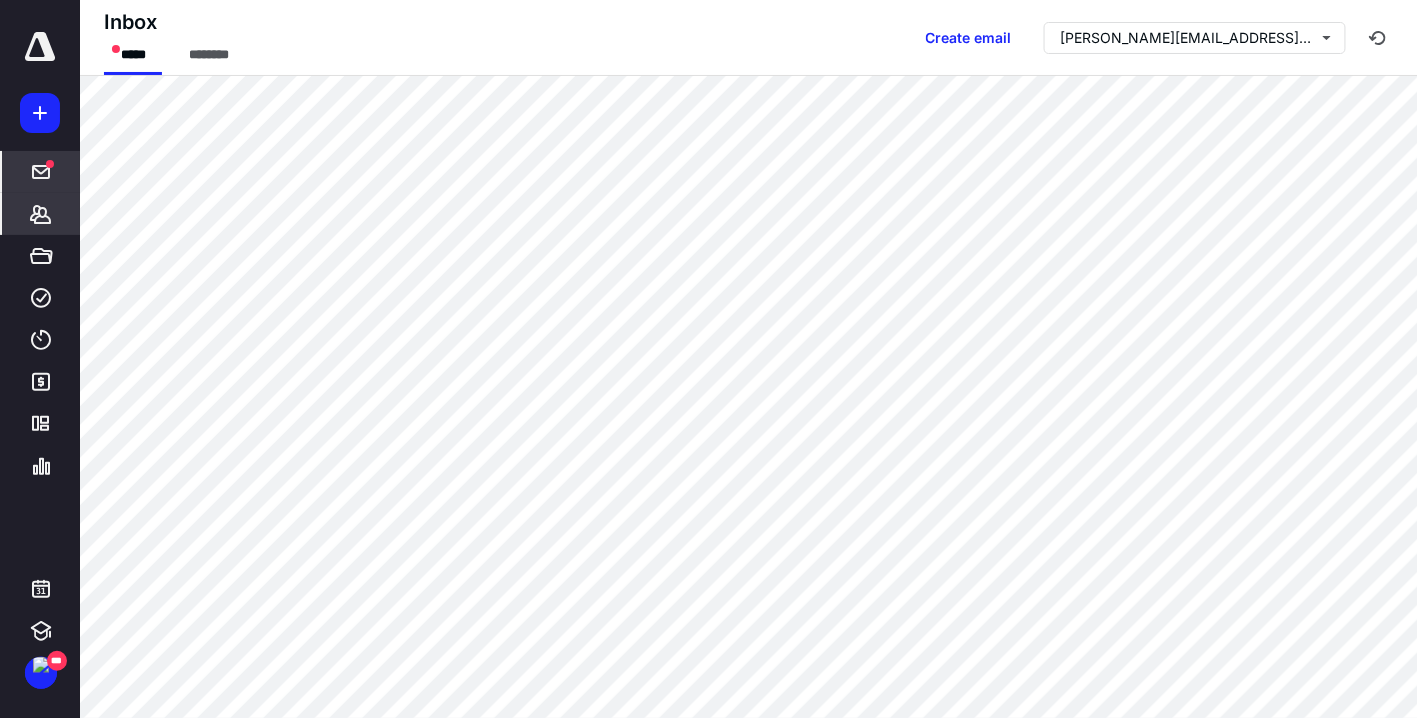click on "*******" at bounding box center (41, 214) 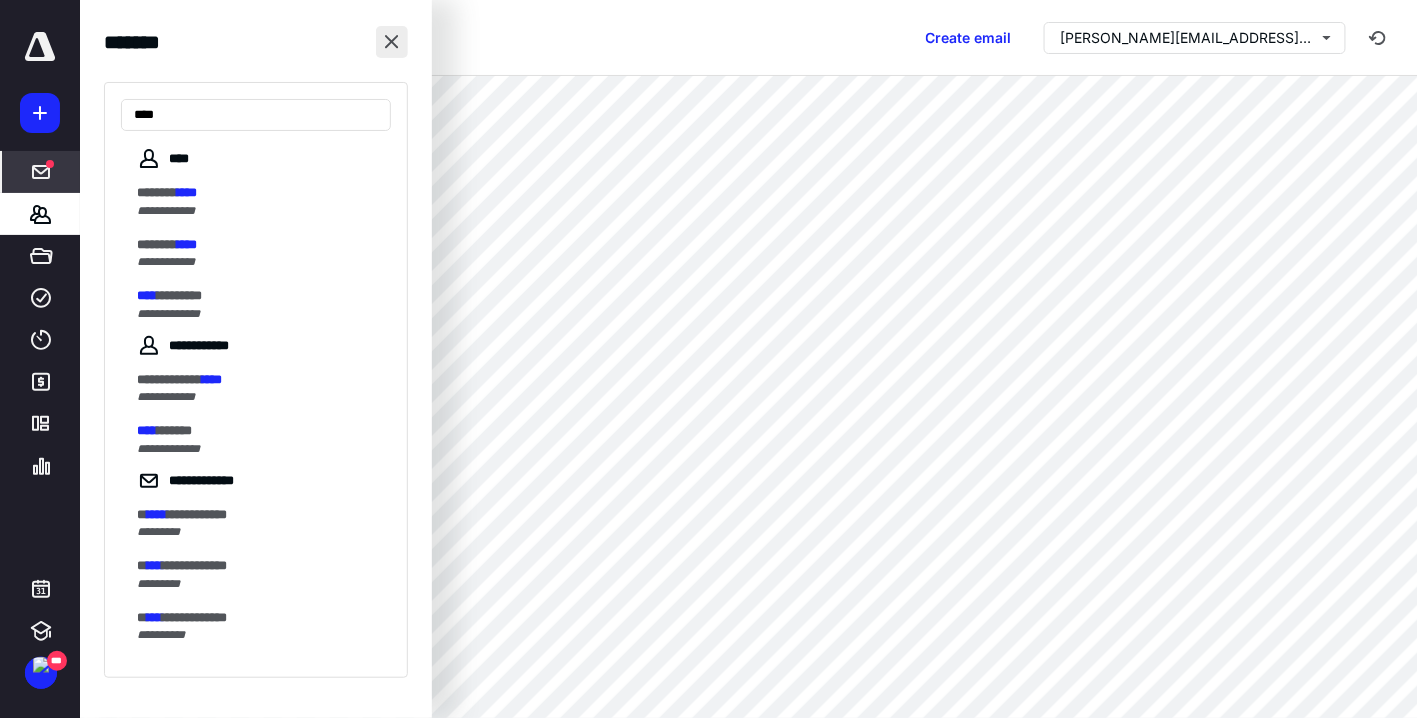 type on "****" 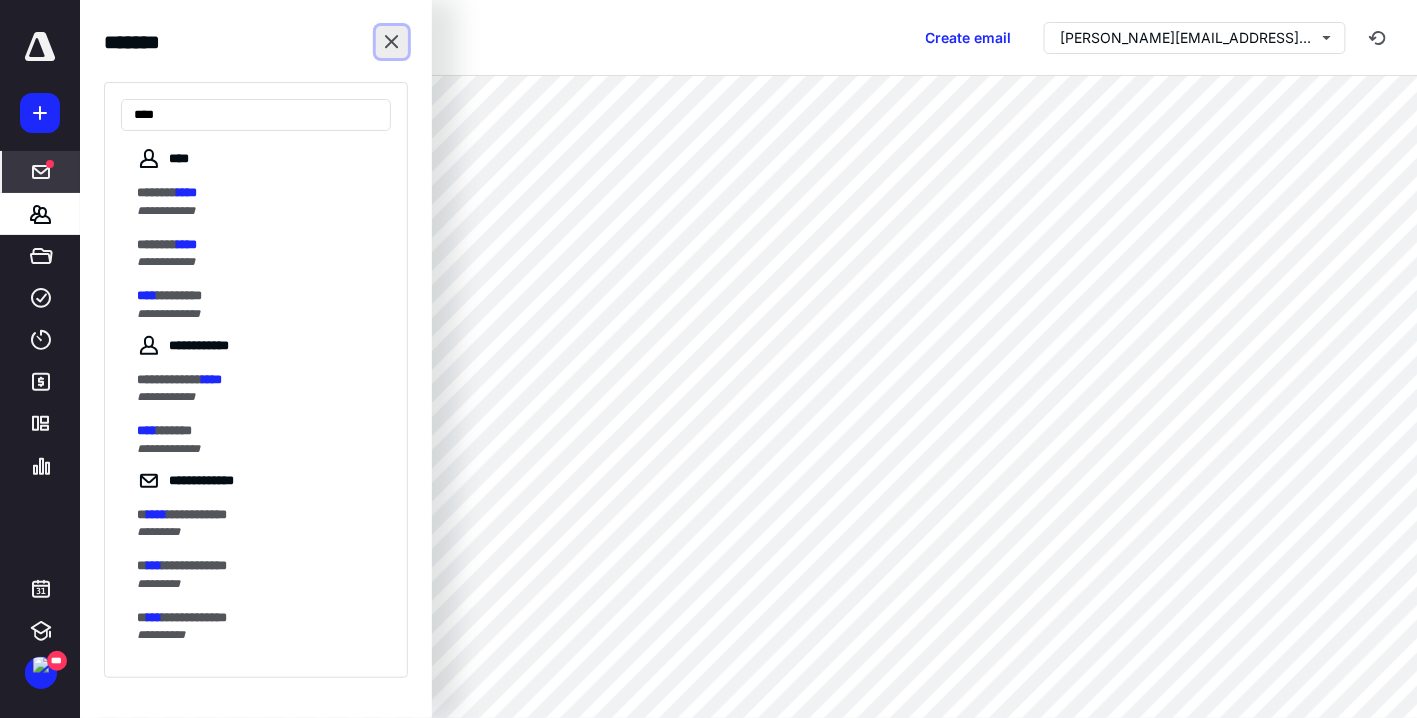 click at bounding box center (392, 42) 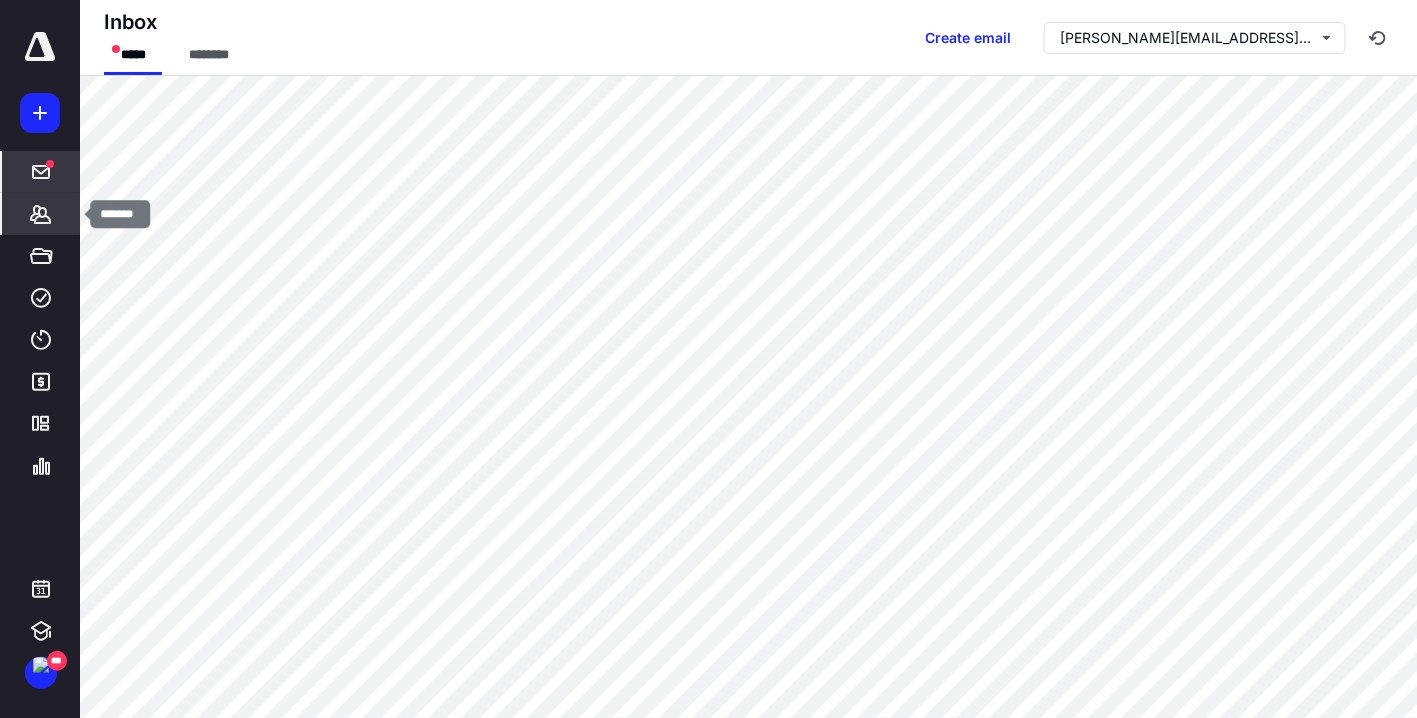click 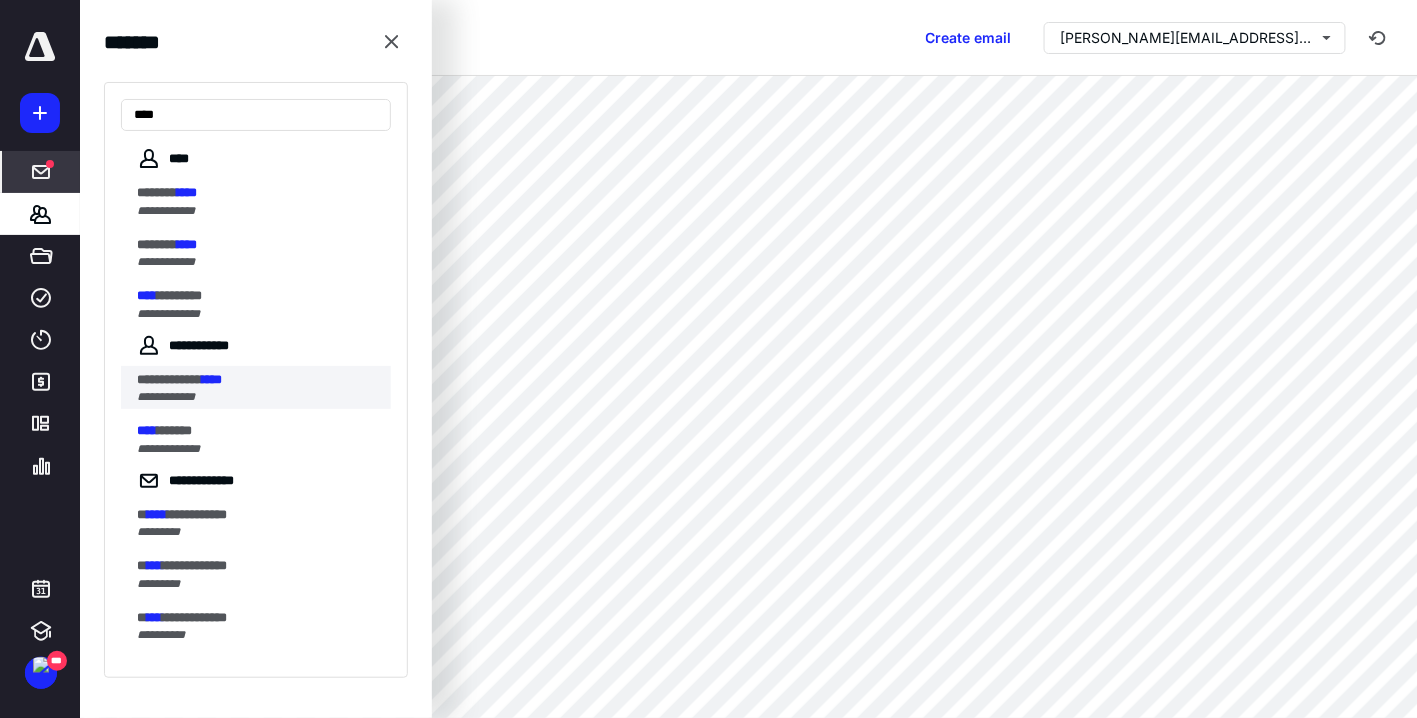 type on "****" 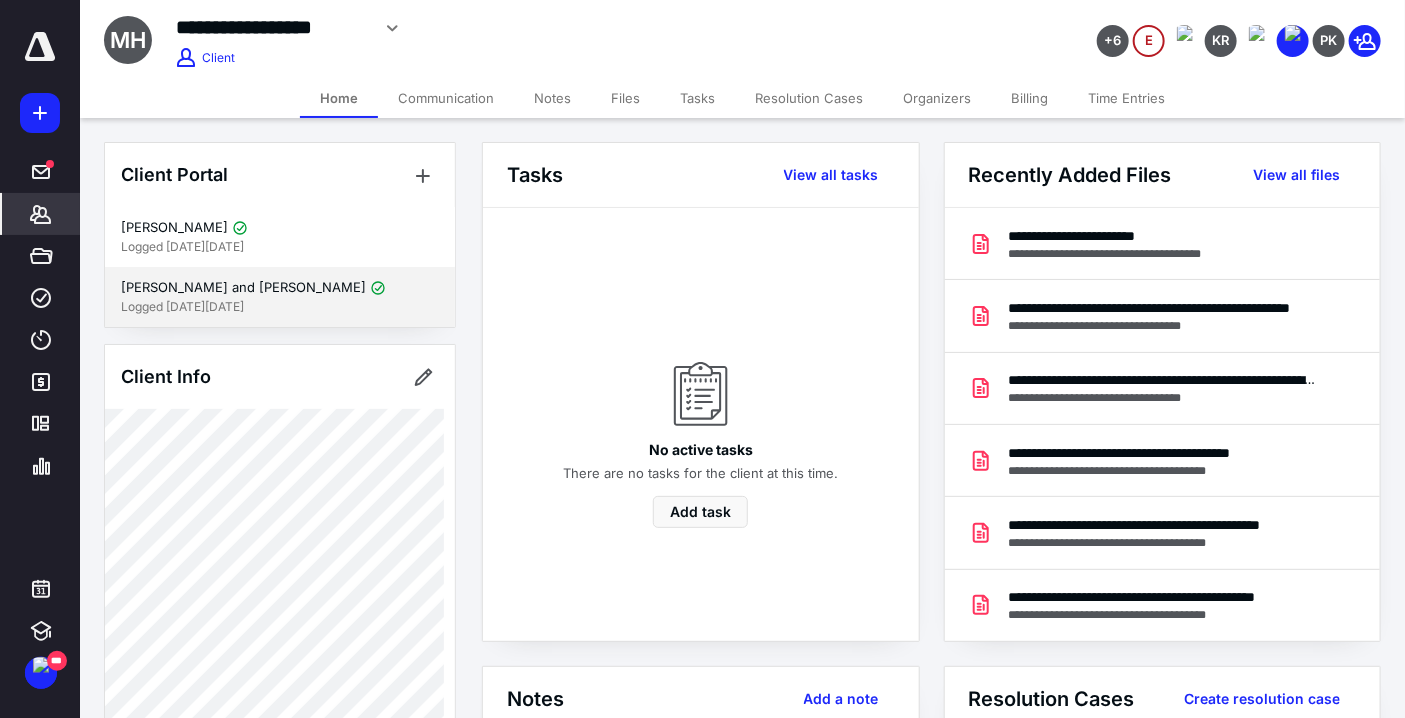 click on "Logged [DATE][DATE]" at bounding box center (280, 307) 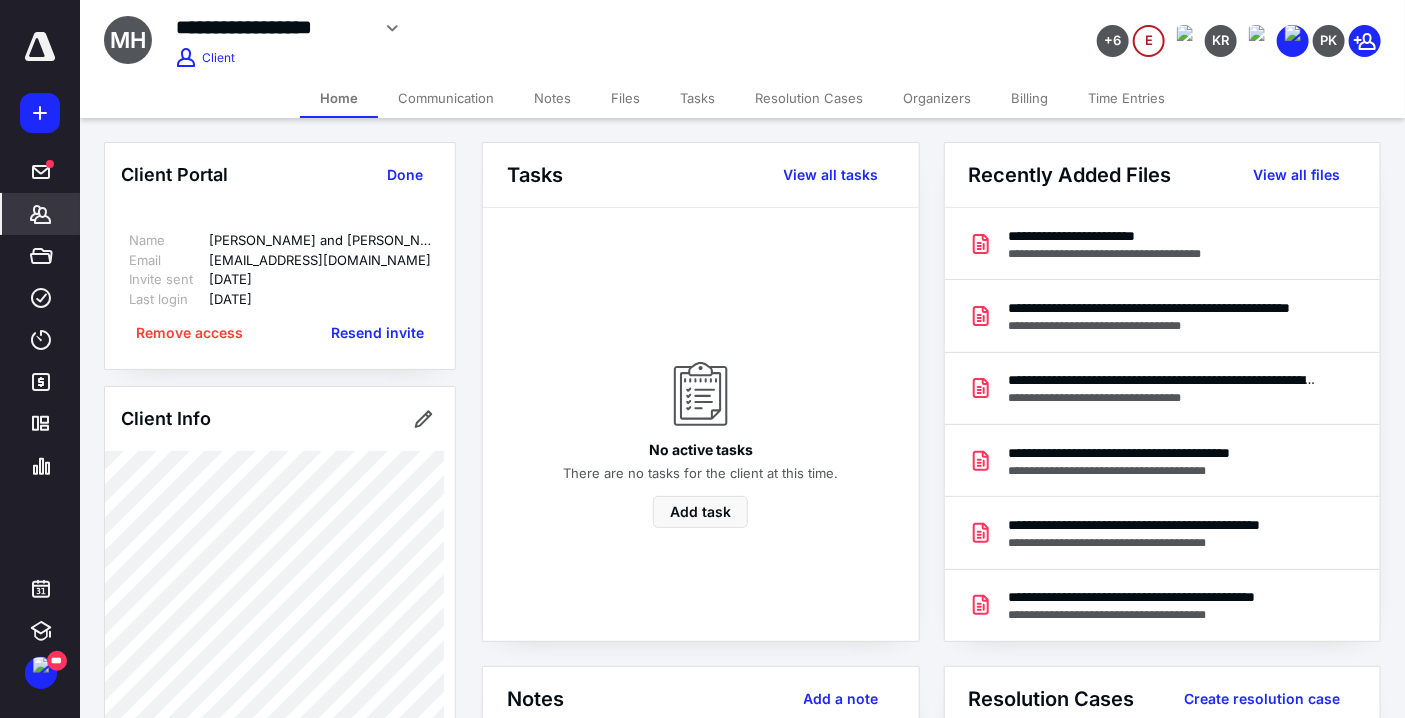 click on "No active tasks There are no tasks for the client at this time. Add task" at bounding box center (701, 424) 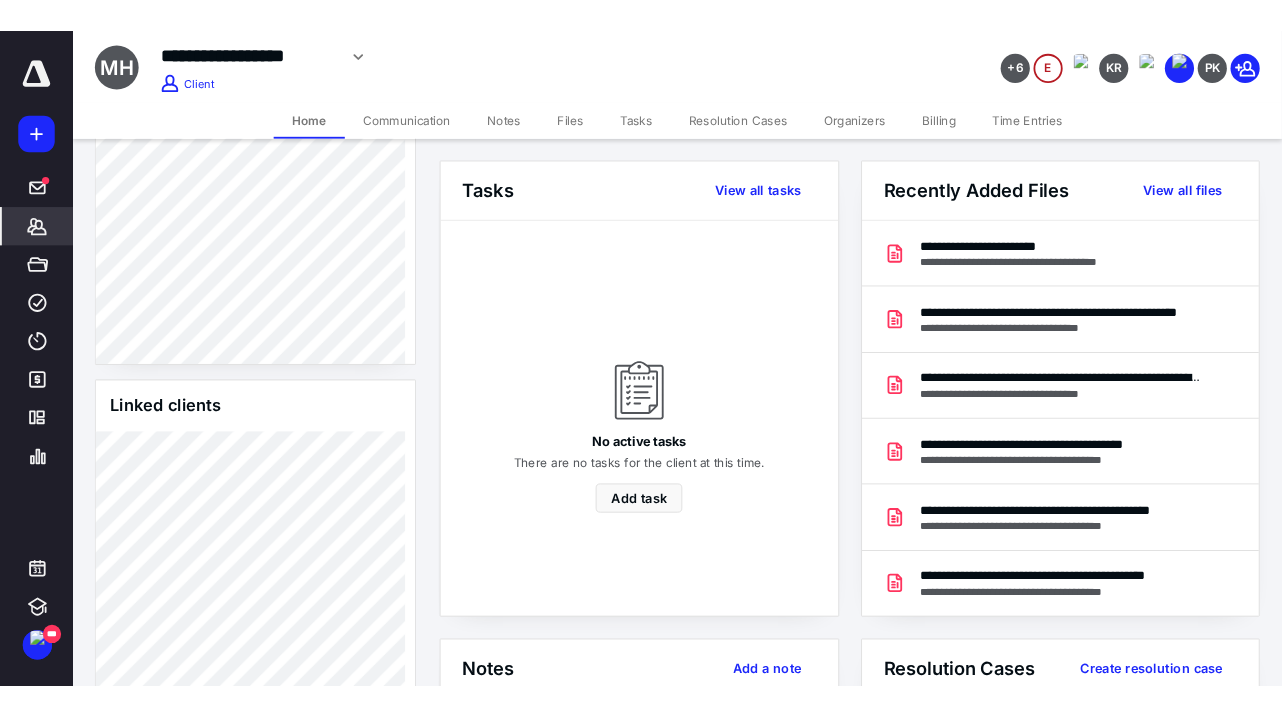 scroll, scrollTop: 1906, scrollLeft: 0, axis: vertical 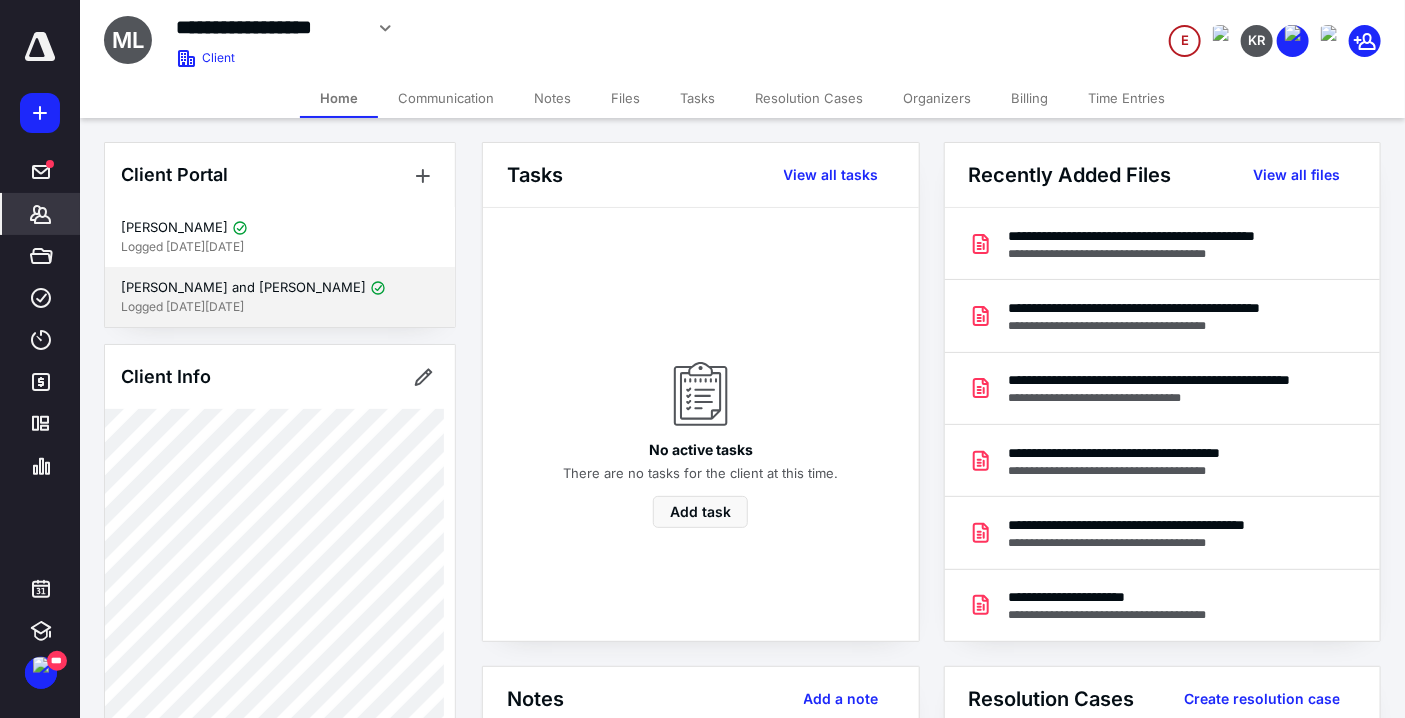 click on "Mark and Tammy Heid" at bounding box center (243, 288) 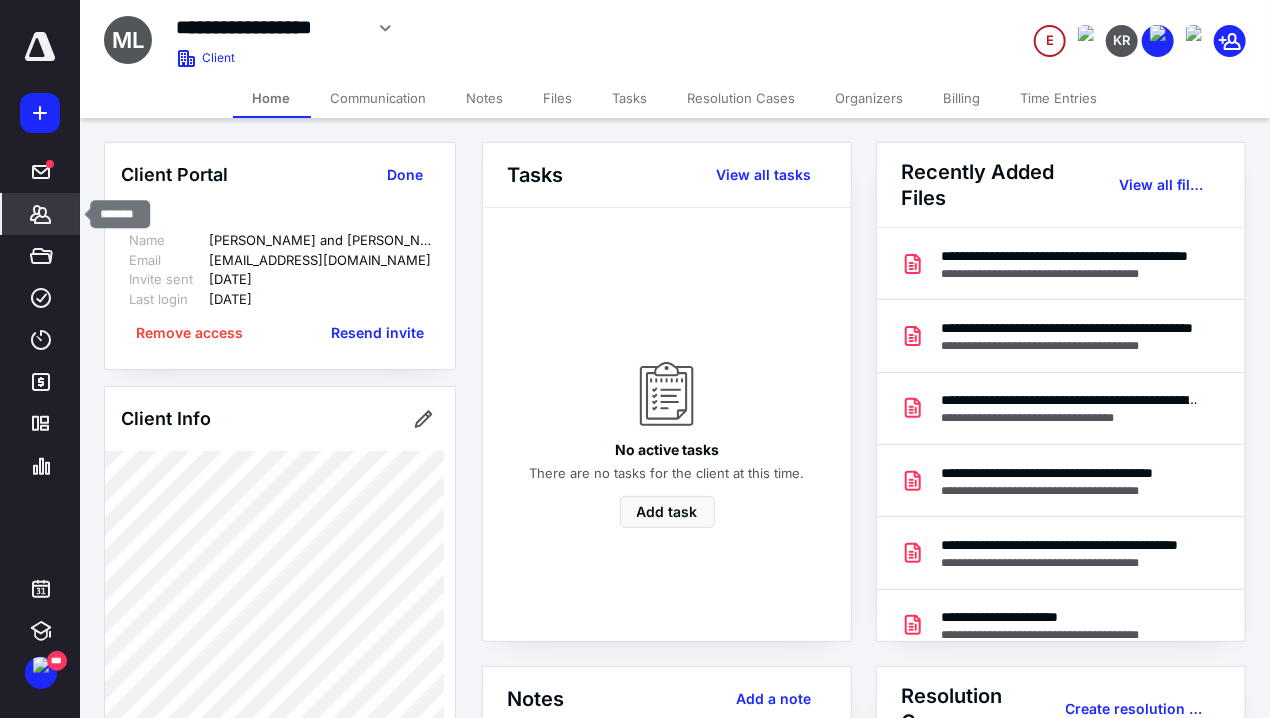 click 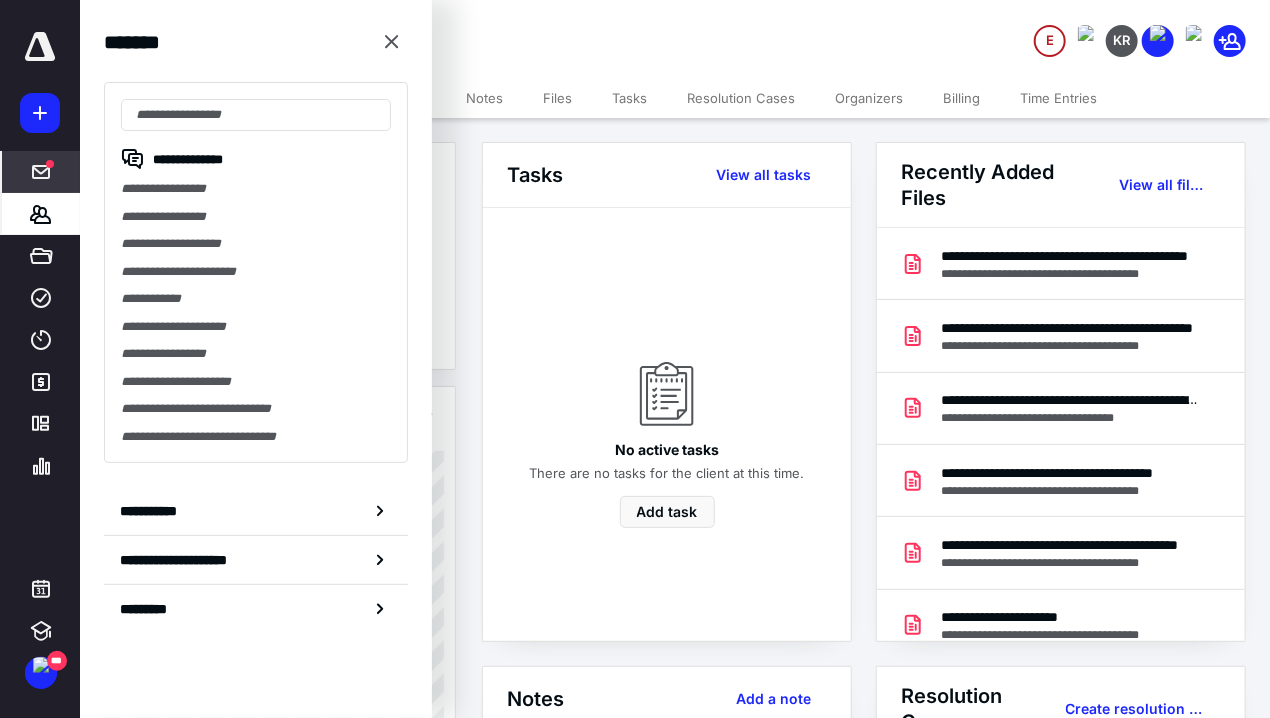 click 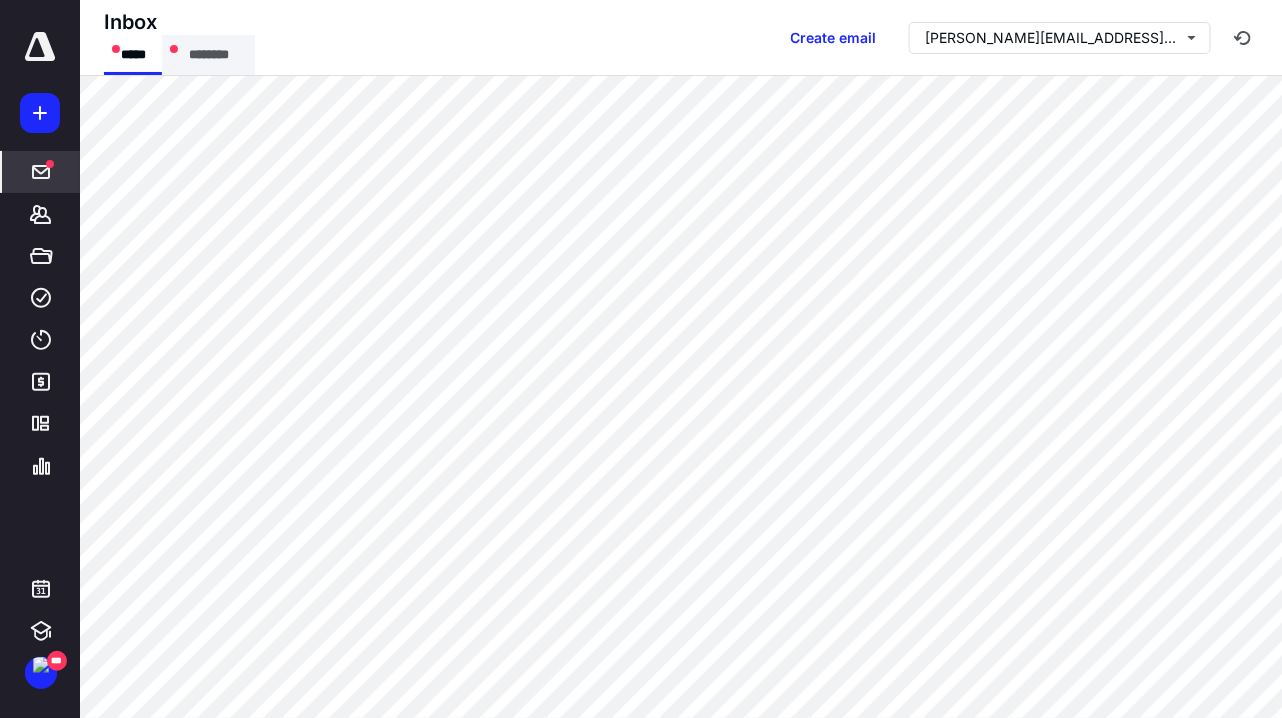 click on "********" at bounding box center (208, 55) 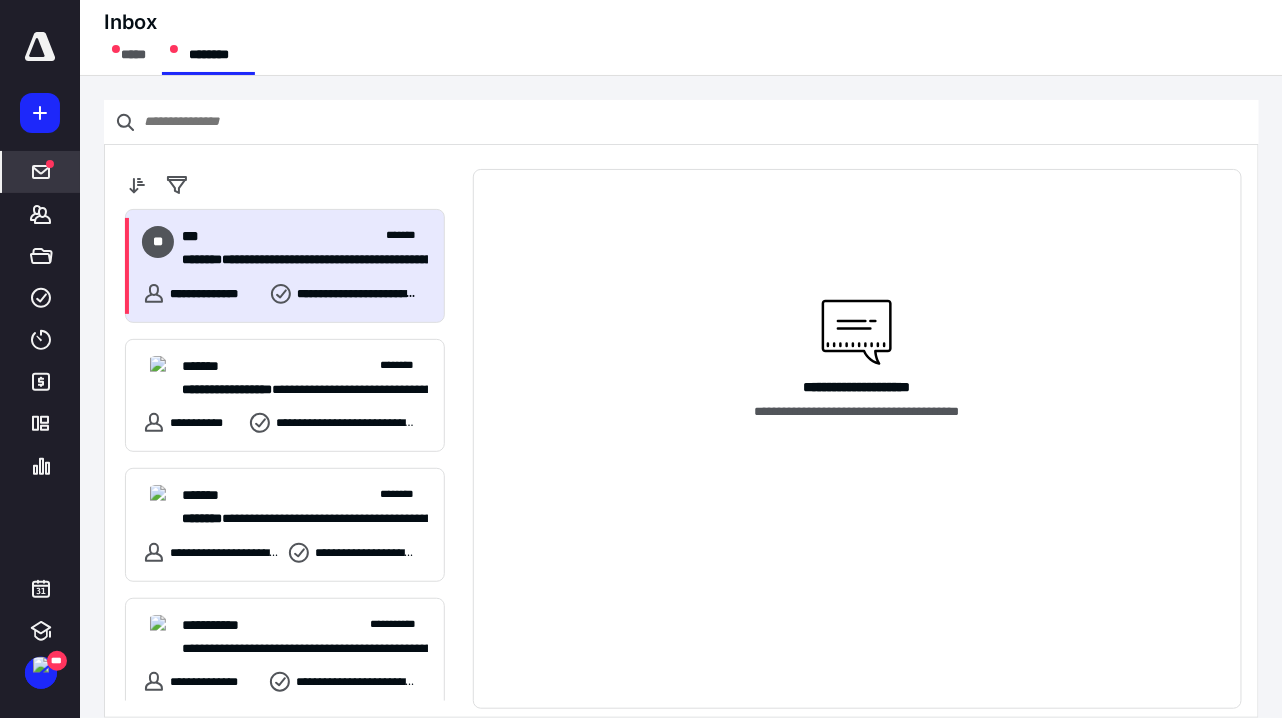 click on "**********" at bounding box center [299, 260] 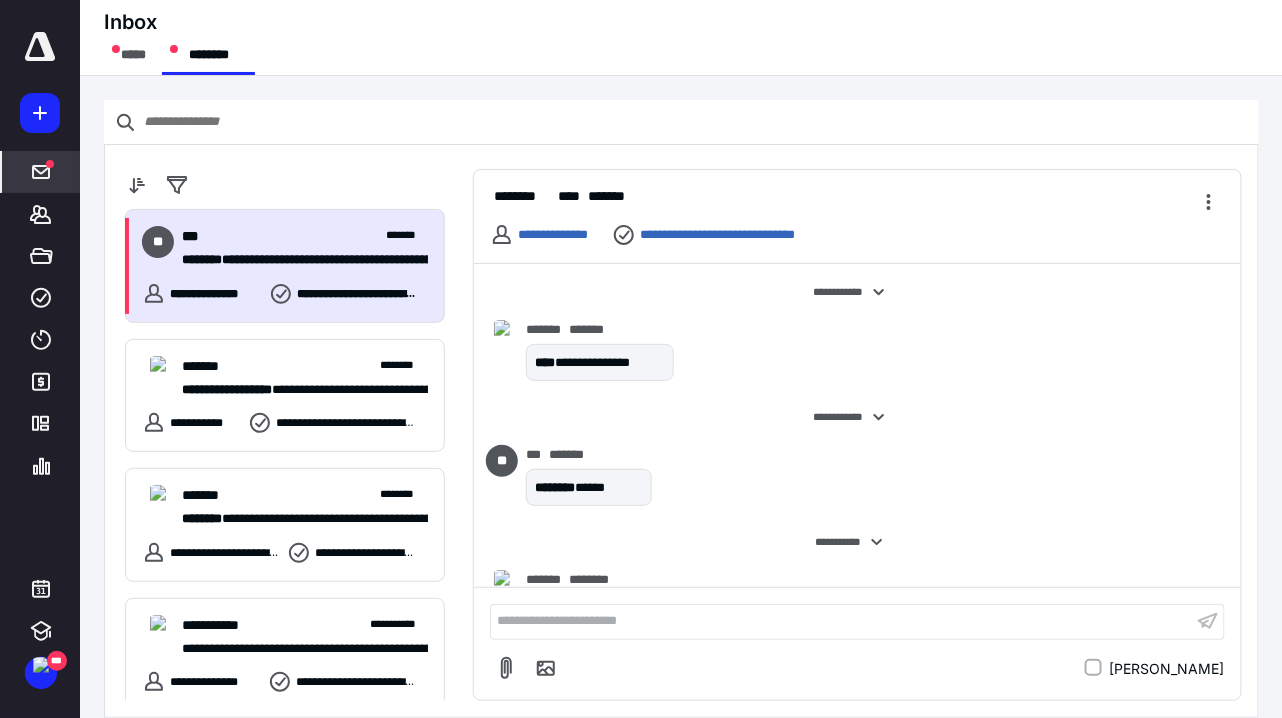 scroll, scrollTop: 778, scrollLeft: 0, axis: vertical 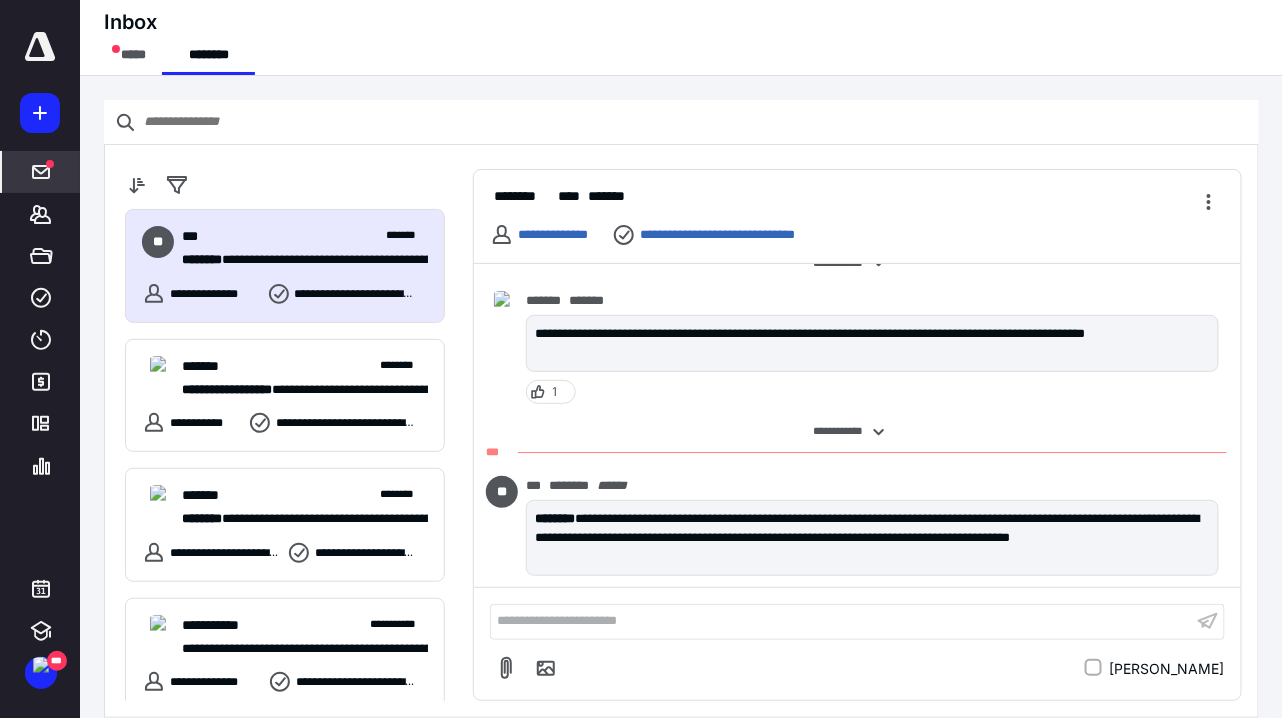 click on "**********" at bounding box center [841, 621] 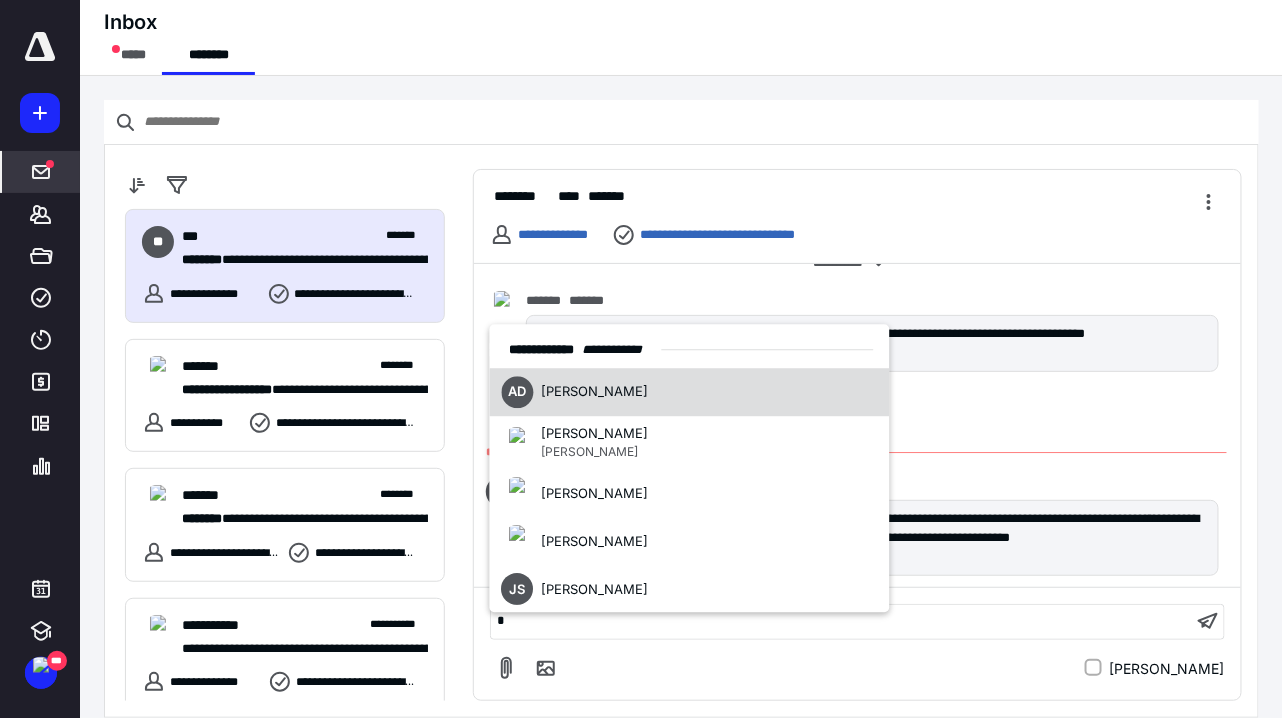 type 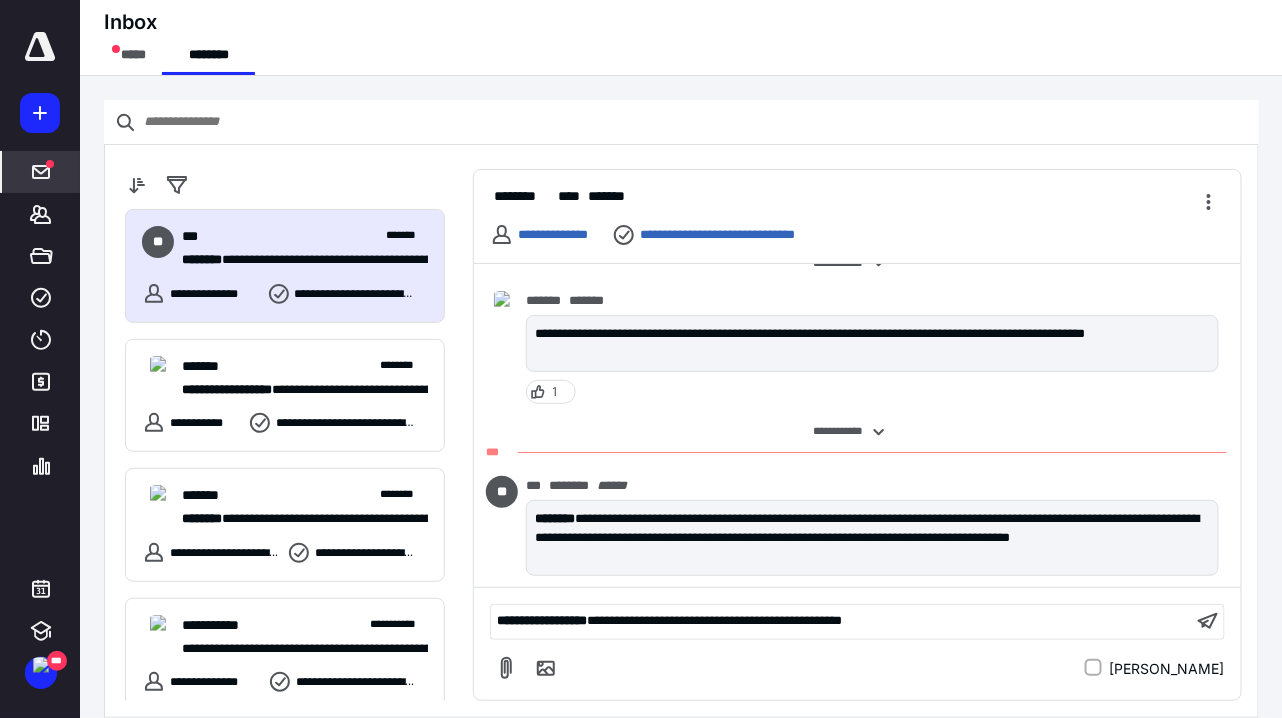 scroll, scrollTop: 862, scrollLeft: 0, axis: vertical 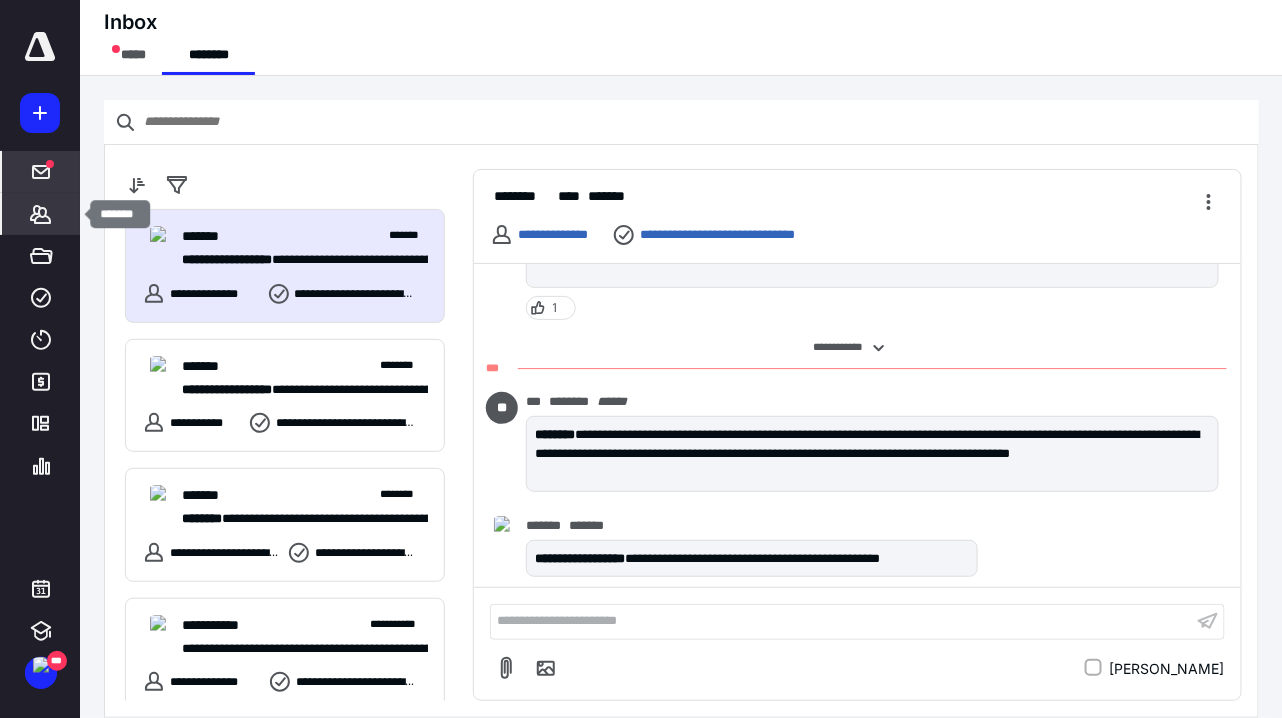 click 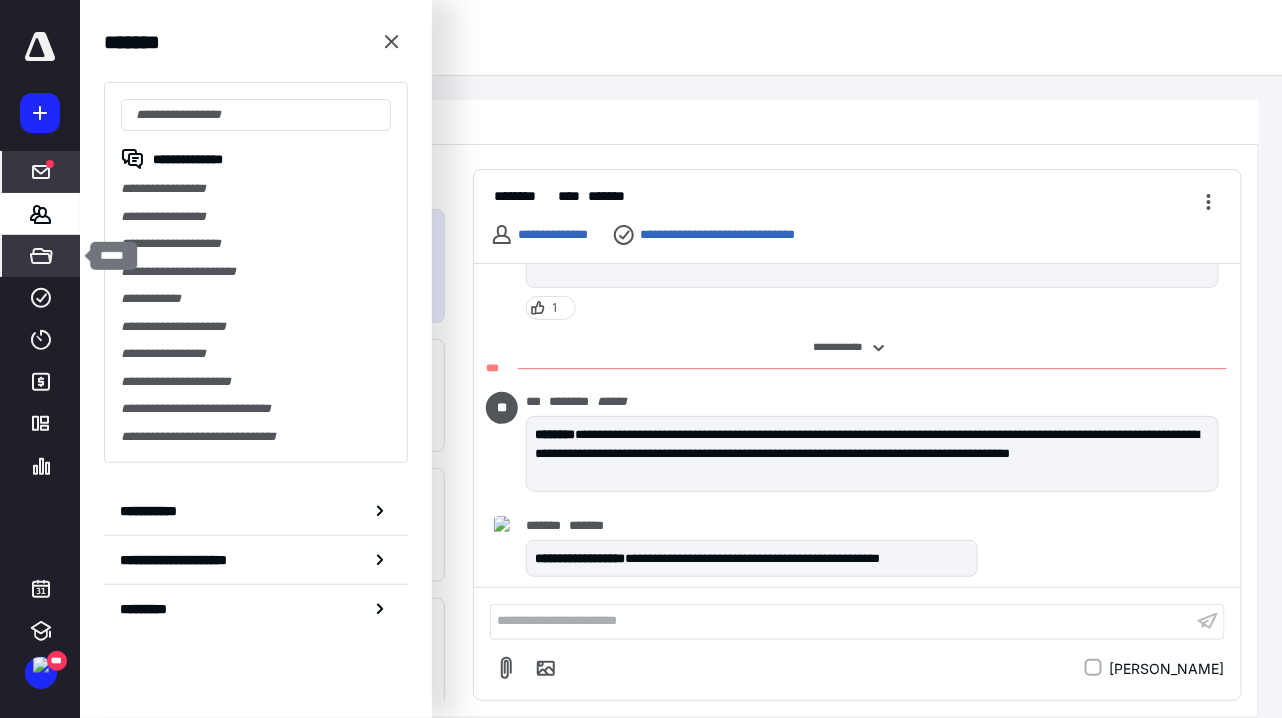 click 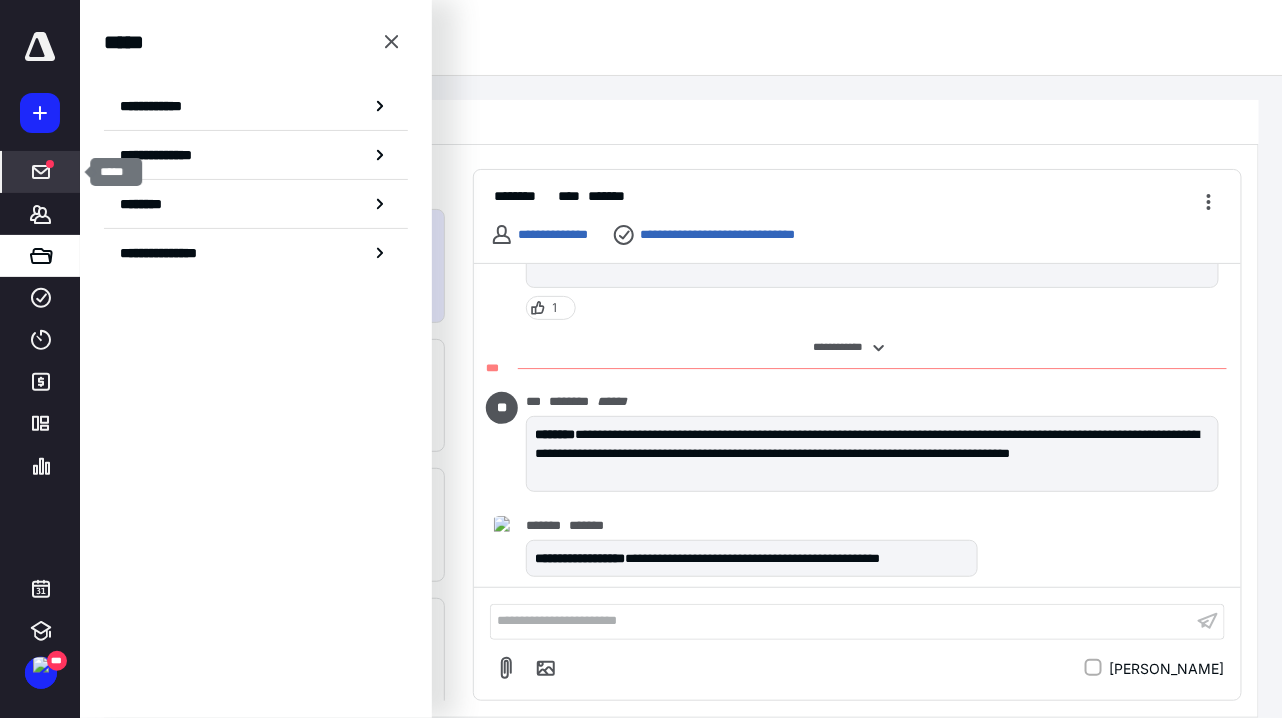 click 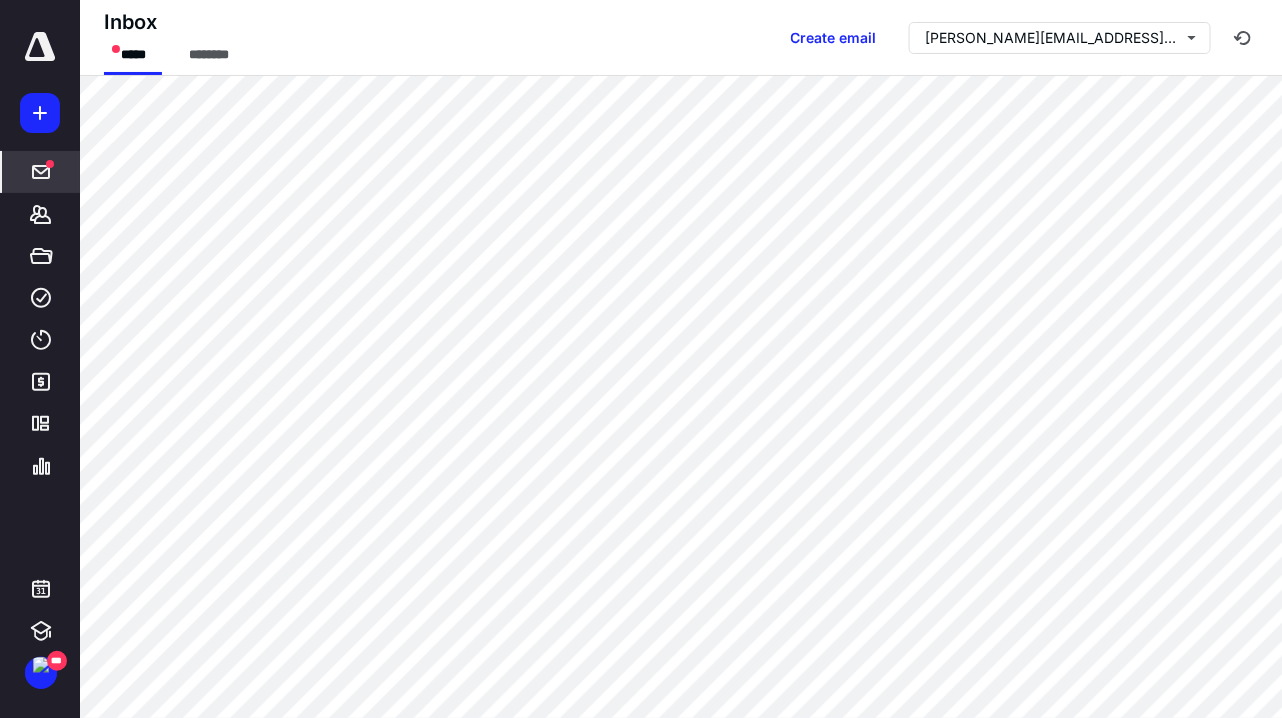 click on "Inbox ***** ******** Create email annette@clockworkacctg.com" at bounding box center [681, 38] 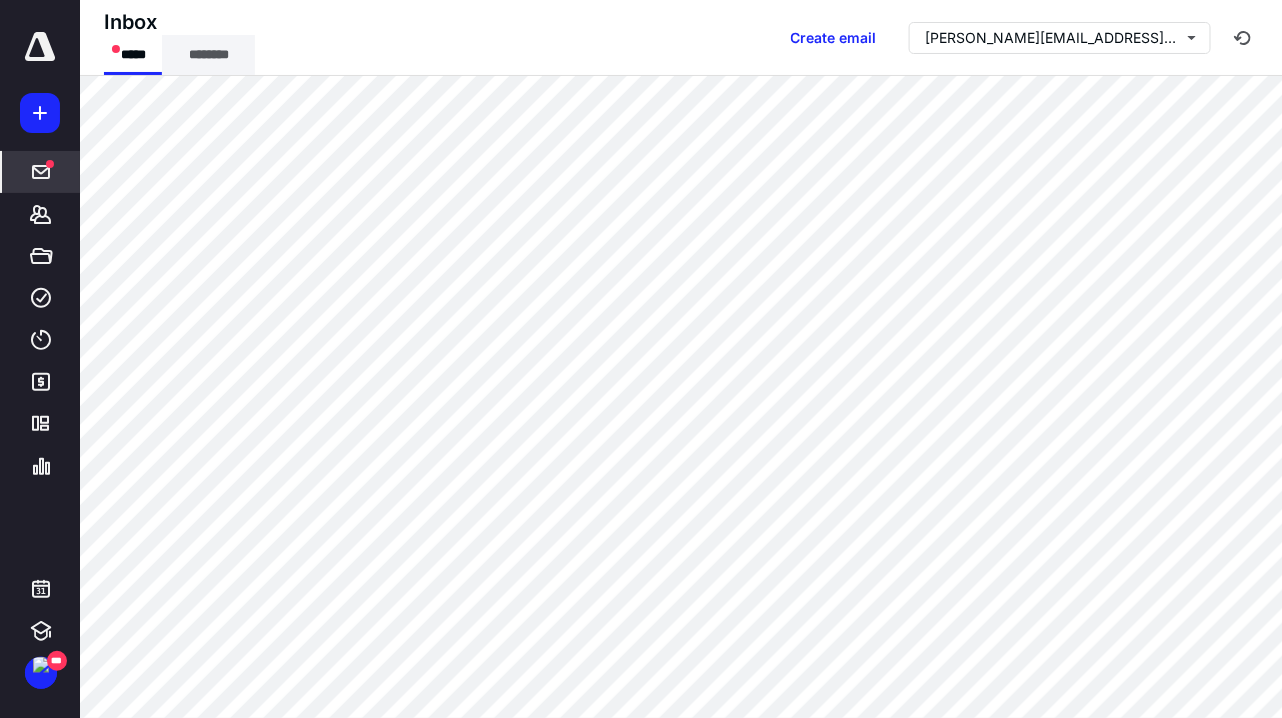 click on "********" at bounding box center [208, 55] 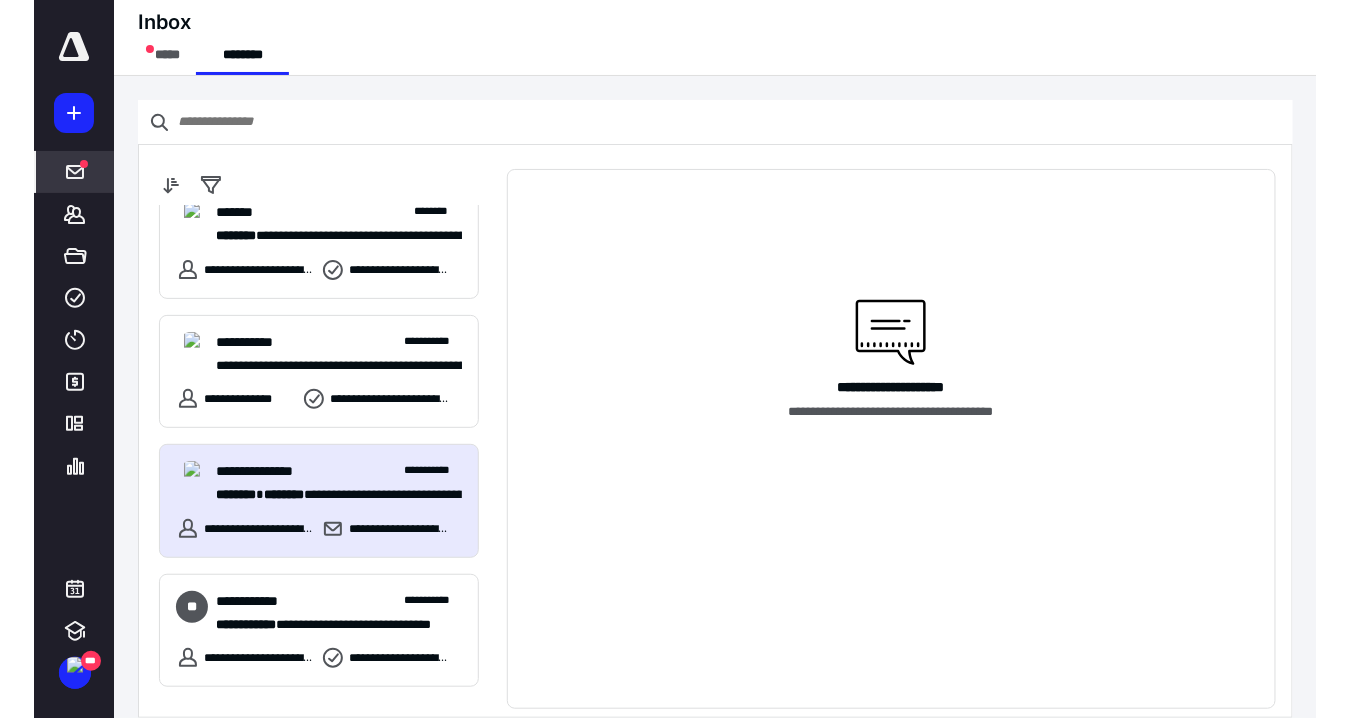 scroll, scrollTop: 320, scrollLeft: 0, axis: vertical 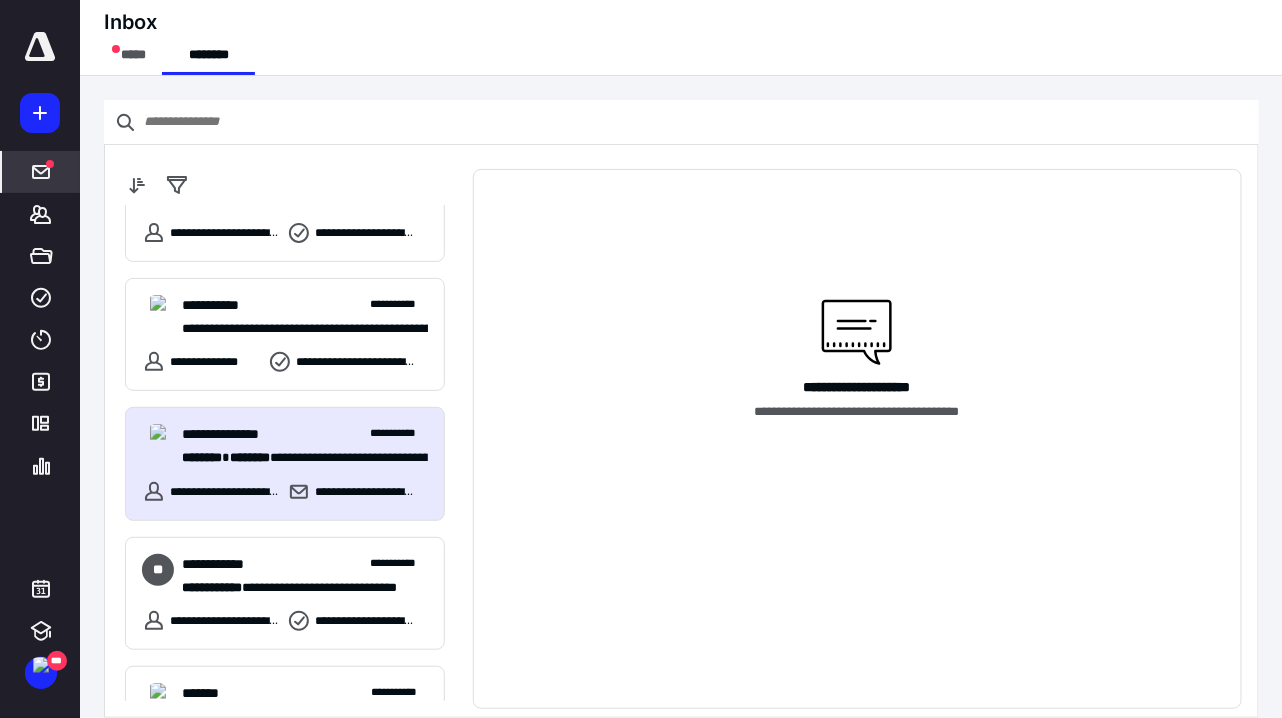 click on "**********" at bounding box center [299, 458] 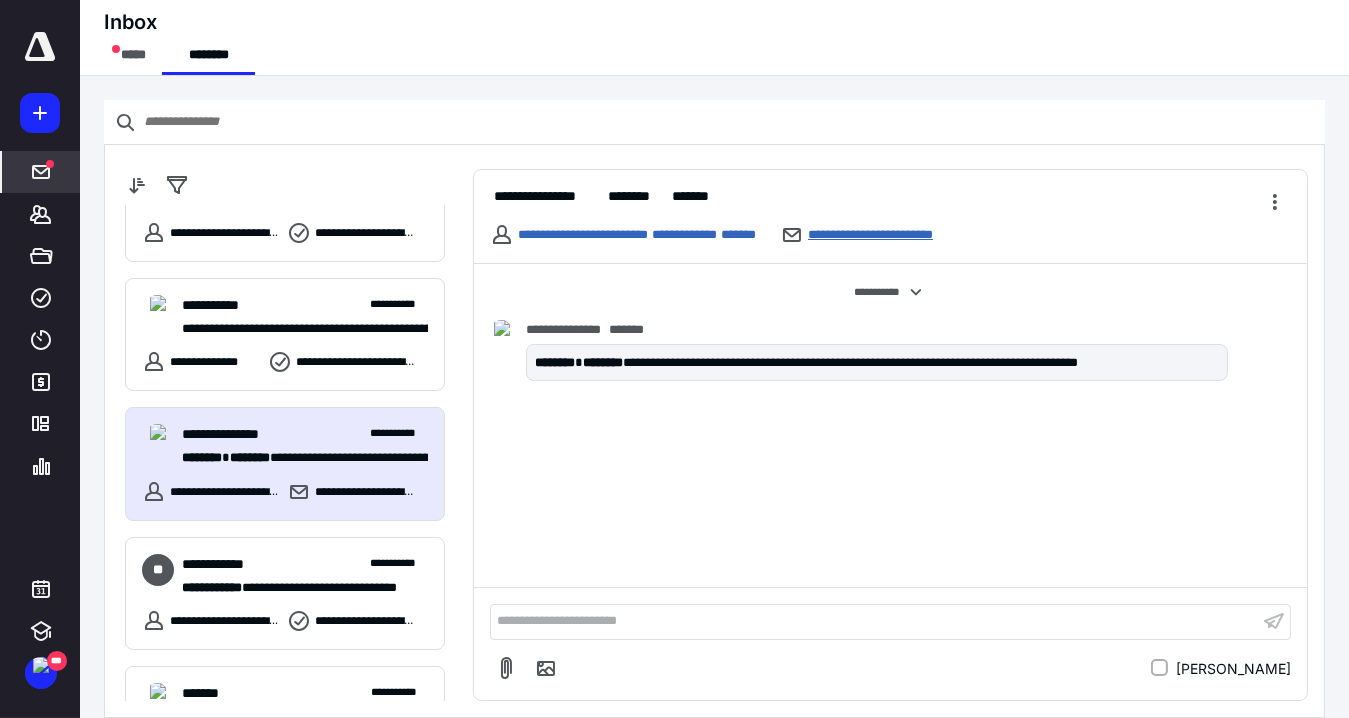 click on "**********" at bounding box center (891, 235) 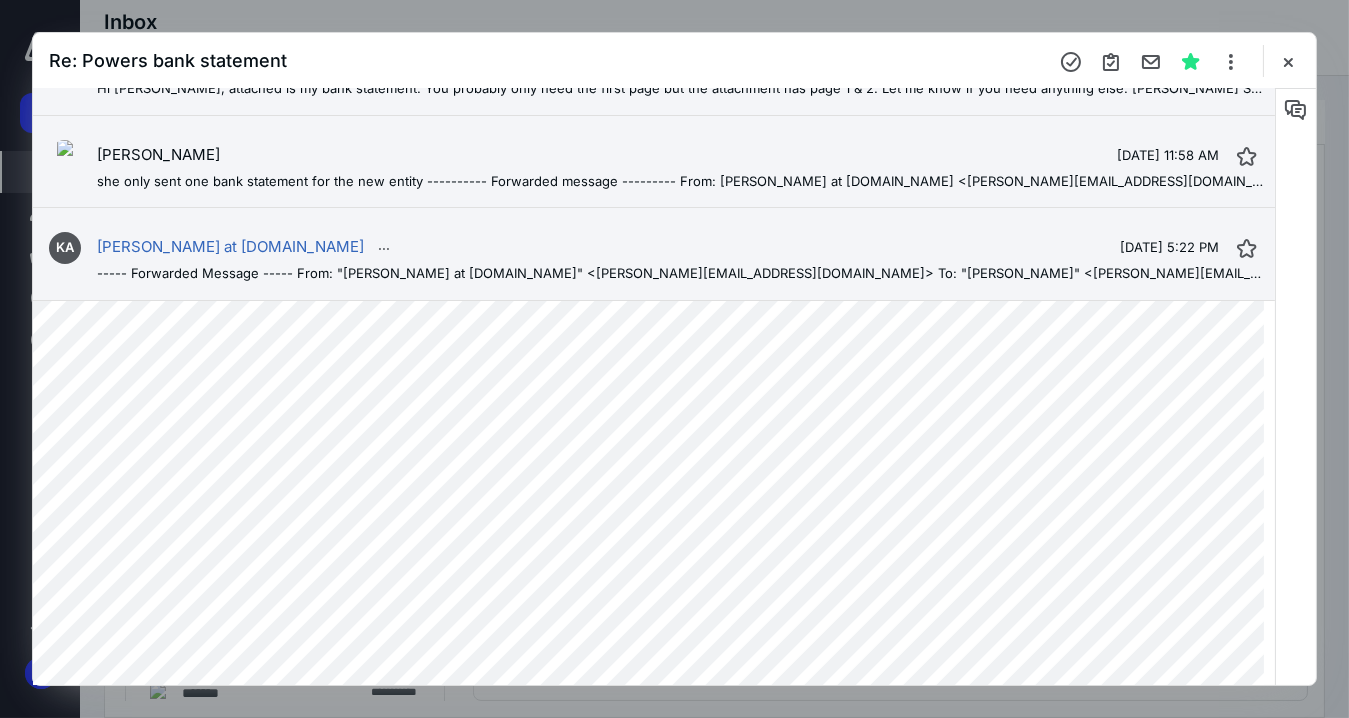 scroll, scrollTop: 0, scrollLeft: 0, axis: both 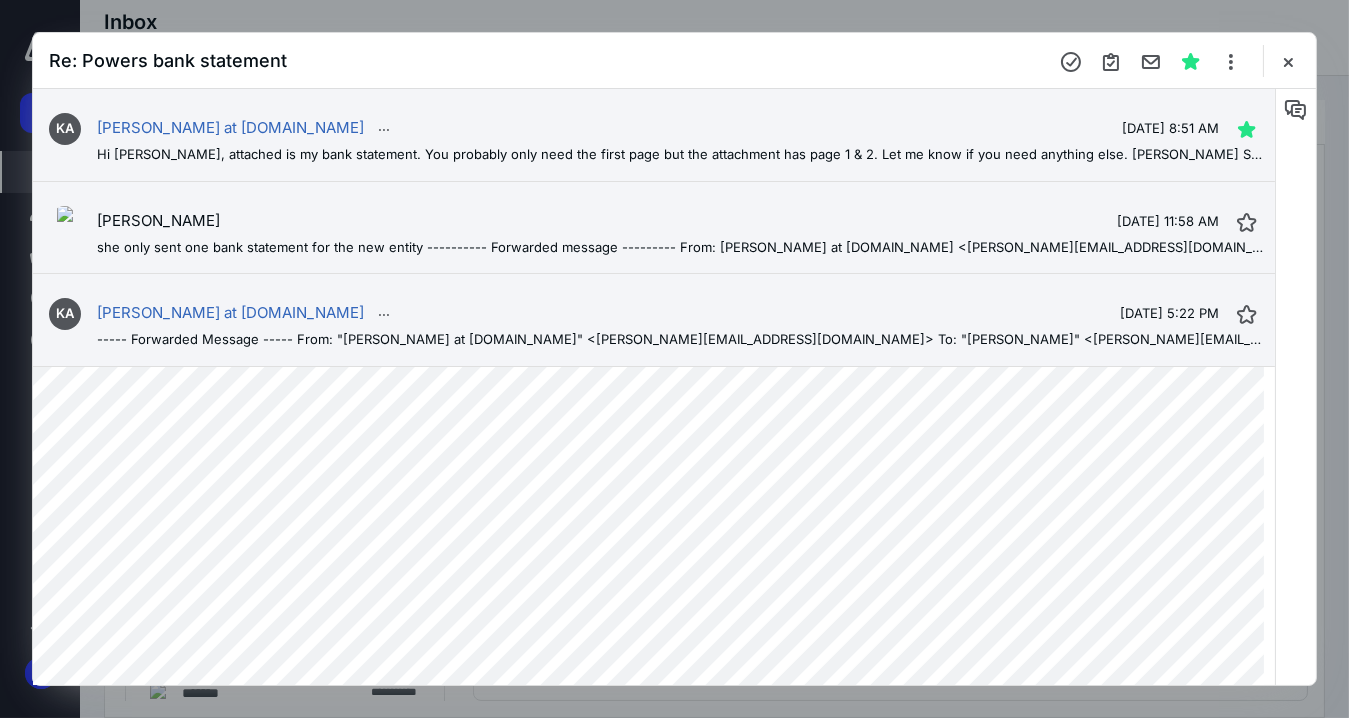 click on "Hi Charlee, attached is my bank statement. You probably only need the first page but the attachment has page 1 & 2. Let me know if you need anything else. Karen Powers Sport Stop ----- Forwar" at bounding box center [680, 155] 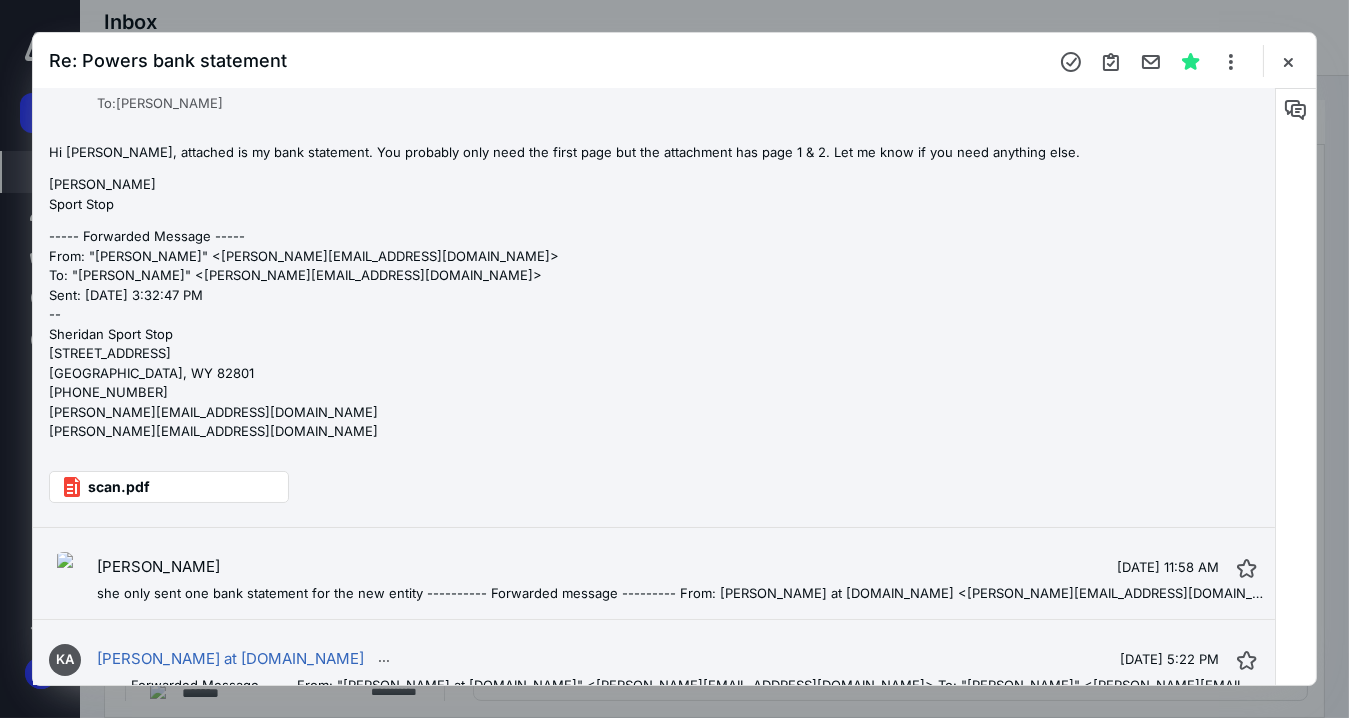 scroll, scrollTop: 0, scrollLeft: 0, axis: both 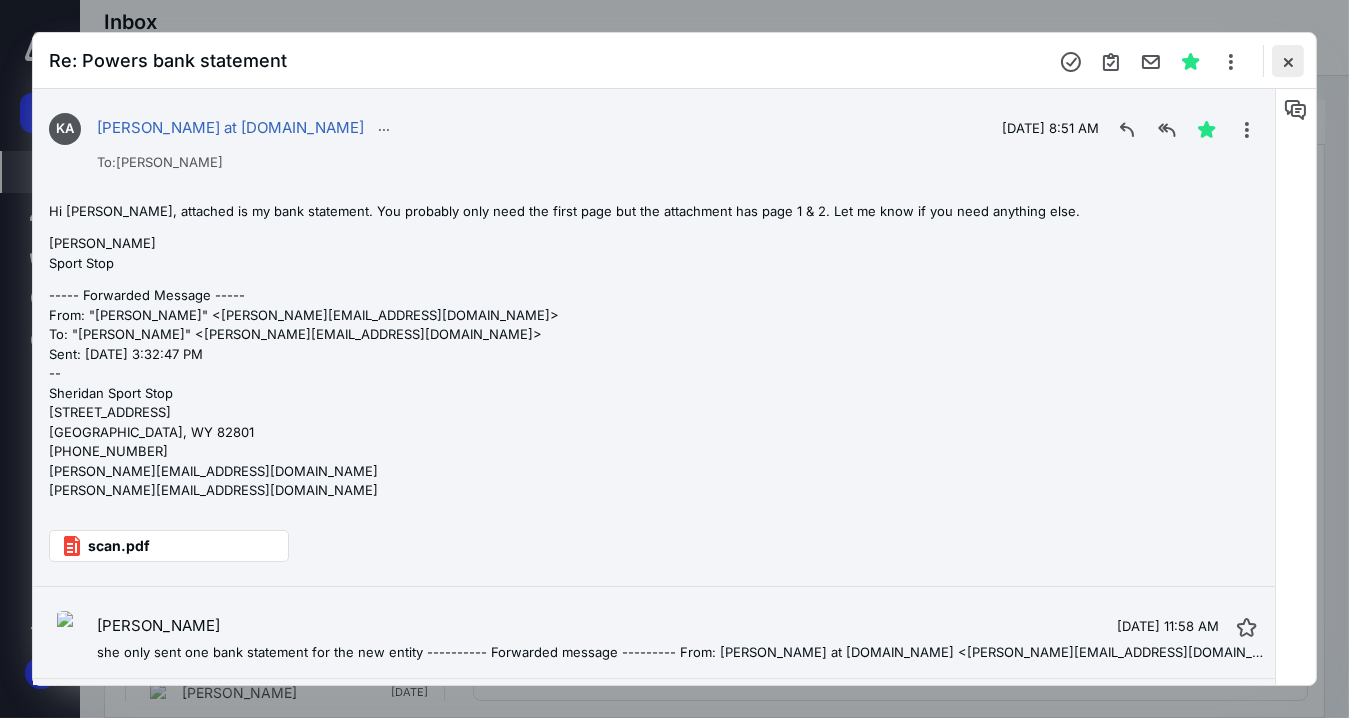 click at bounding box center (1288, 61) 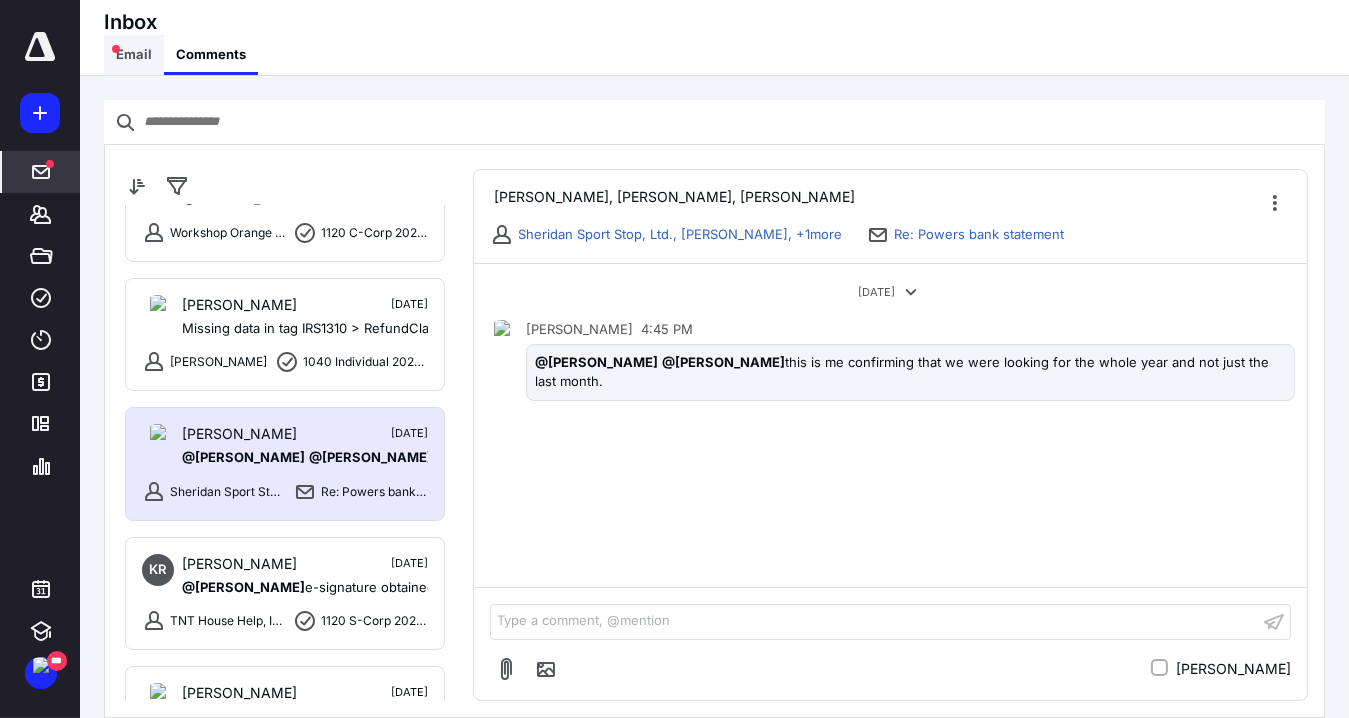 click on "Email" at bounding box center (134, 55) 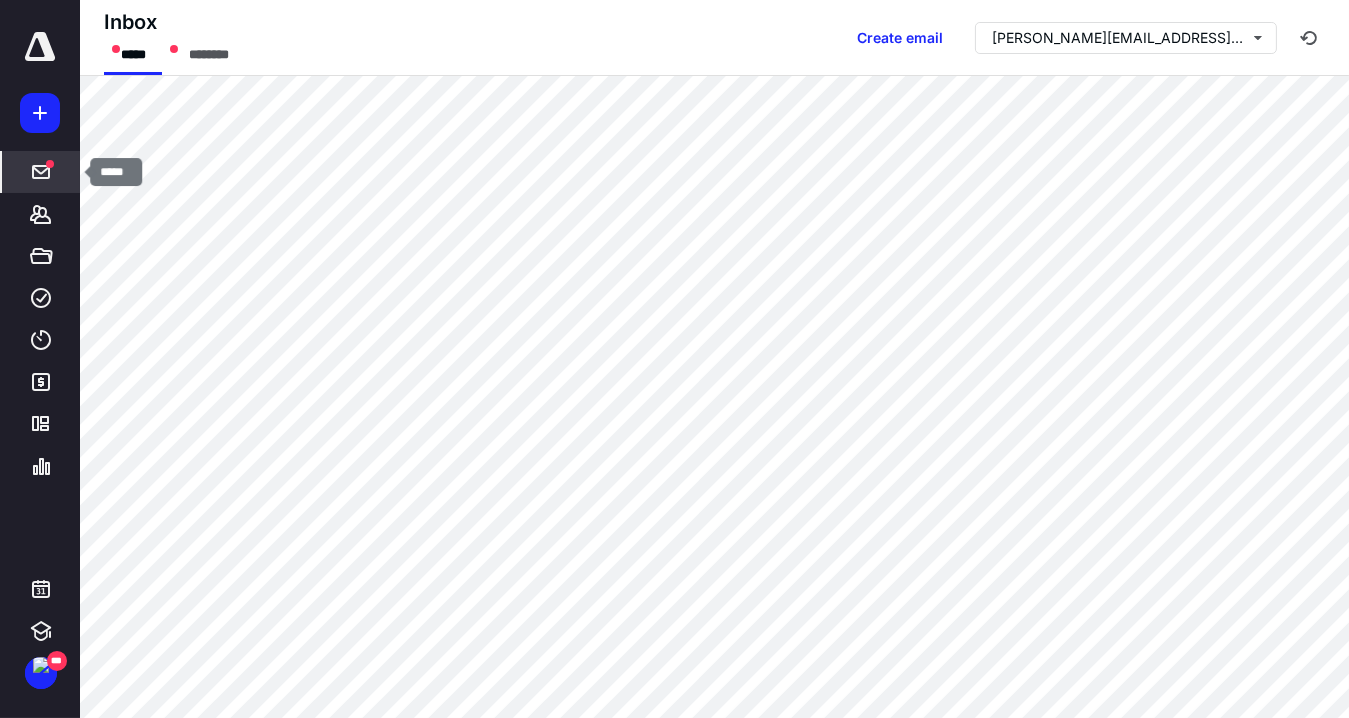 click 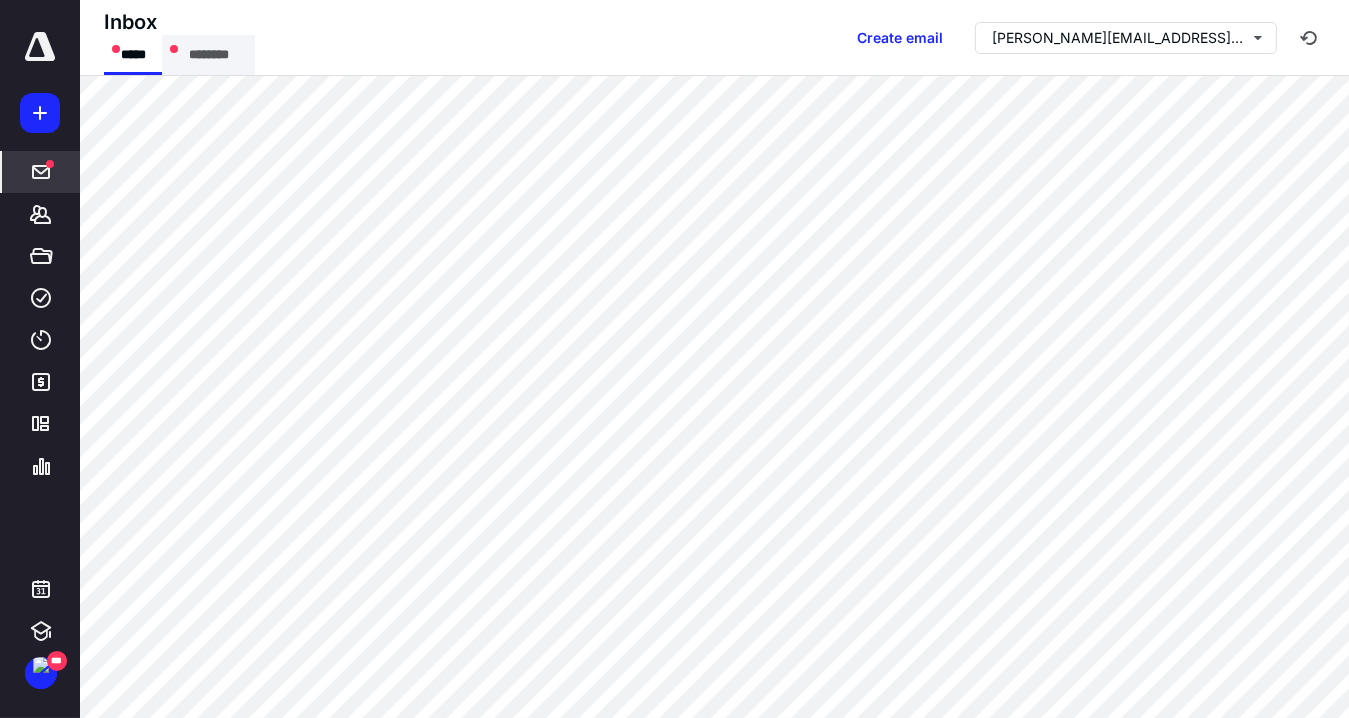 click on "********" at bounding box center [208, 55] 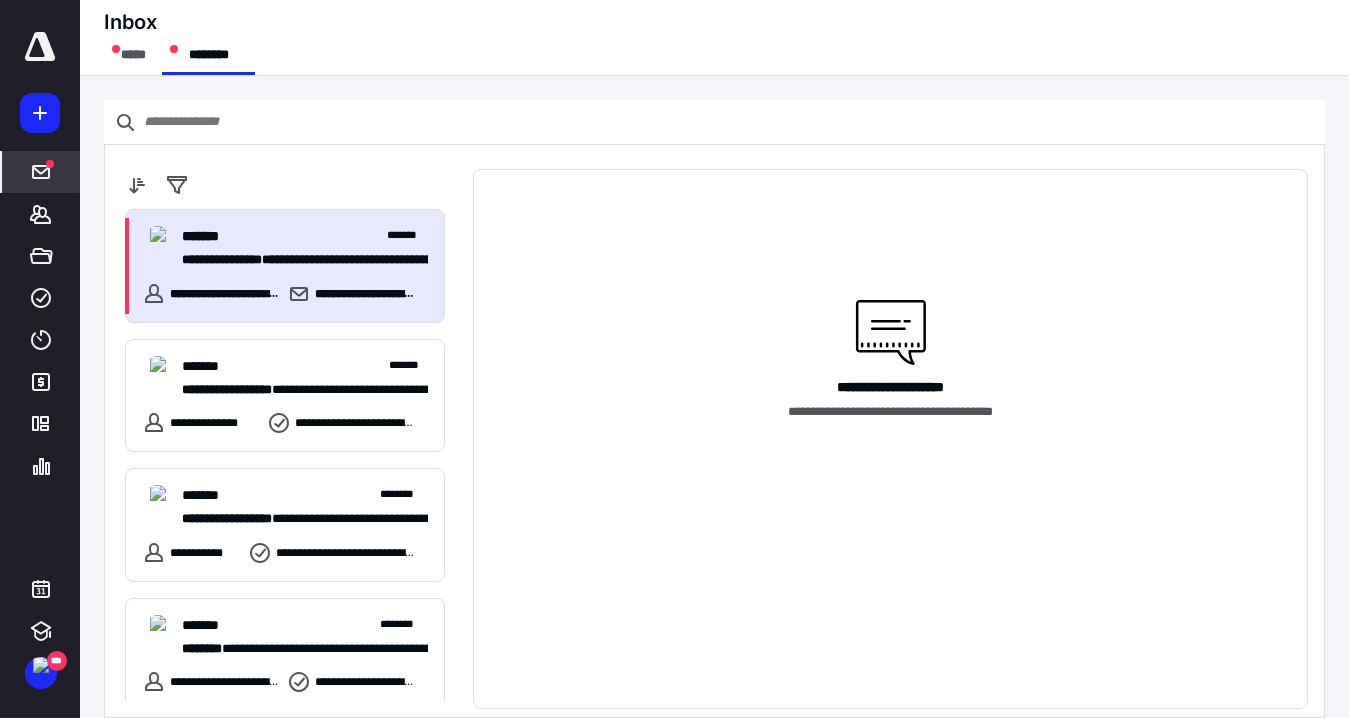 click on "**********" at bounding box center [285, 266] 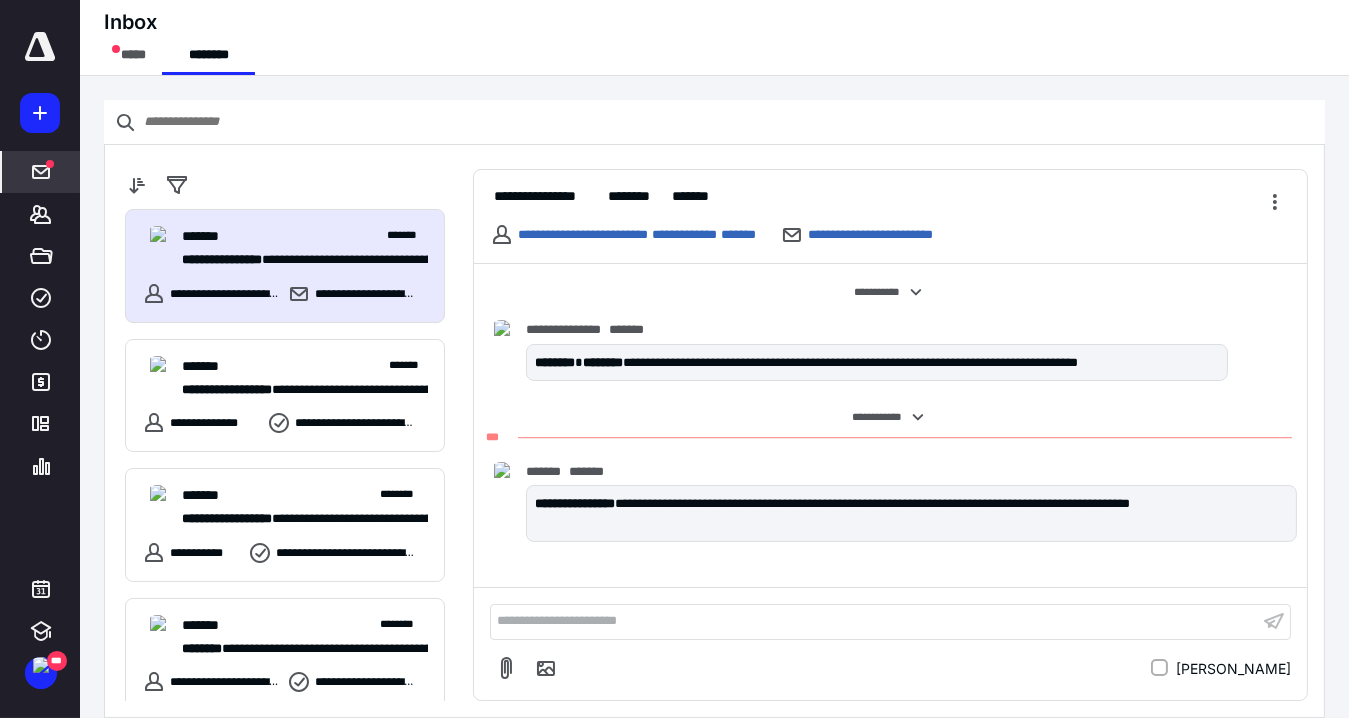 click on "**********" at bounding box center (874, 621) 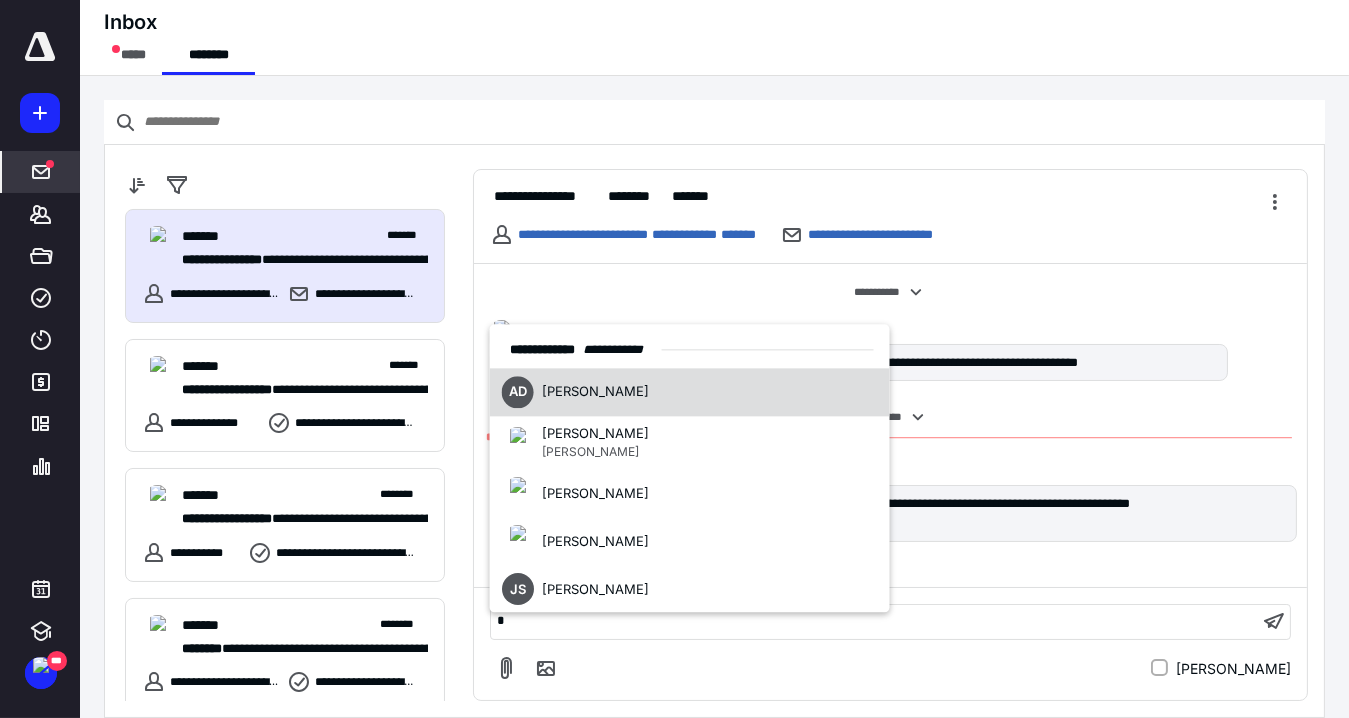 type 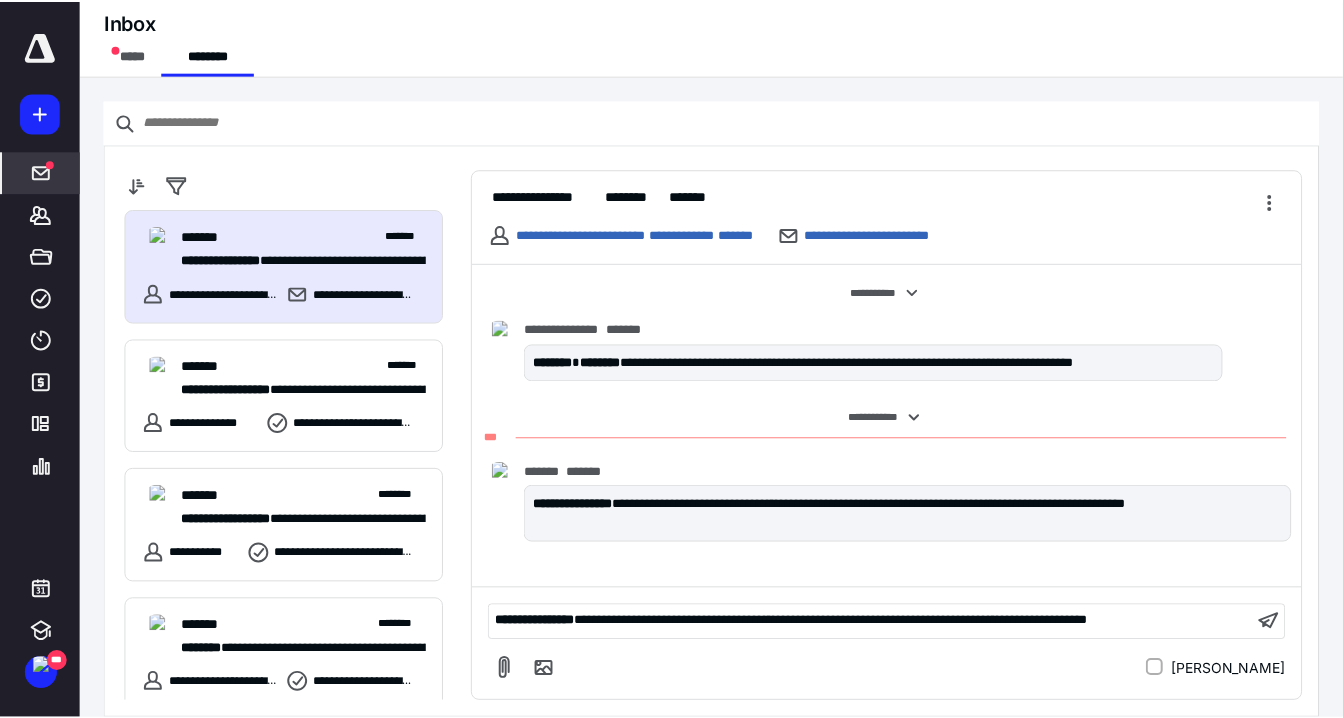 scroll, scrollTop: 55, scrollLeft: 0, axis: vertical 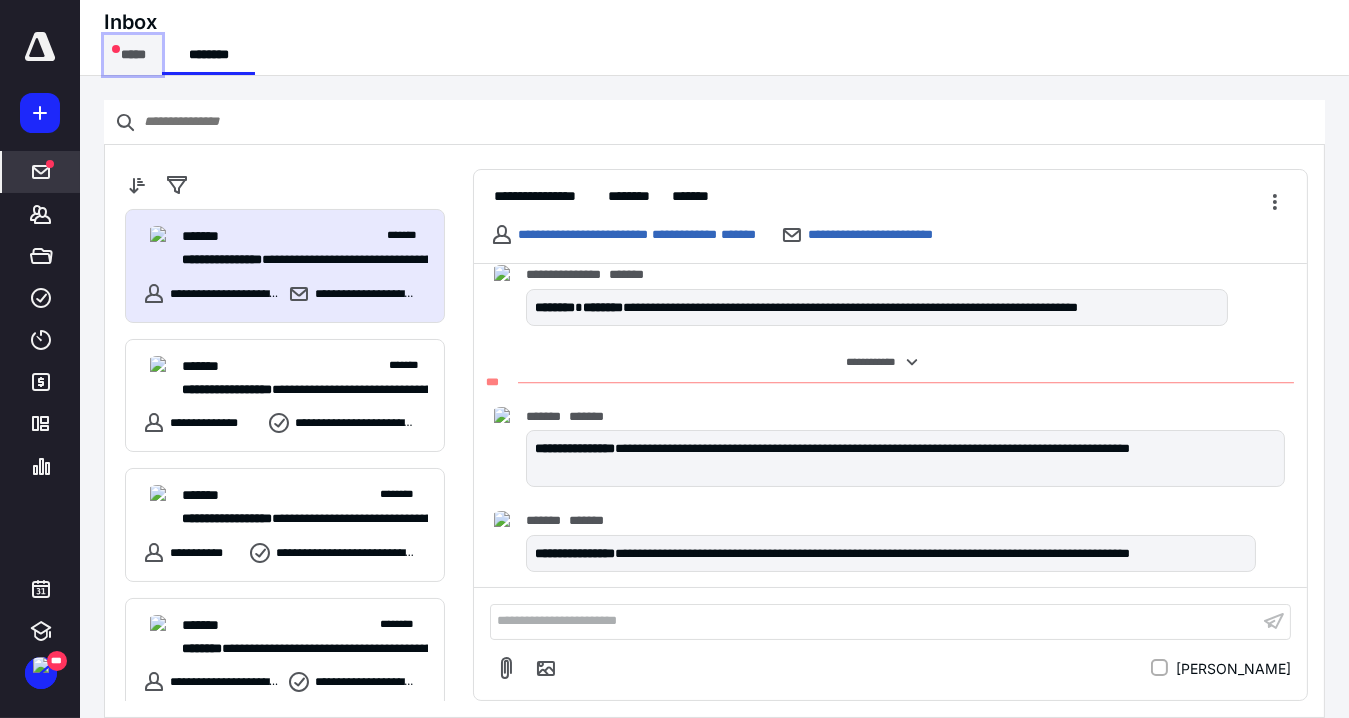 click on "*****" at bounding box center (133, 55) 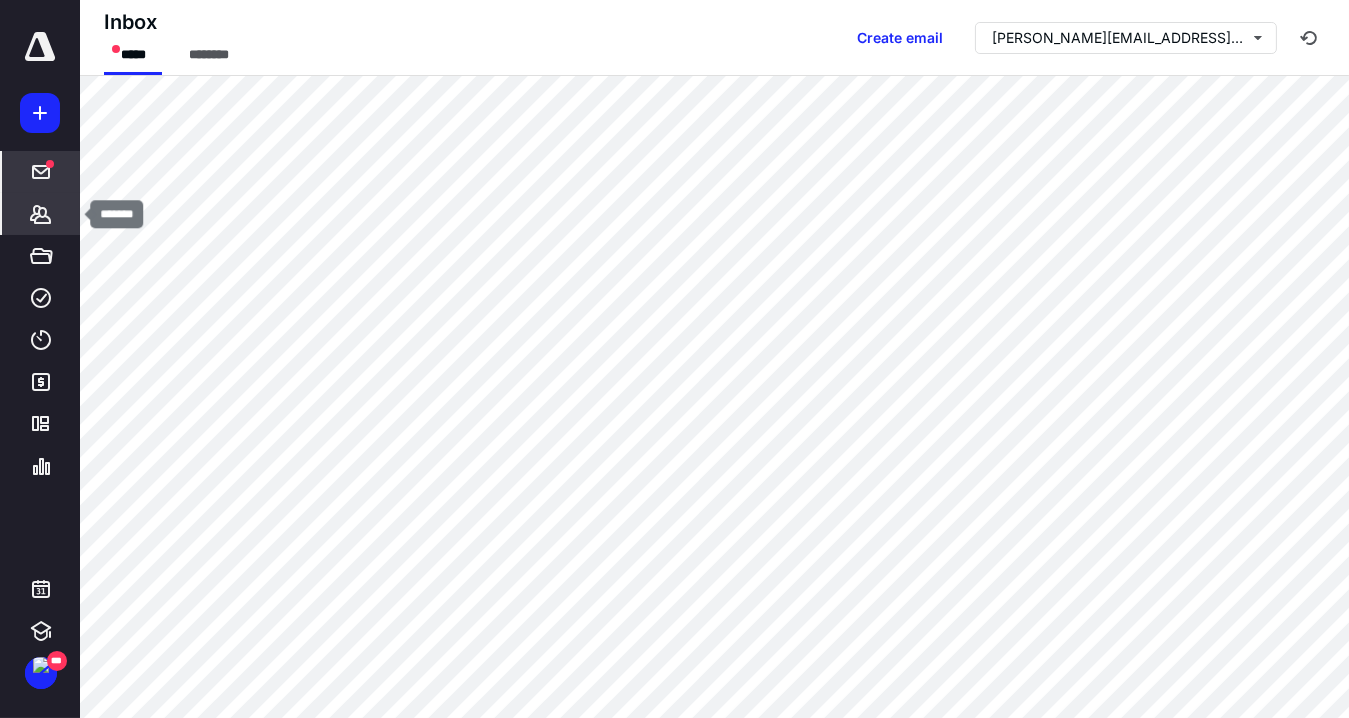 click 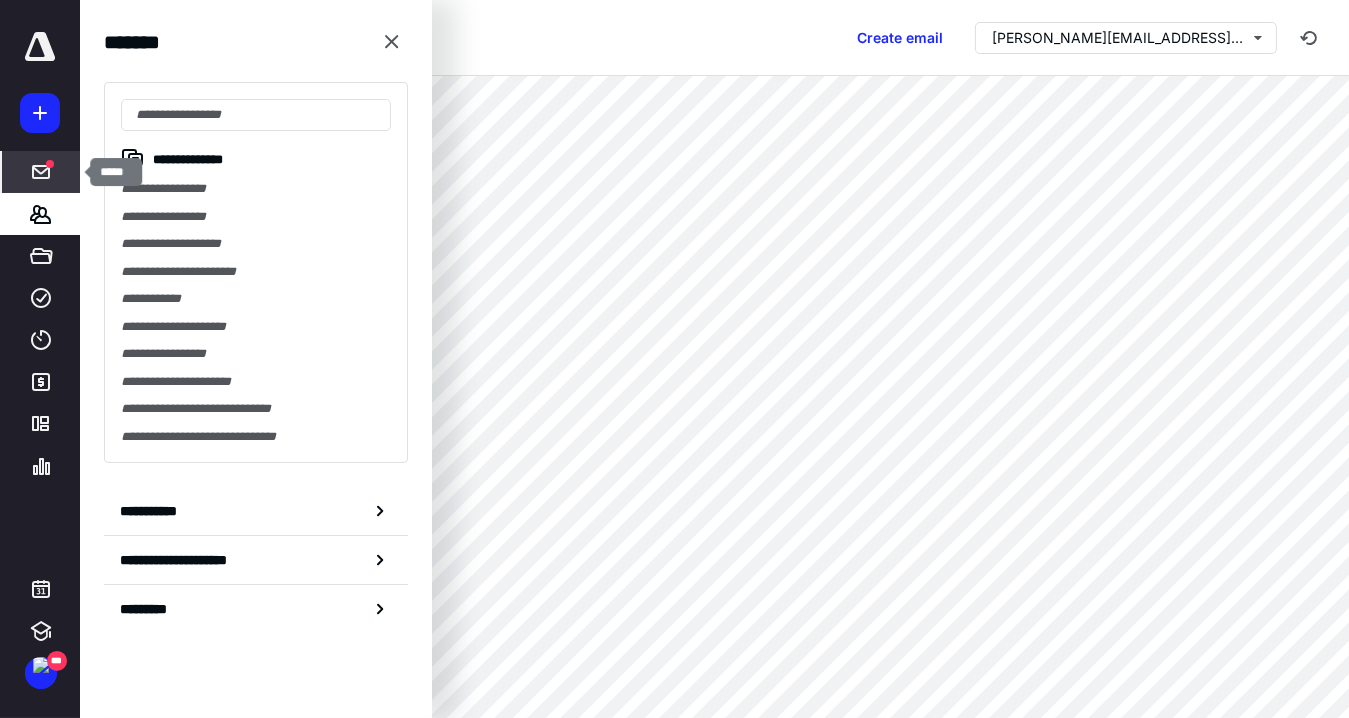 click 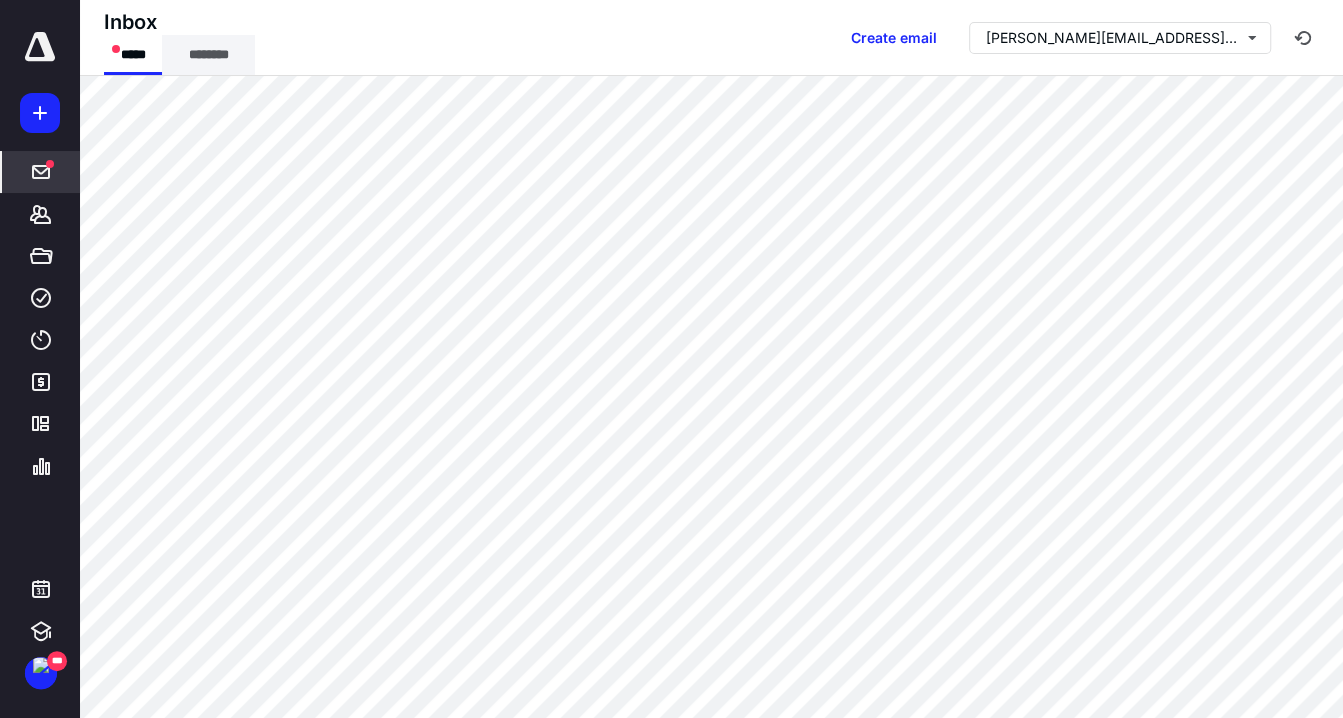 click on "********" at bounding box center [208, 55] 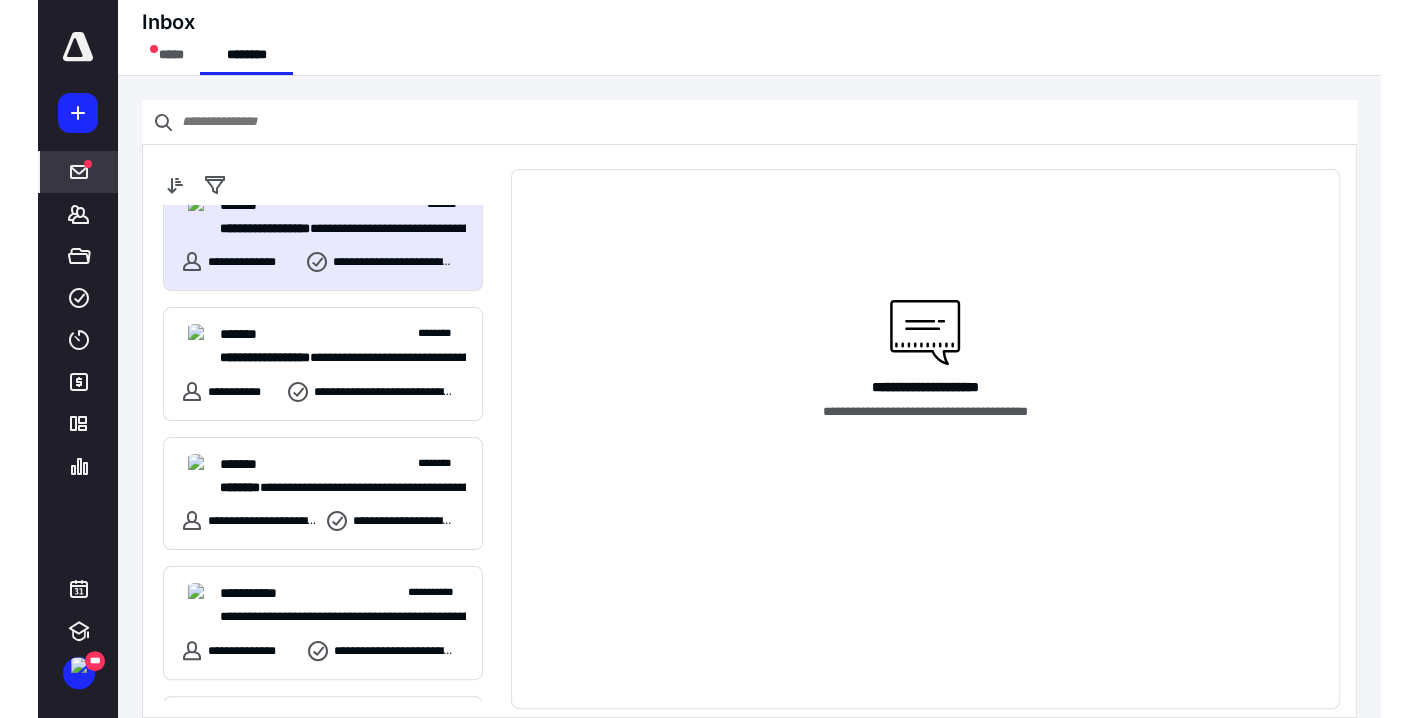 scroll, scrollTop: 0, scrollLeft: 0, axis: both 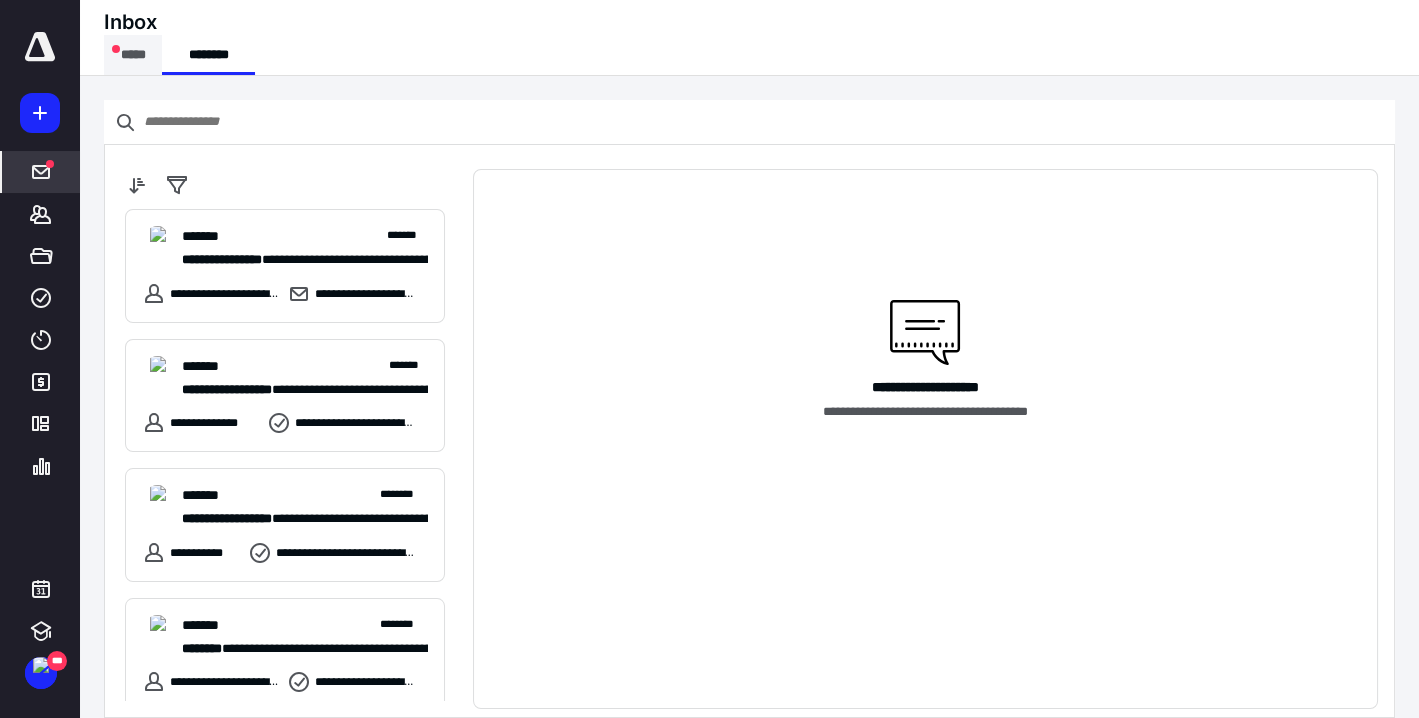 click on "*****" at bounding box center (133, 55) 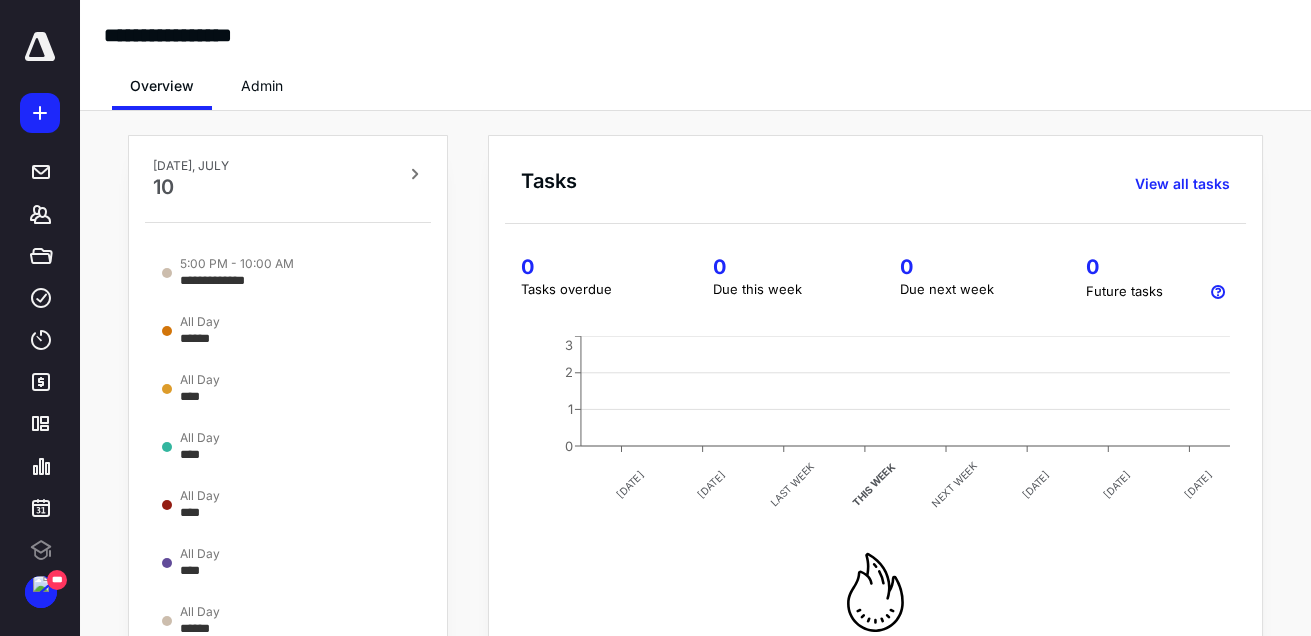 scroll, scrollTop: 0, scrollLeft: 0, axis: both 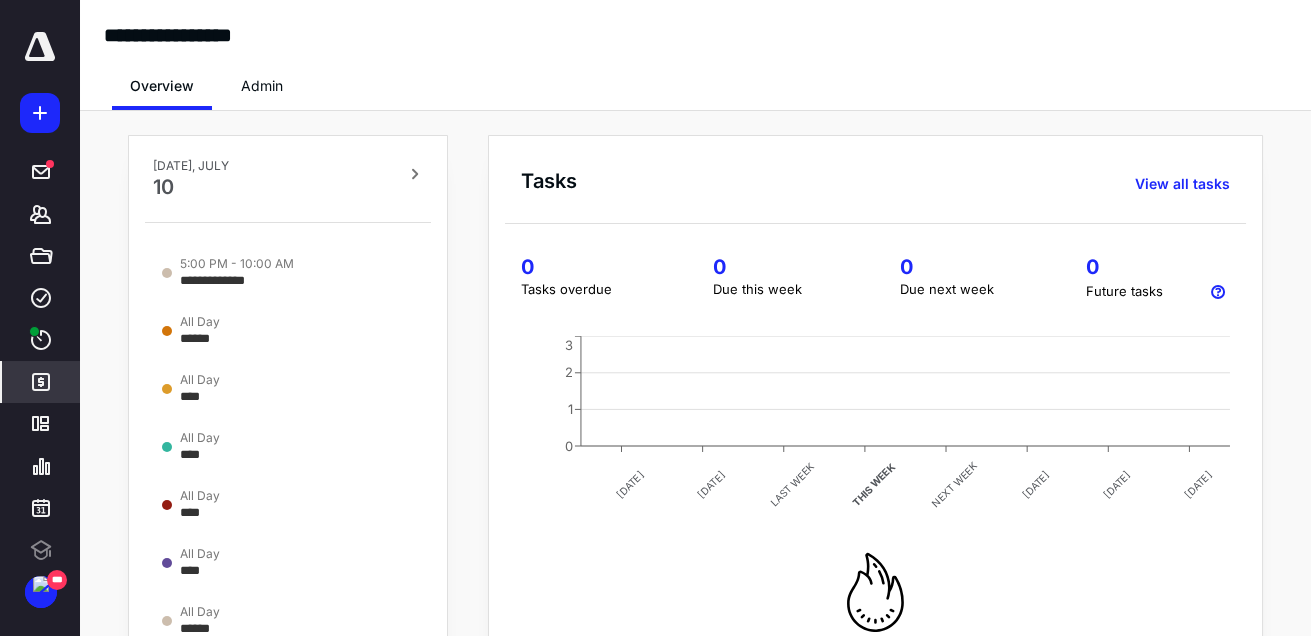 click 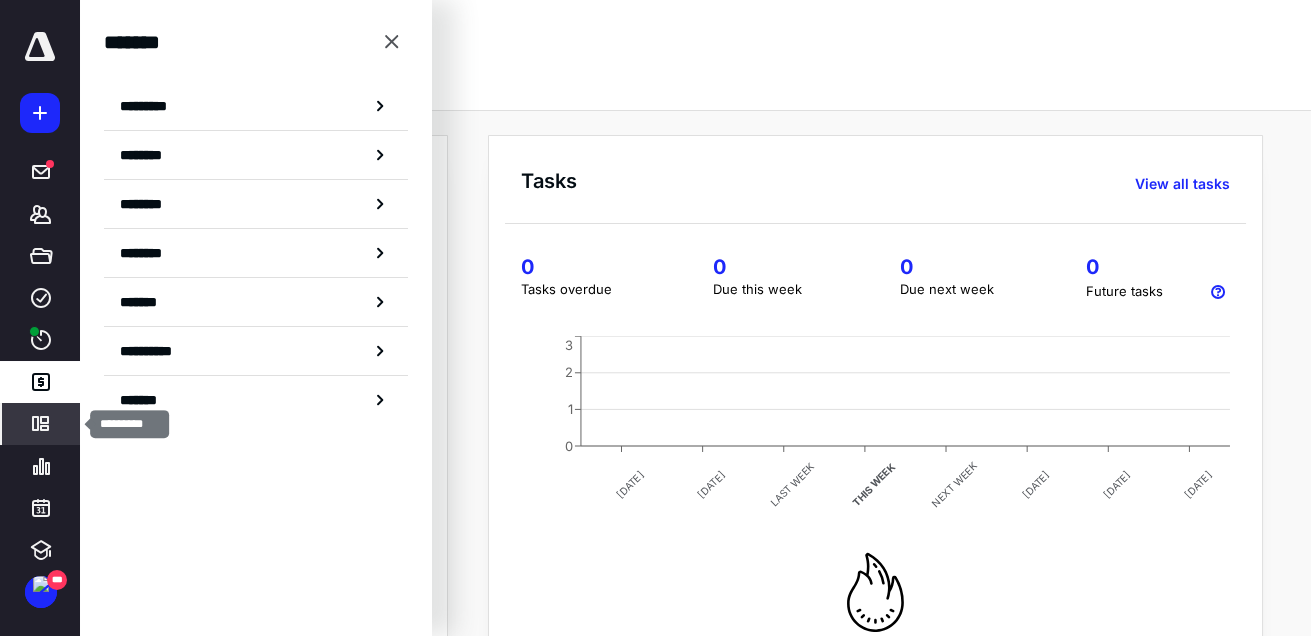 click 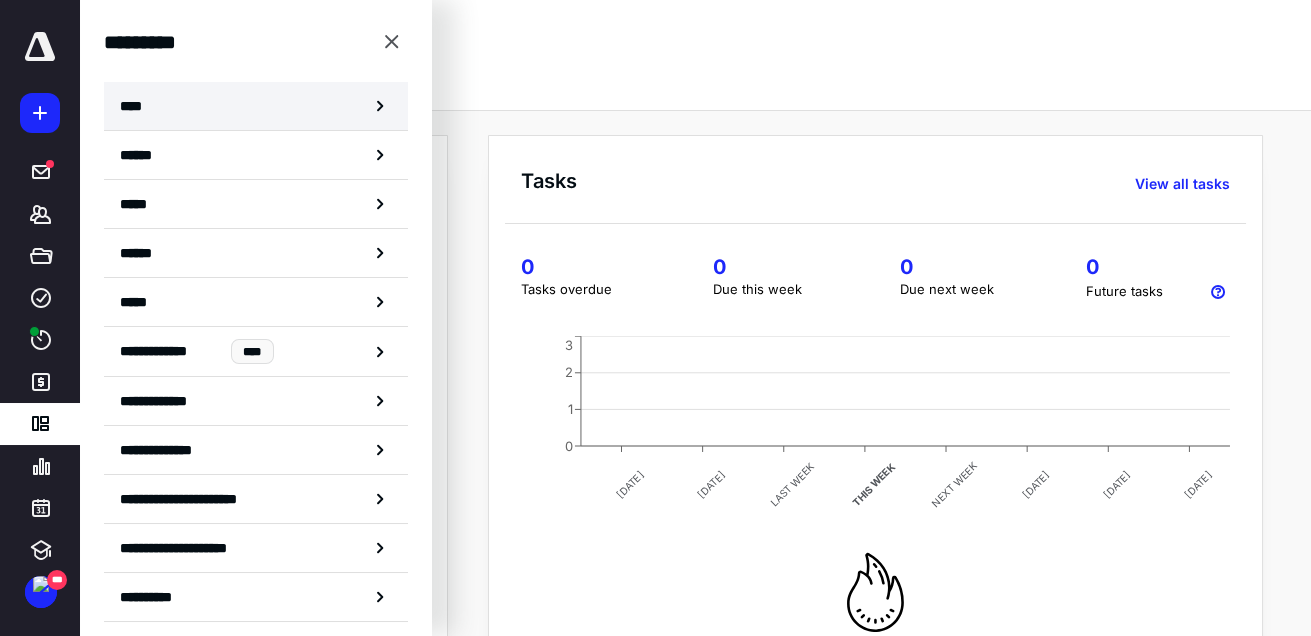 click on "****" at bounding box center (256, 106) 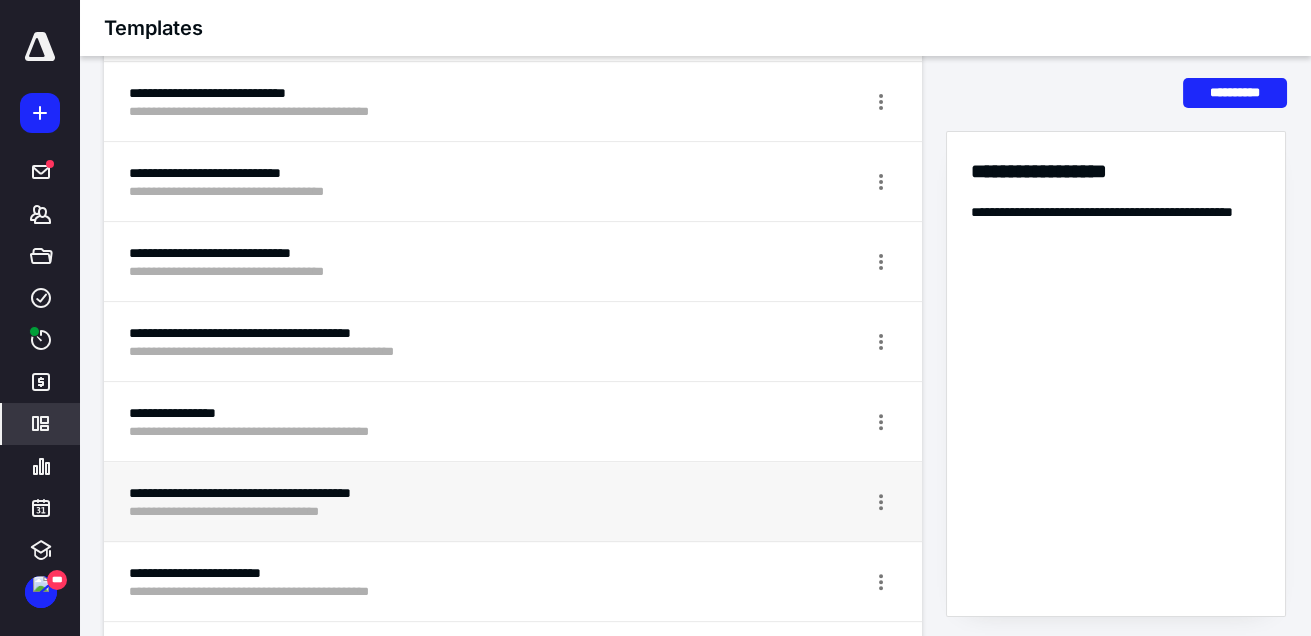 click on "**********" at bounding box center [438, 493] 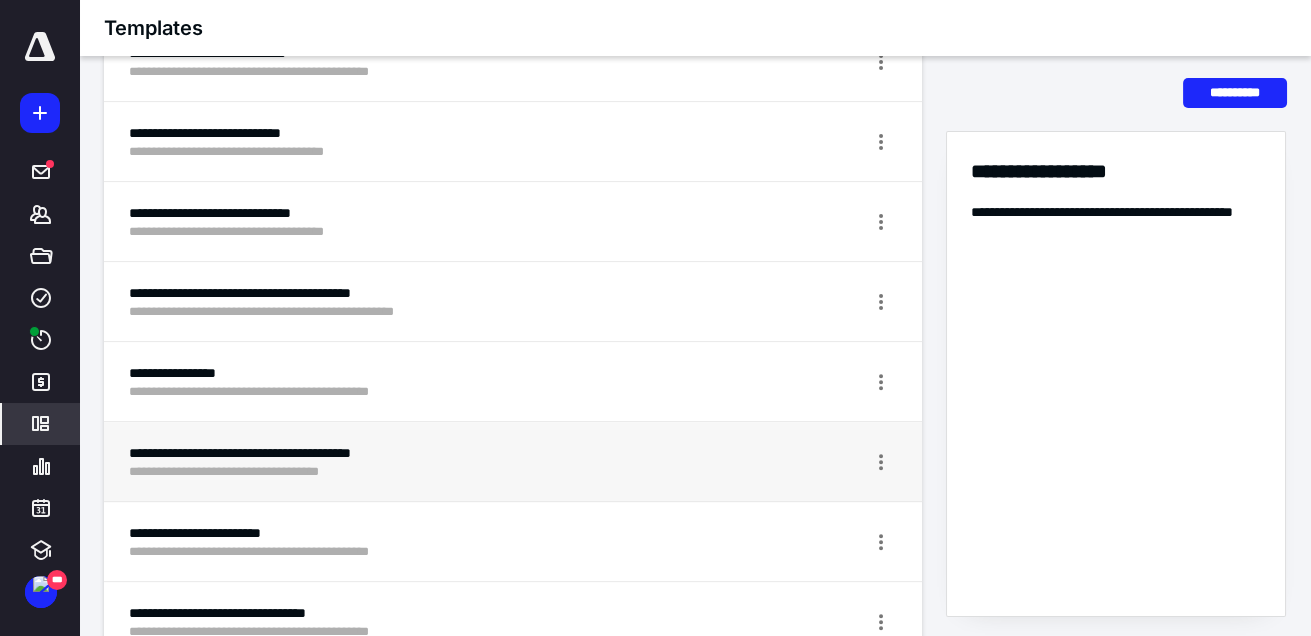scroll, scrollTop: 2160, scrollLeft: 0, axis: vertical 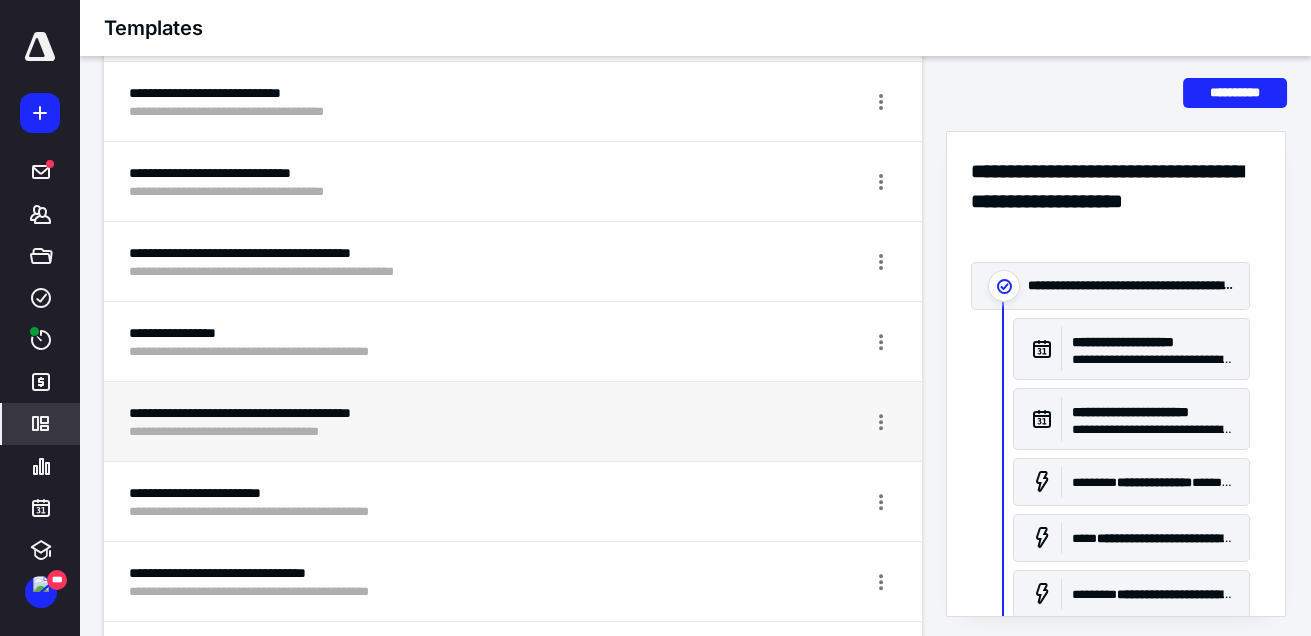 click on "**********" at bounding box center (438, 413) 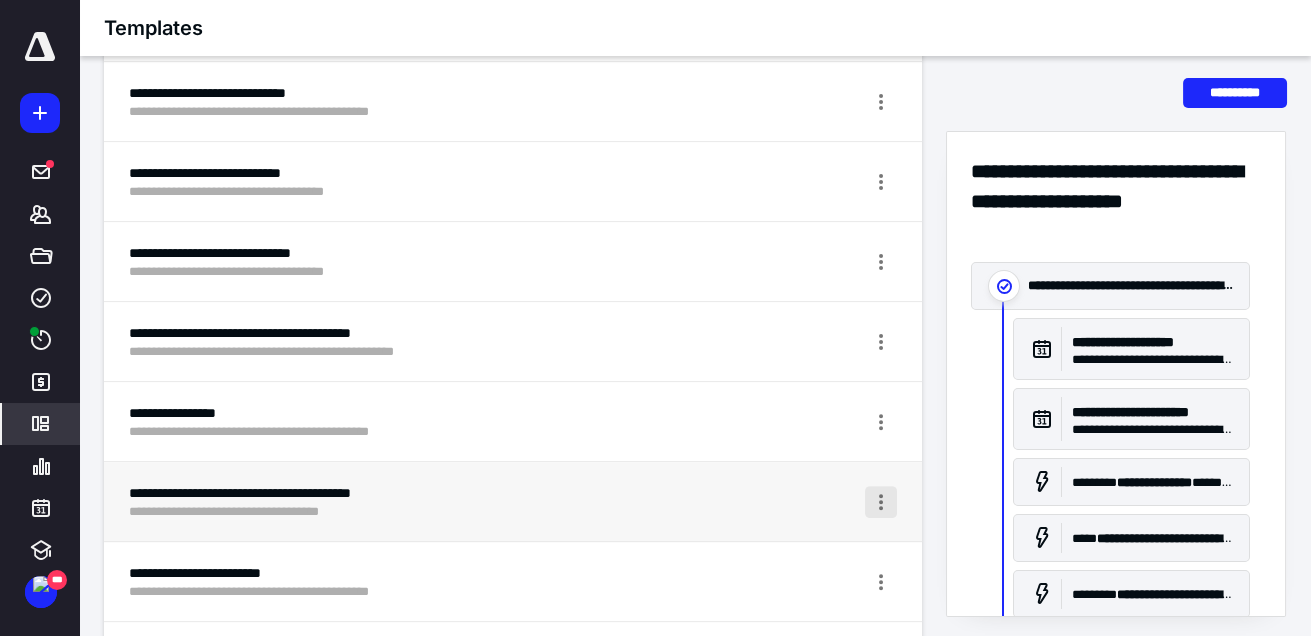 click at bounding box center (881, 422) 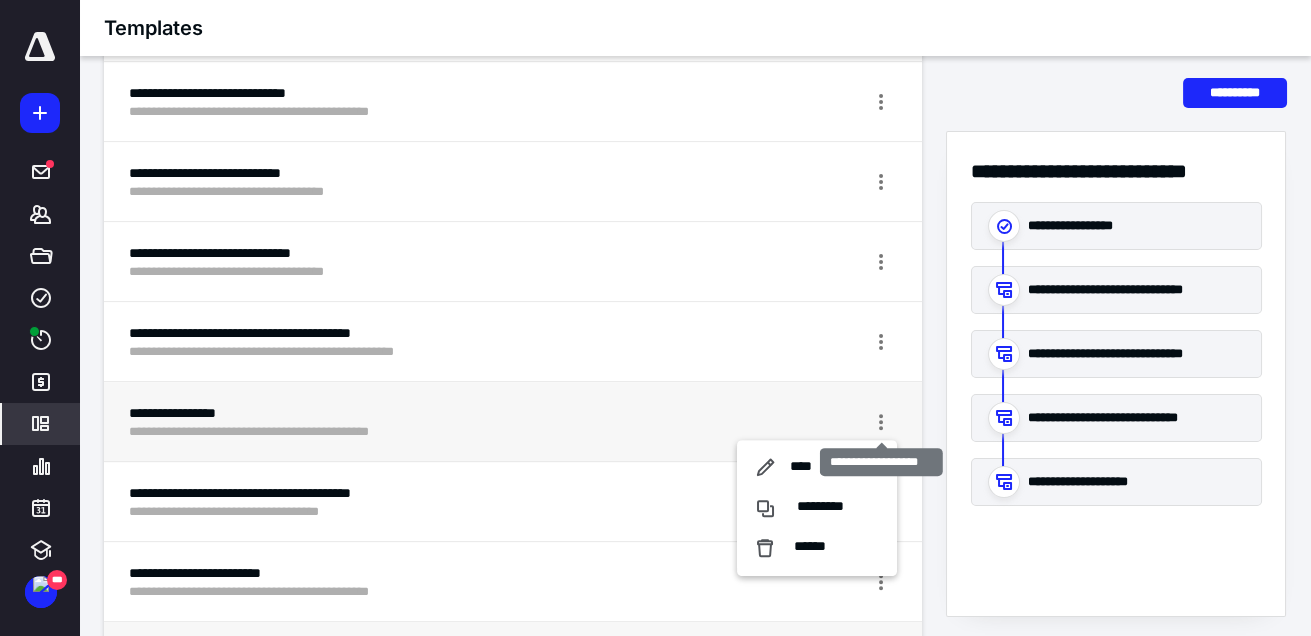 scroll, scrollTop: 2240, scrollLeft: 0, axis: vertical 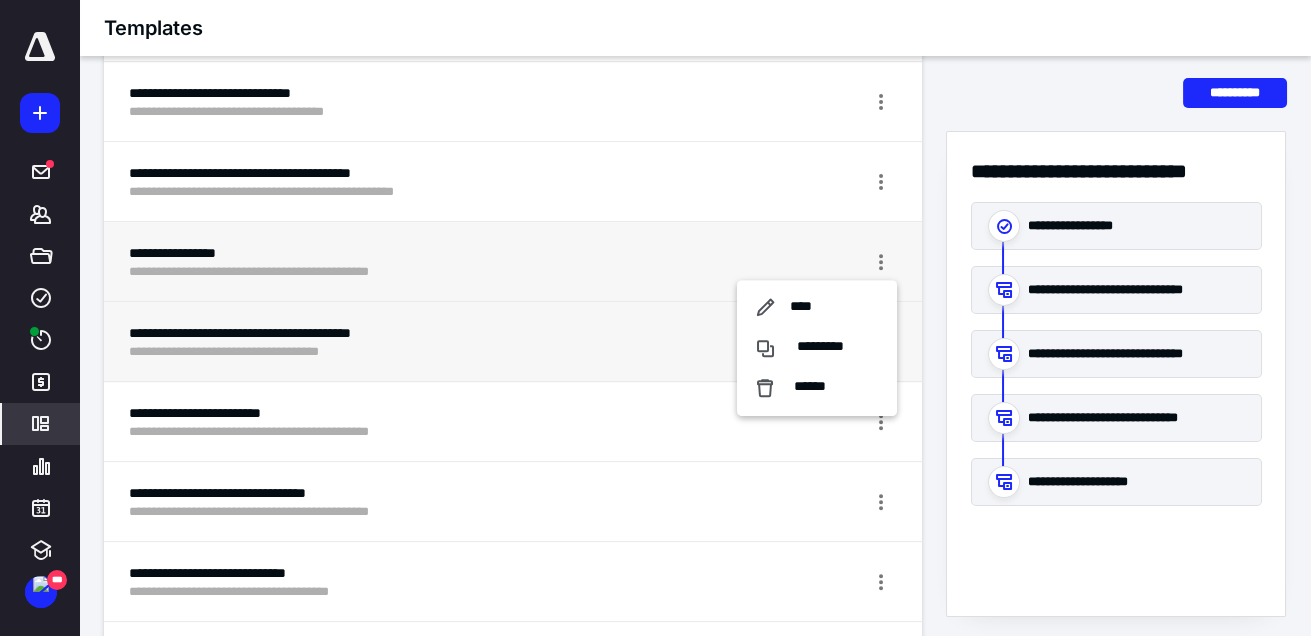 click on "**********" at bounding box center [438, 333] 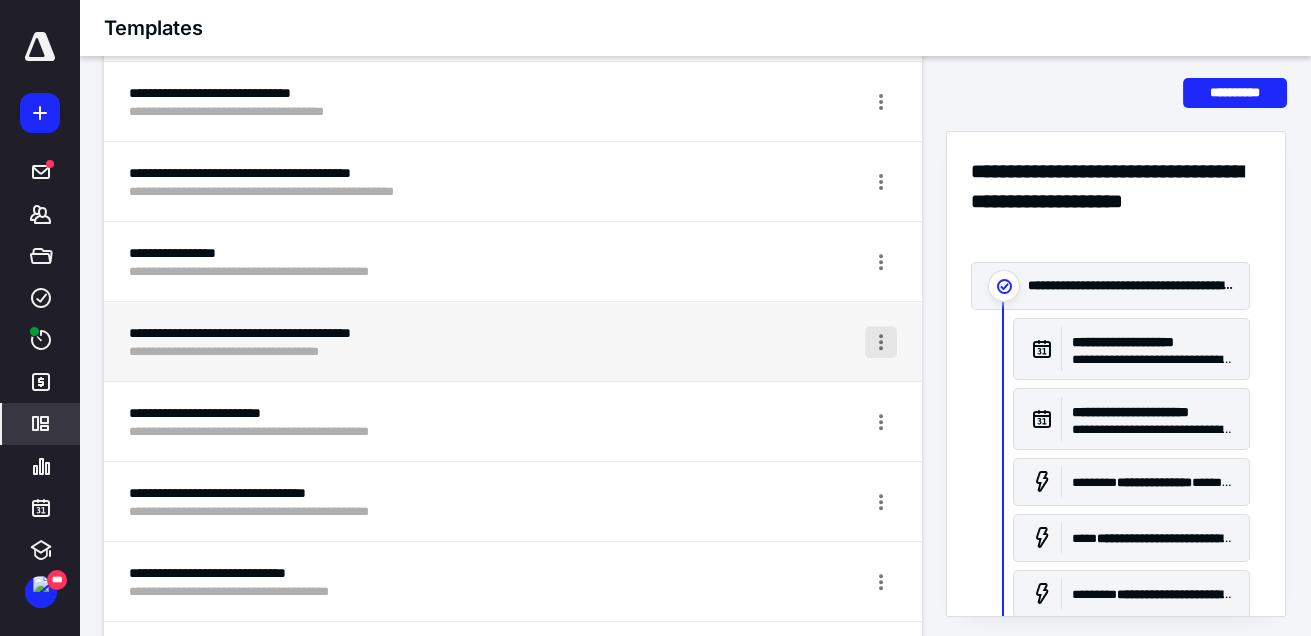 click at bounding box center [881, 342] 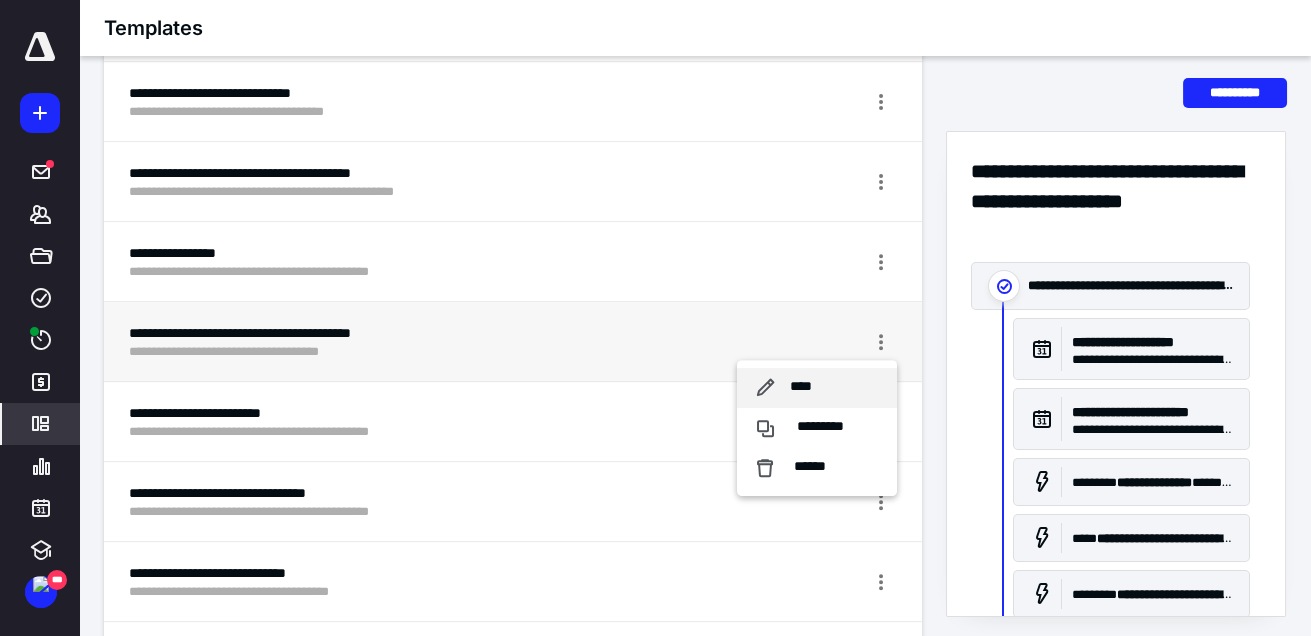click on "****" at bounding box center (817, 388) 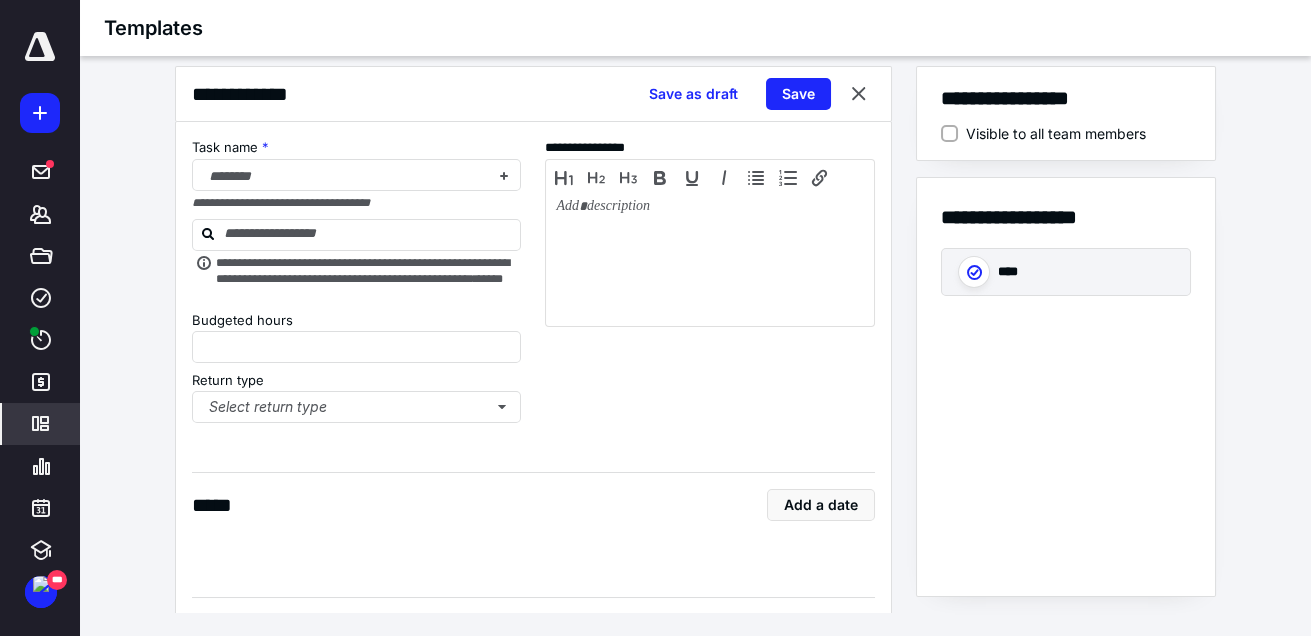 type on "*" 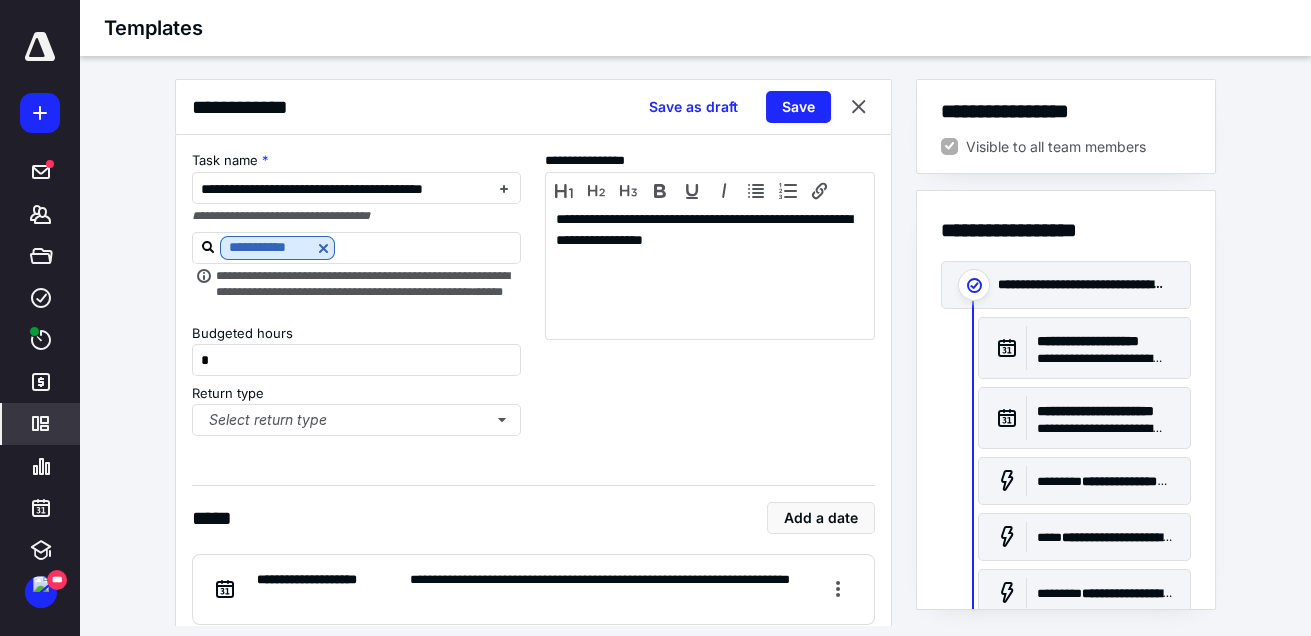 scroll, scrollTop: 0, scrollLeft: 0, axis: both 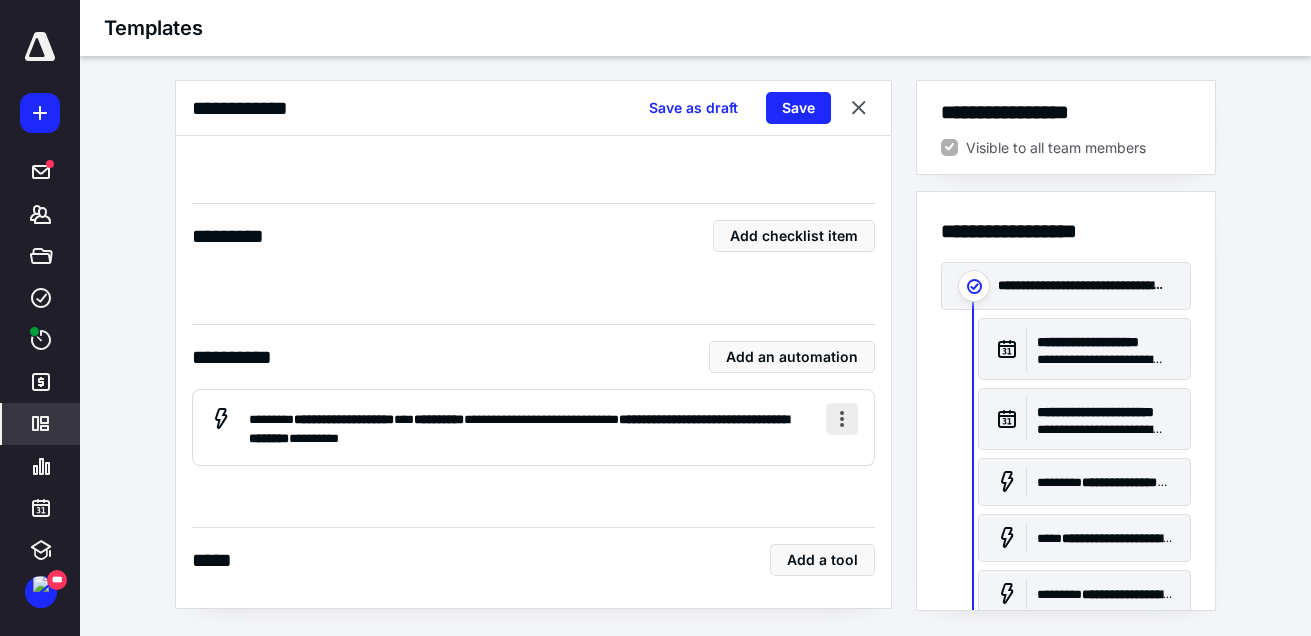 click at bounding box center [842, 419] 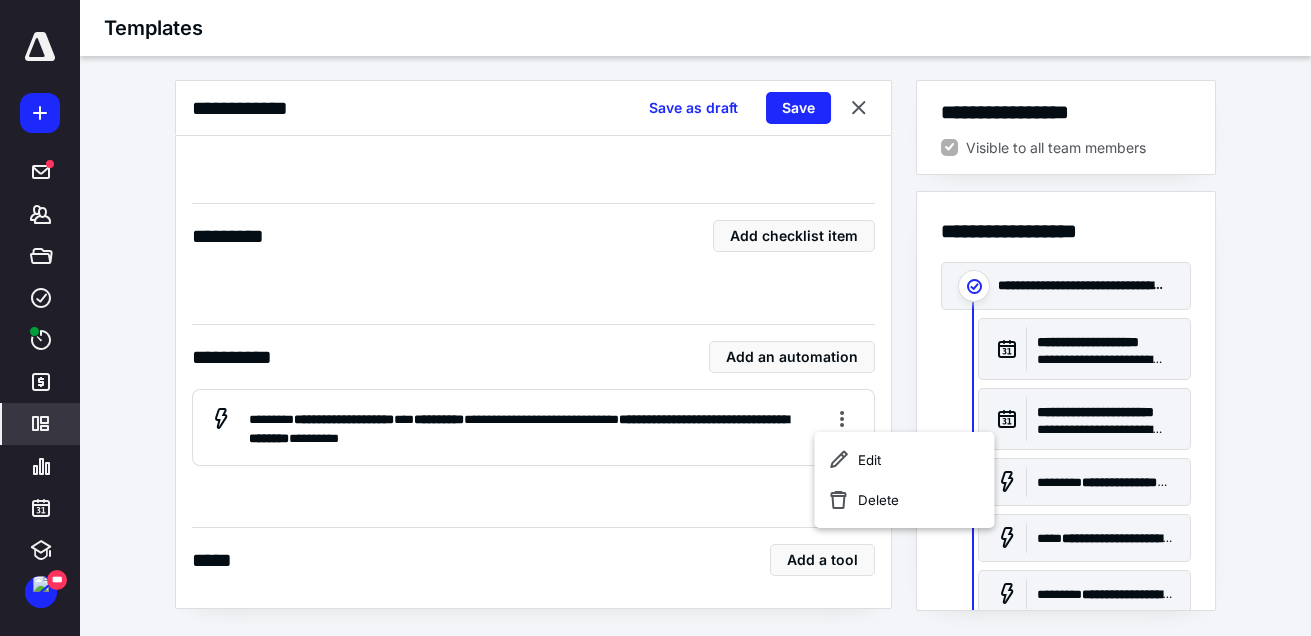 click on "**********" at bounding box center (521, 429) 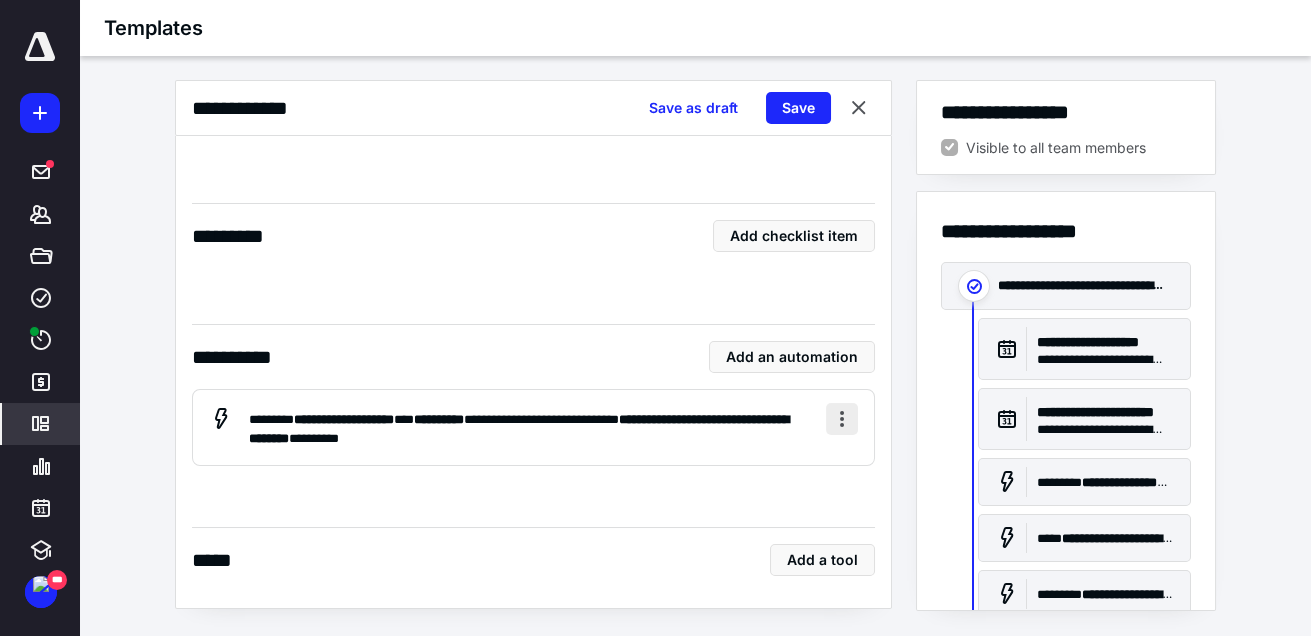 click at bounding box center (842, 419) 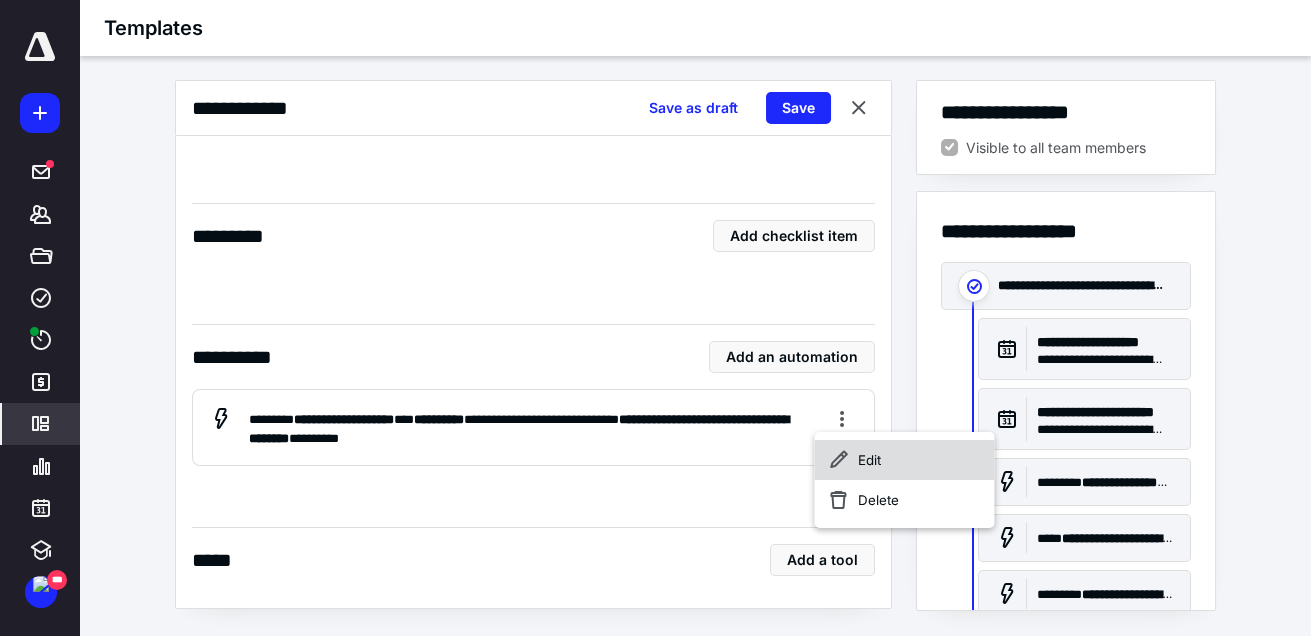 click on "Edit" at bounding box center [904, 460] 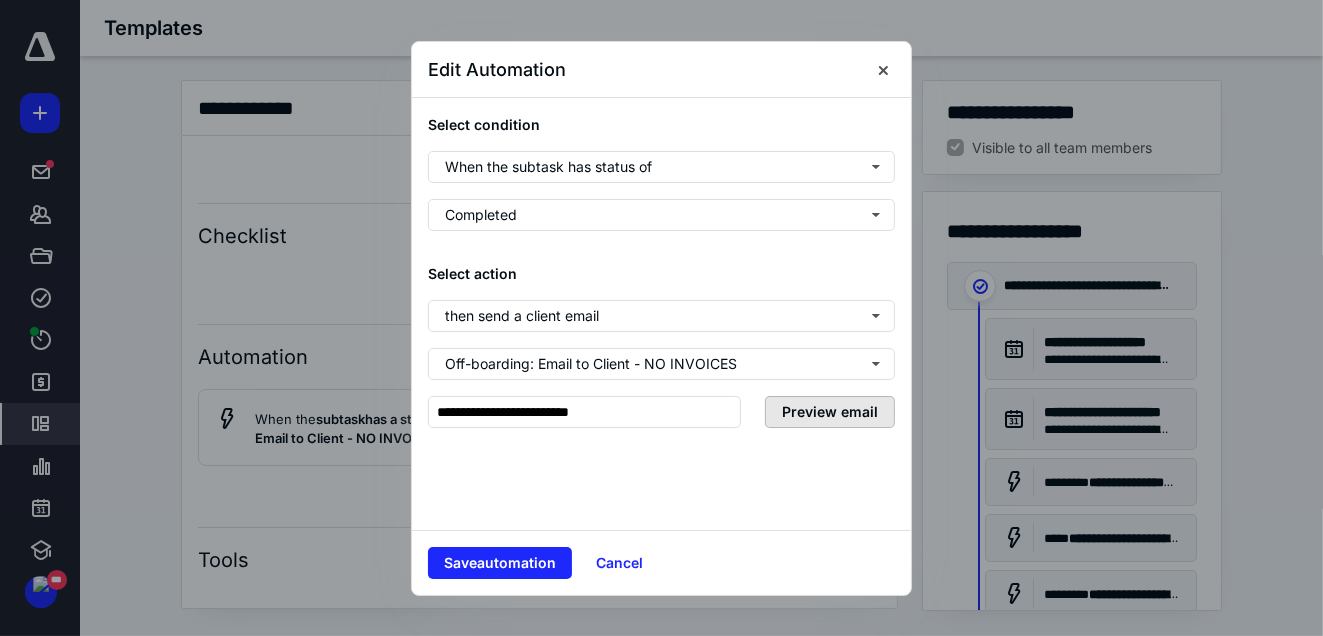 click on "Preview email" at bounding box center [830, 412] 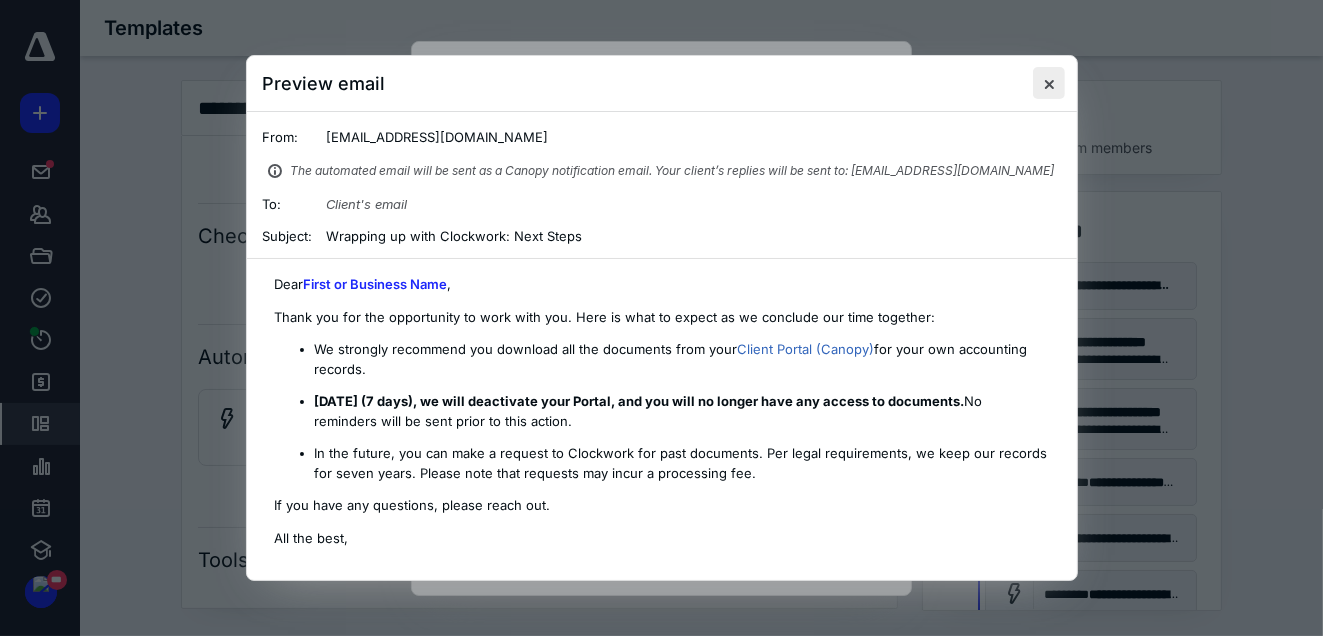 click at bounding box center [1049, 83] 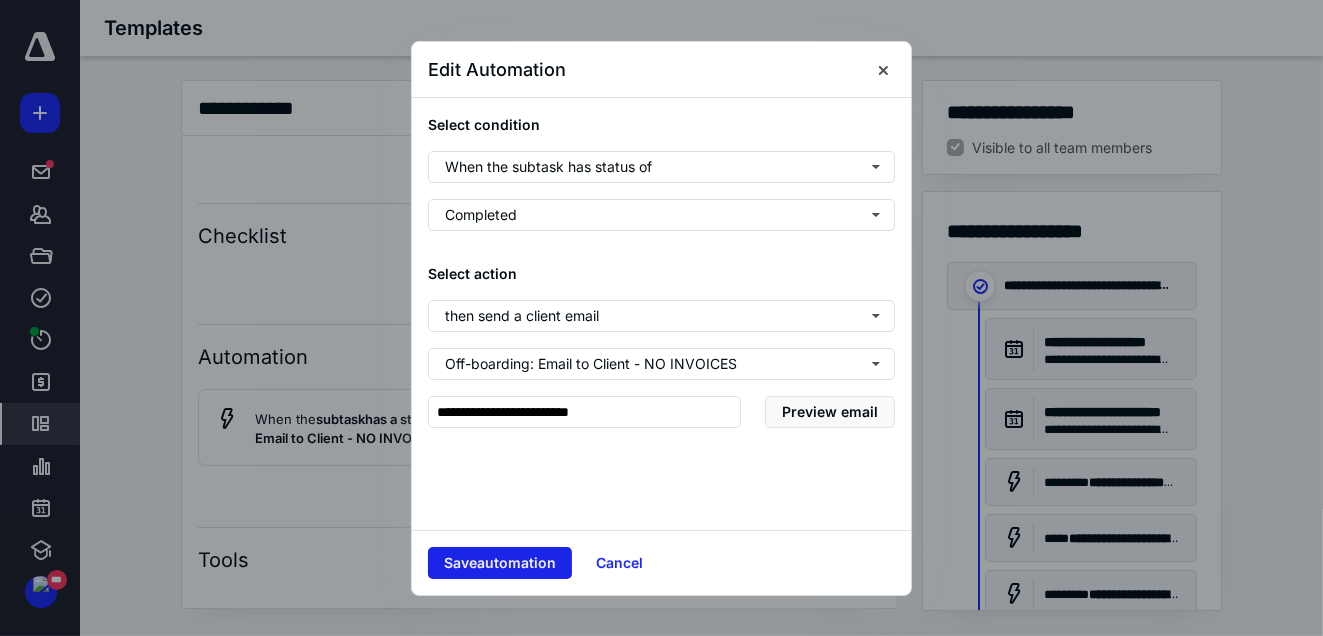click on "Save  automation" at bounding box center (500, 563) 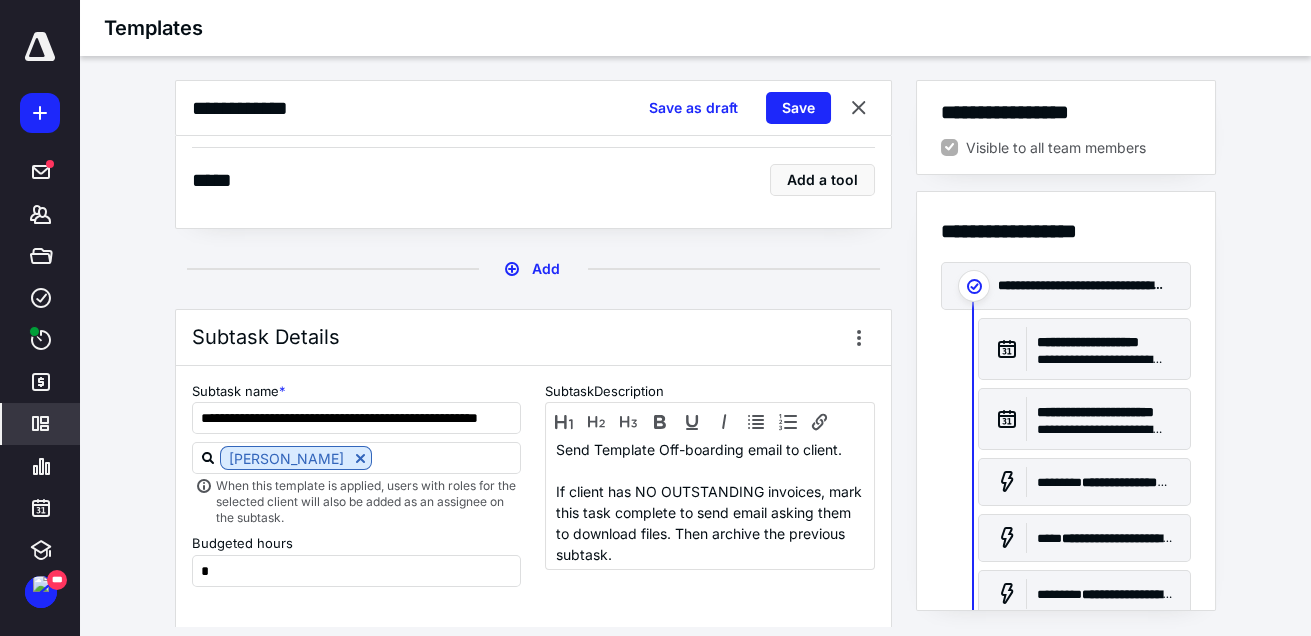 scroll, scrollTop: 7040, scrollLeft: 0, axis: vertical 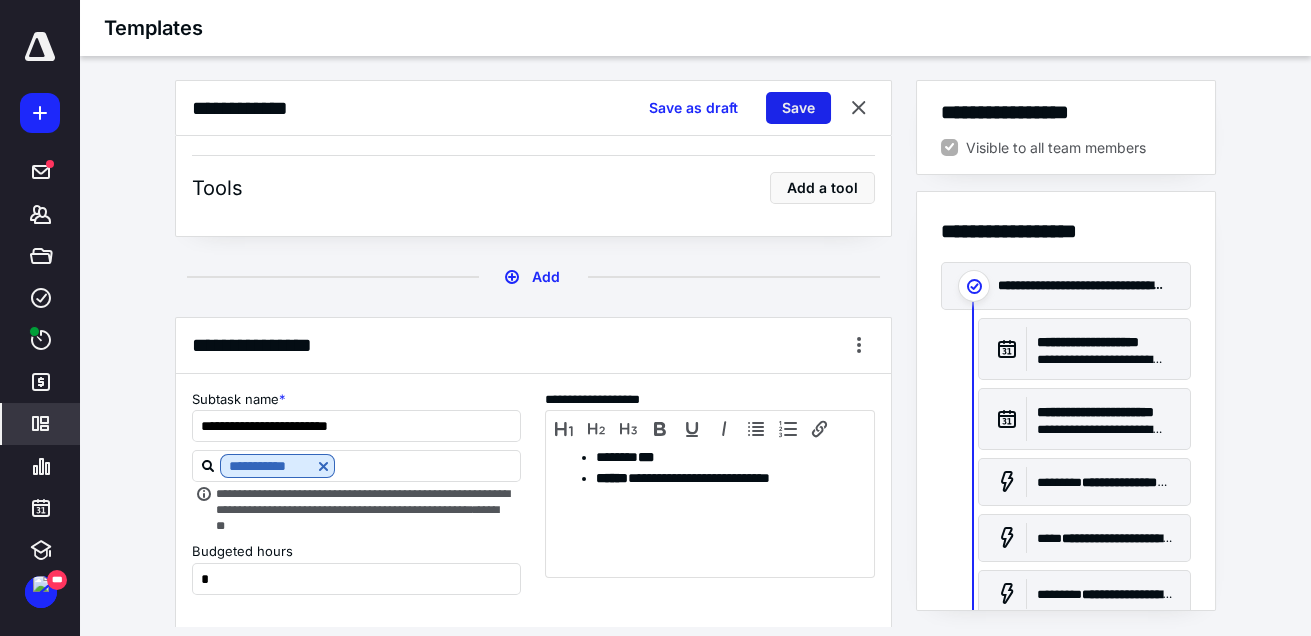 click on "Save" at bounding box center (798, 108) 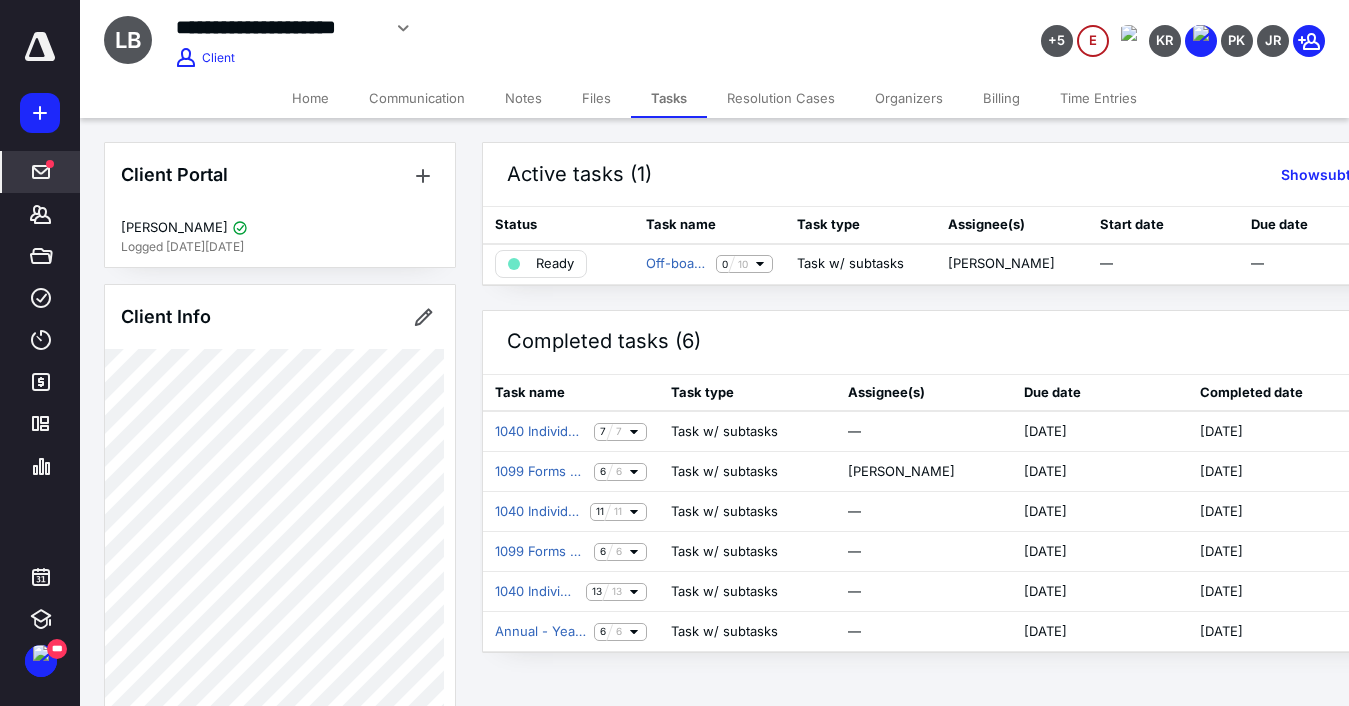 scroll, scrollTop: 0, scrollLeft: 0, axis: both 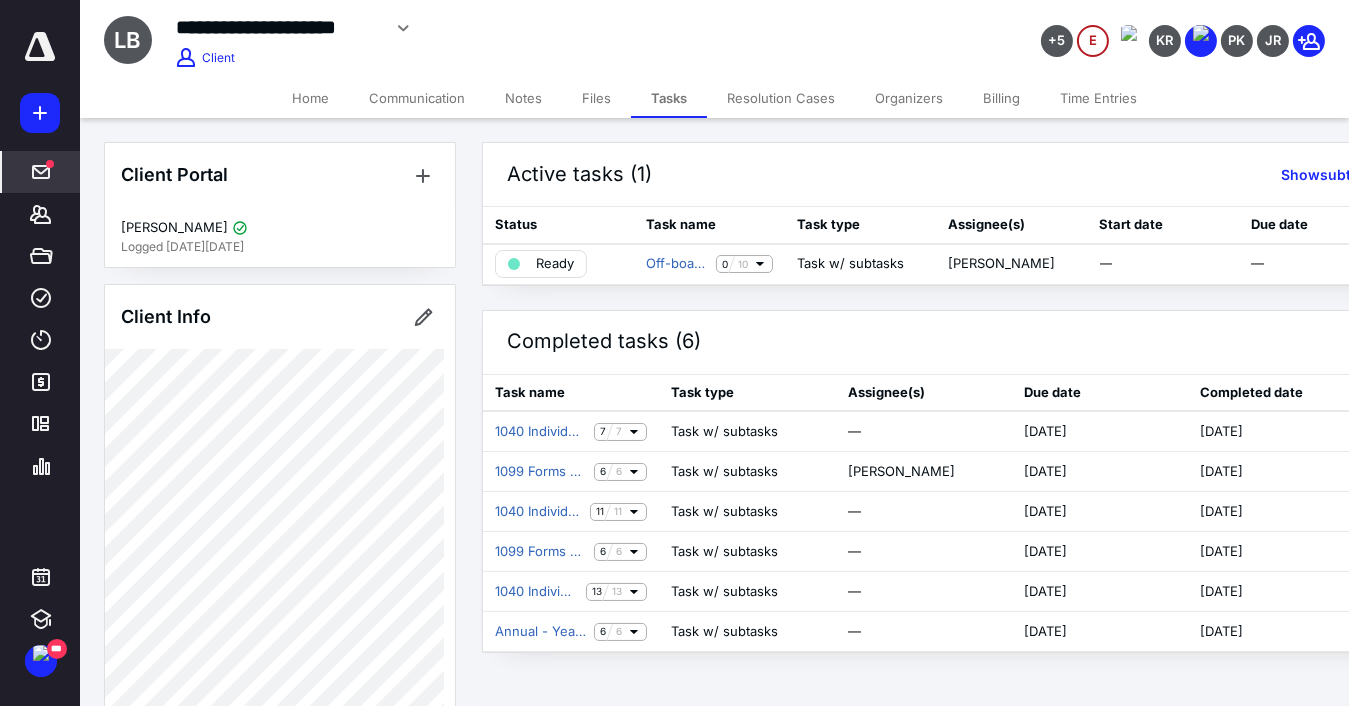 click at bounding box center [41, 172] 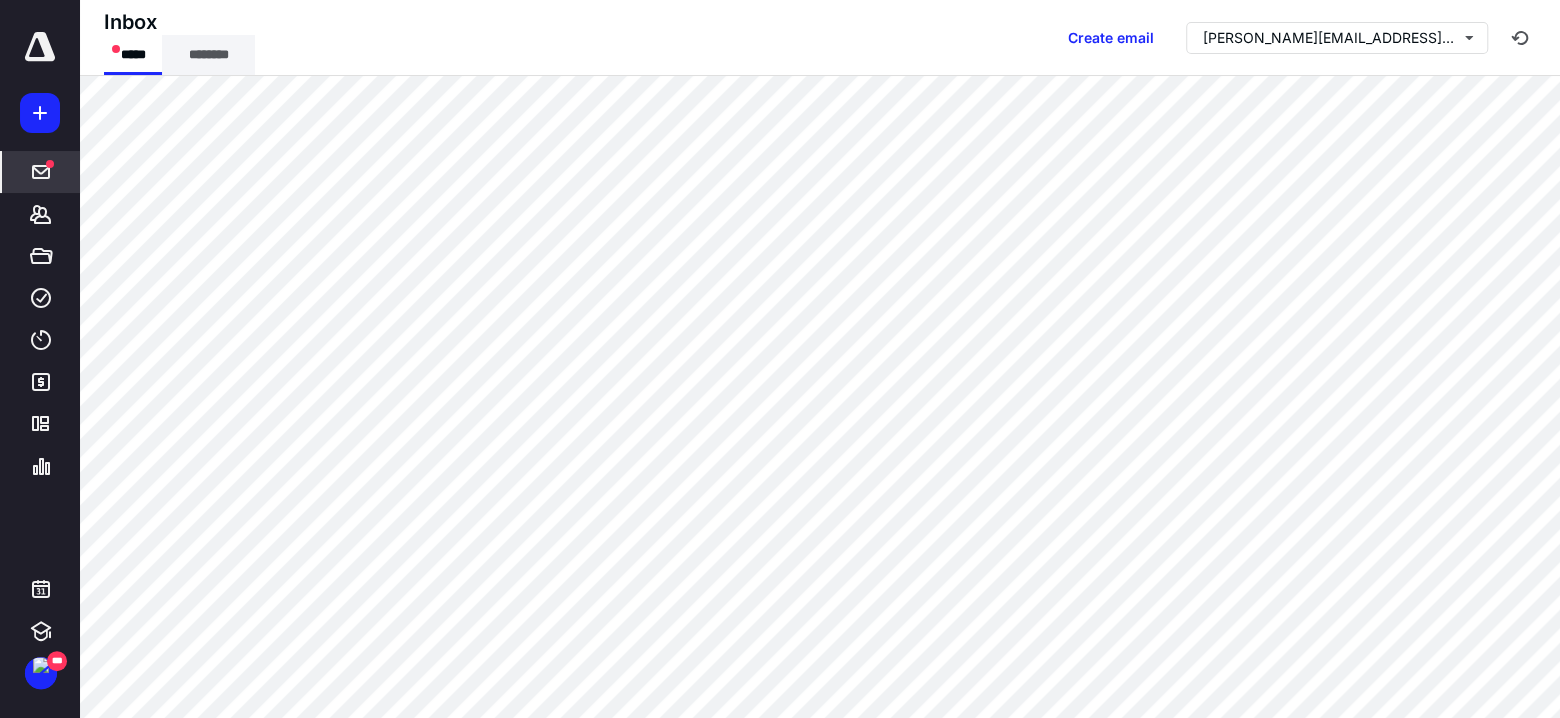 click on "********" at bounding box center (208, 55) 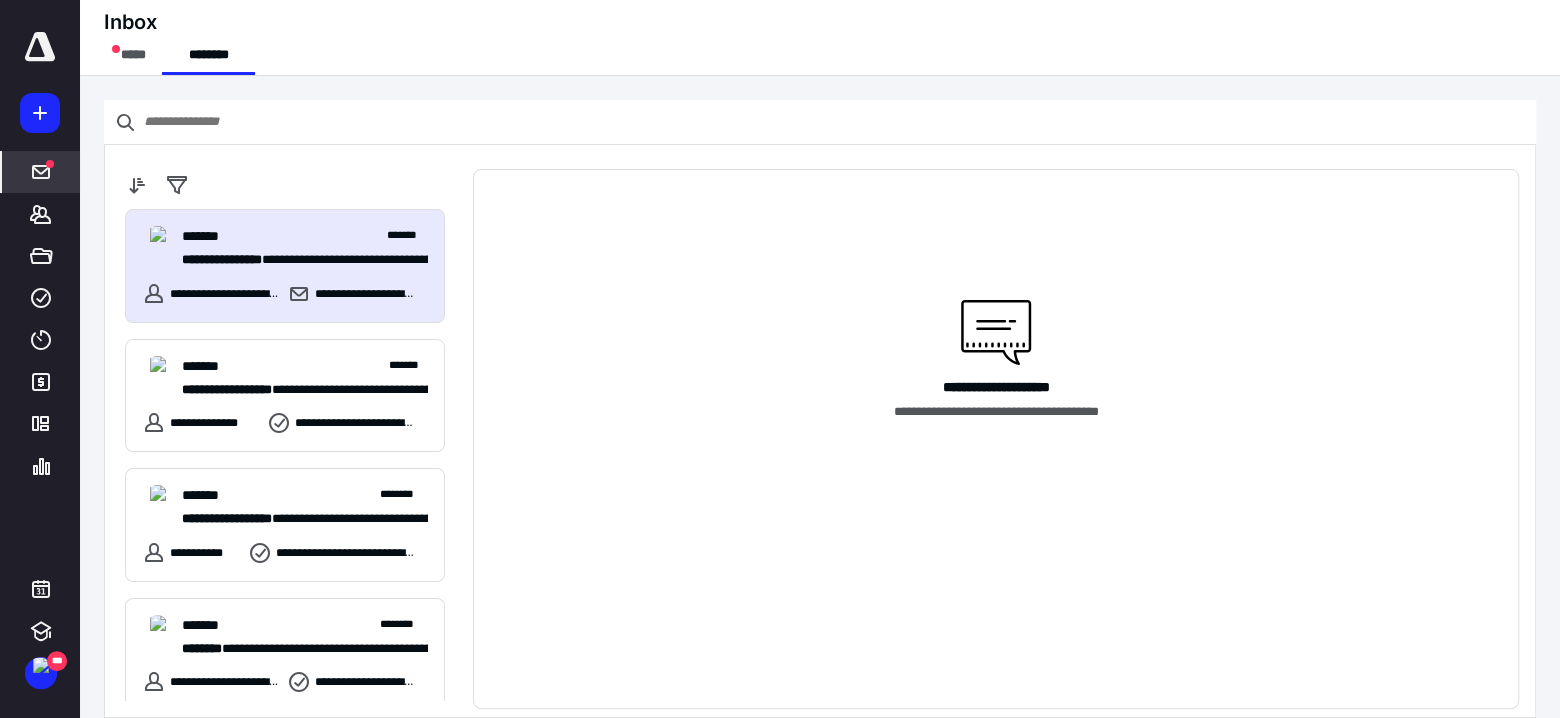 click on "**********" at bounding box center [305, 248] 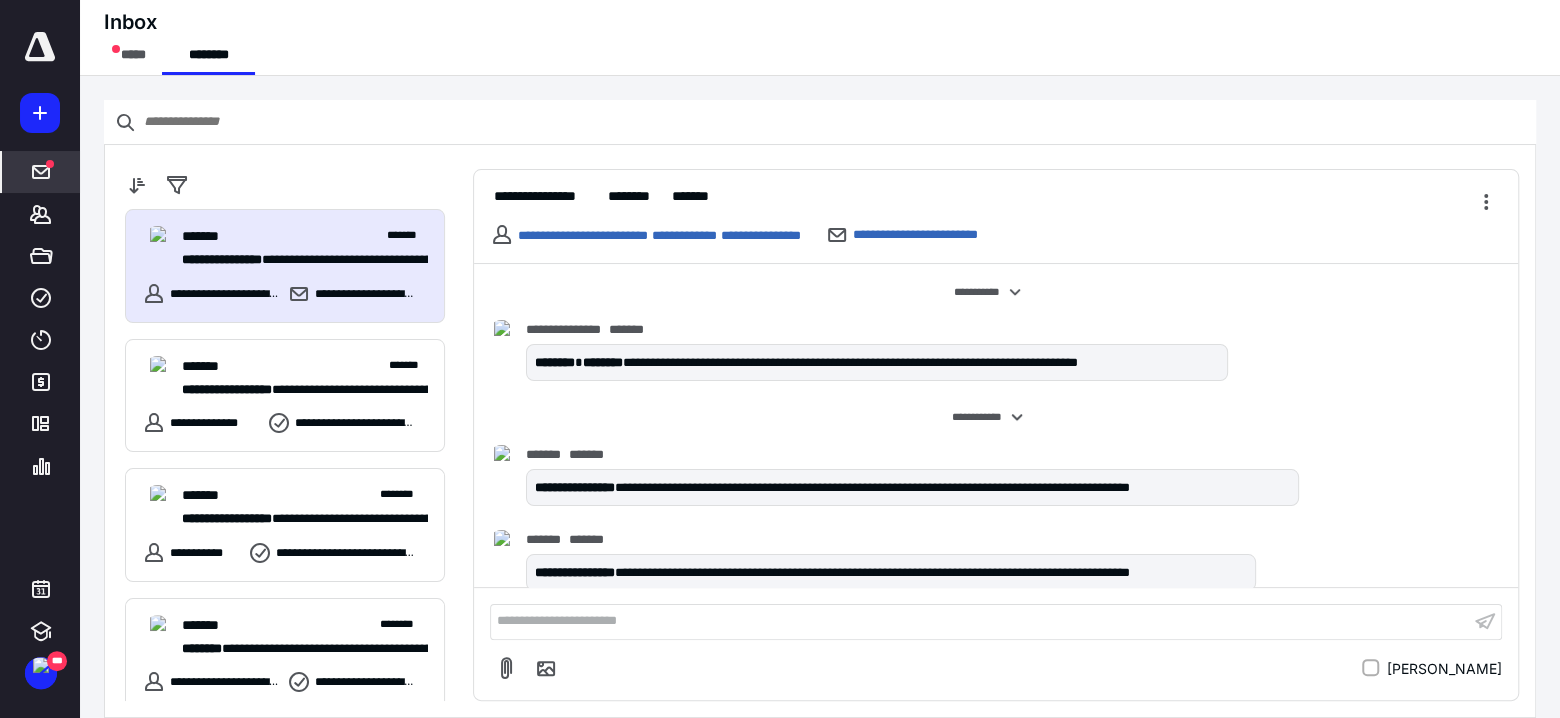 scroll, scrollTop: 19, scrollLeft: 0, axis: vertical 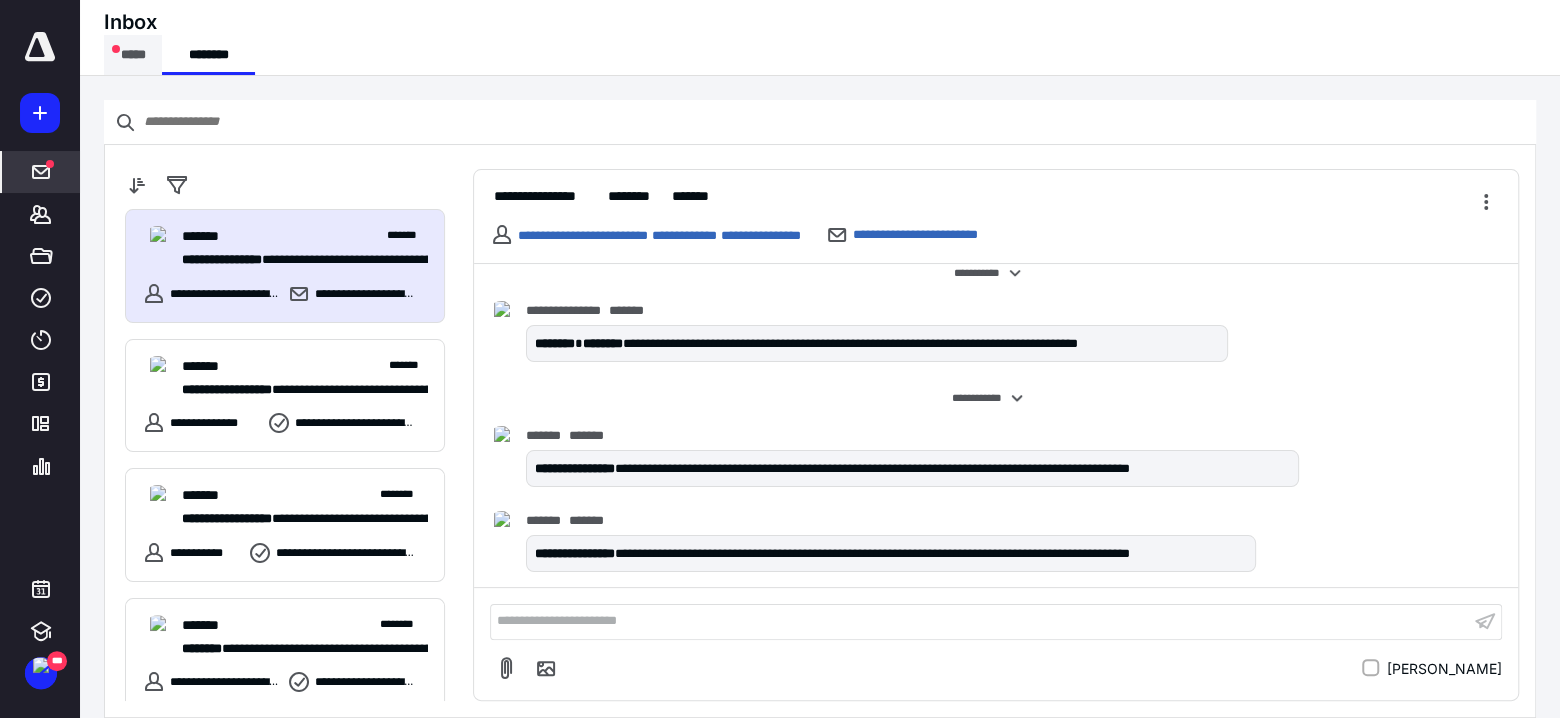 click on "*****" at bounding box center (133, 55) 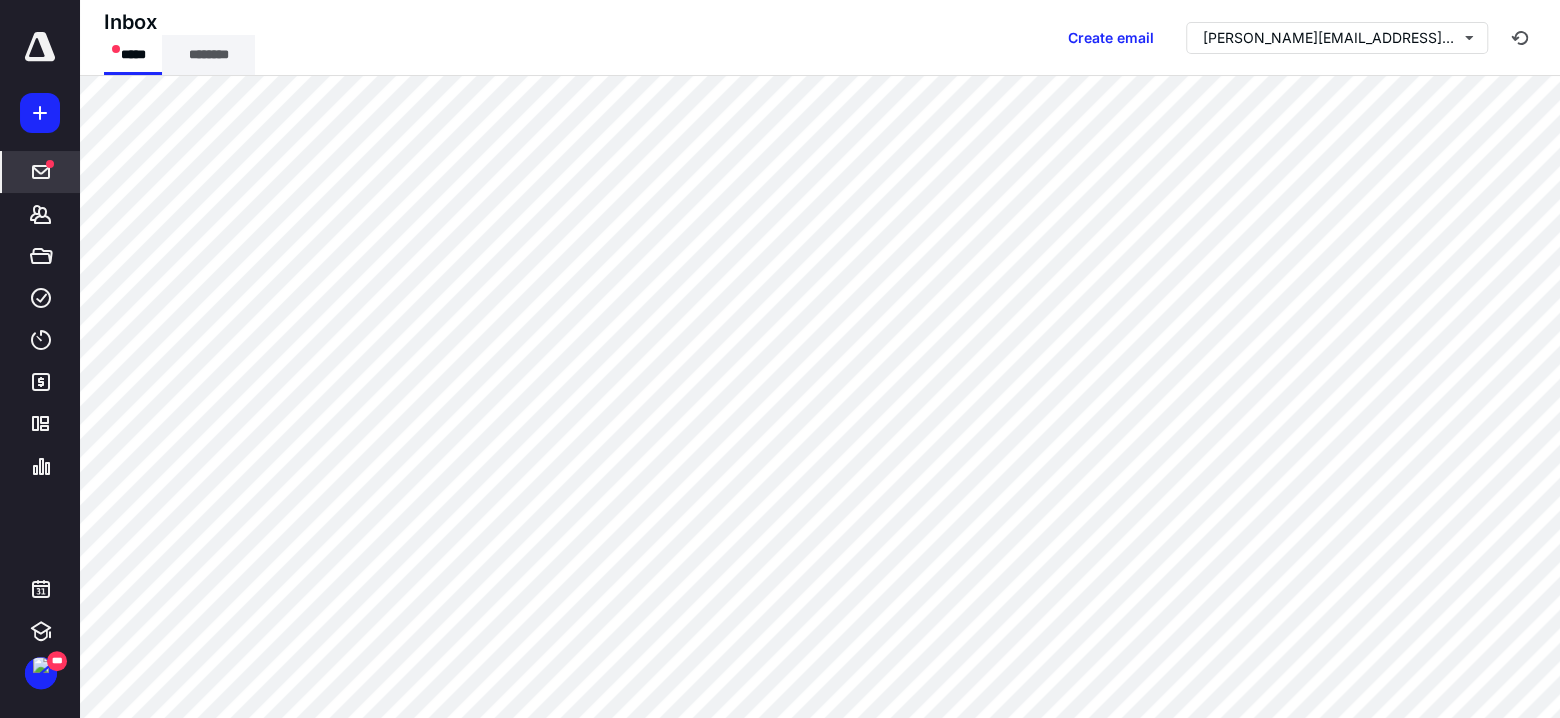click on "********" at bounding box center (208, 55) 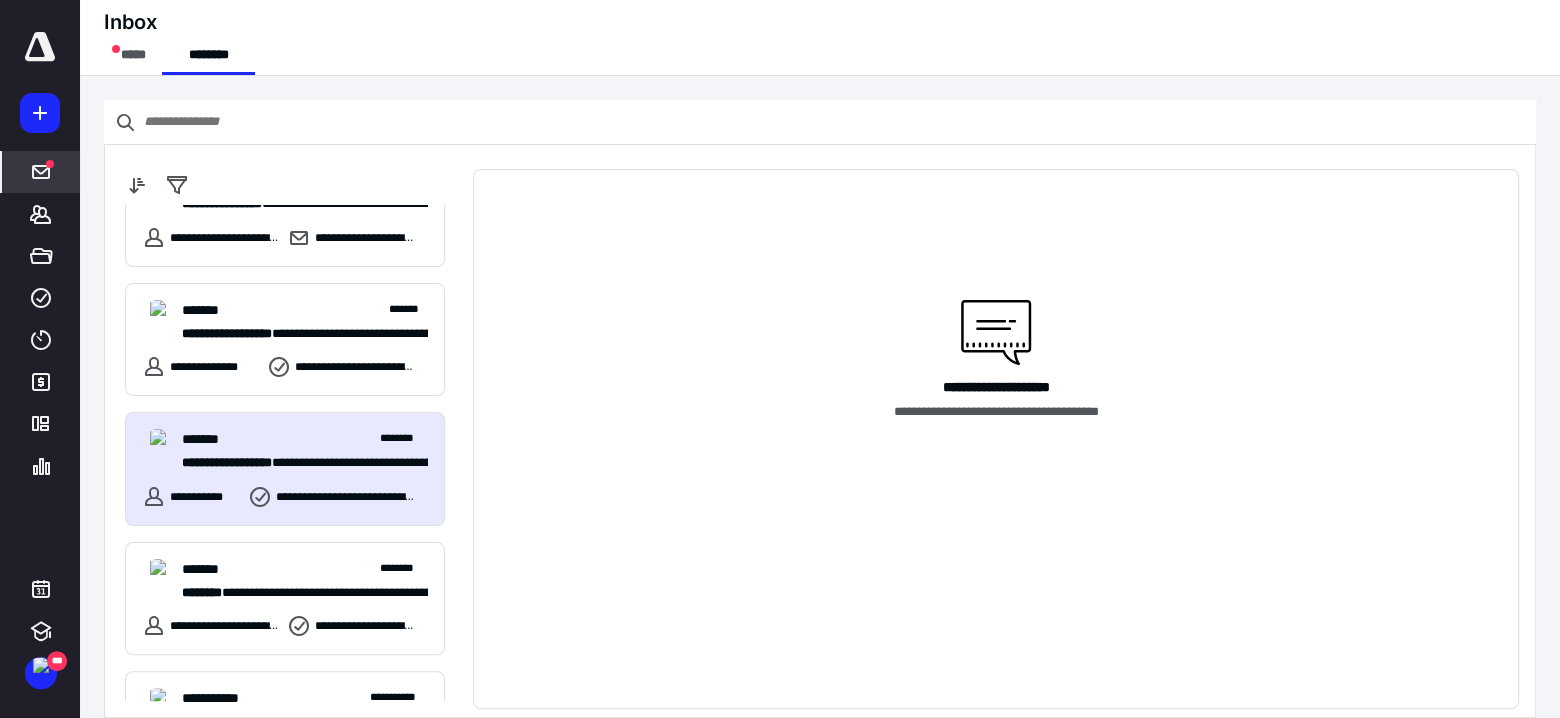 scroll, scrollTop: 80, scrollLeft: 0, axis: vertical 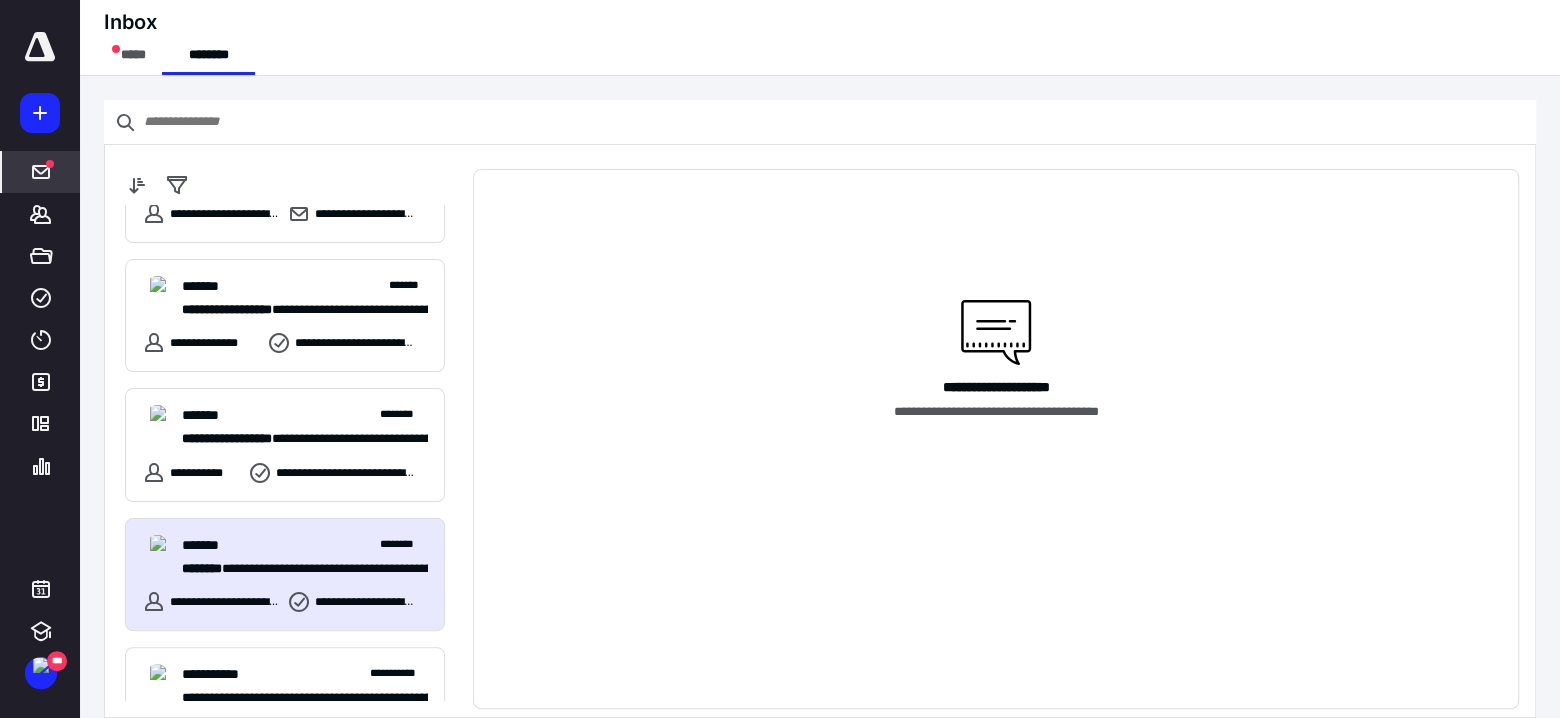 click on "**********" at bounding box center (305, 557) 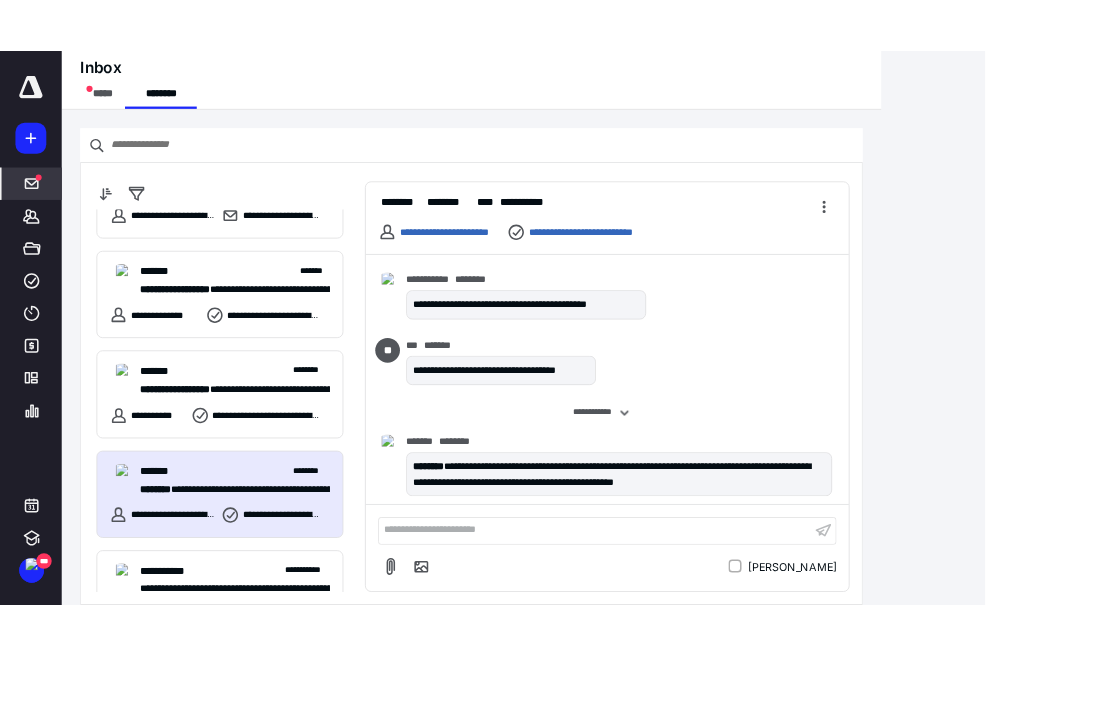 scroll, scrollTop: 796, scrollLeft: 0, axis: vertical 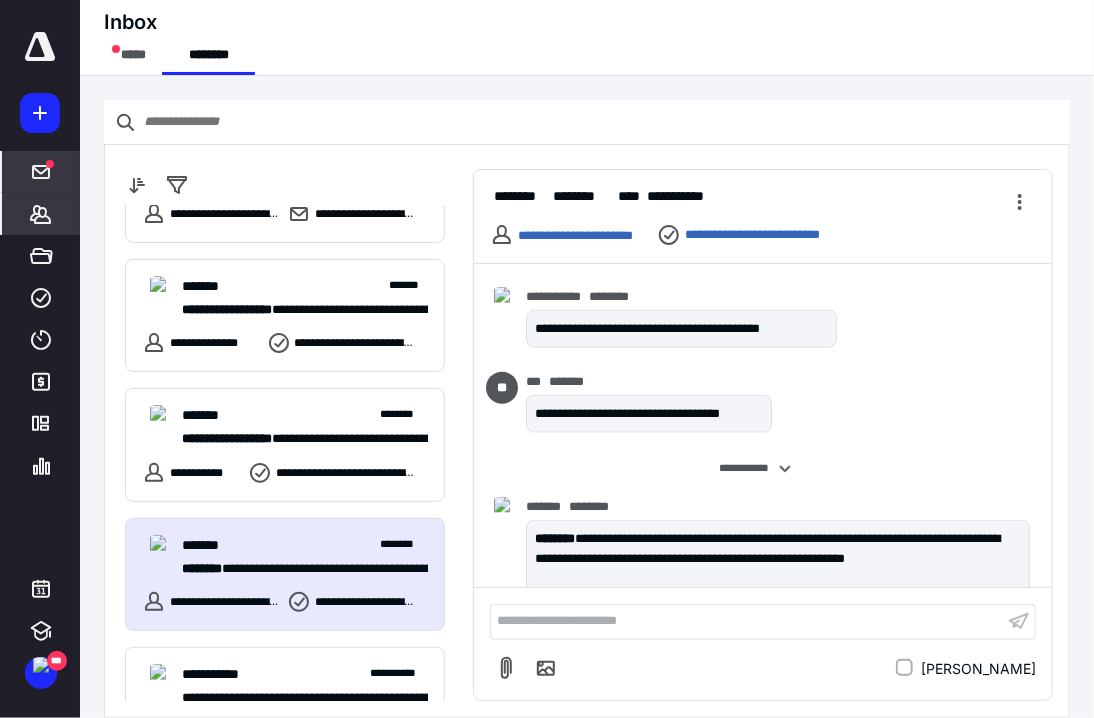 click 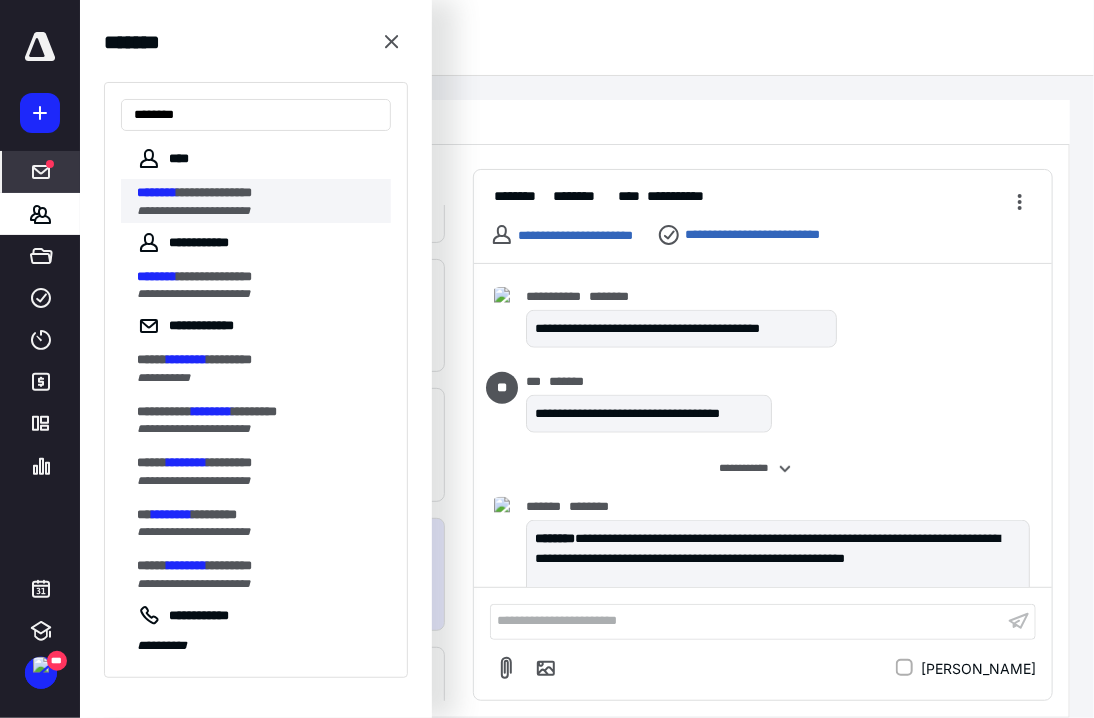 type on "********" 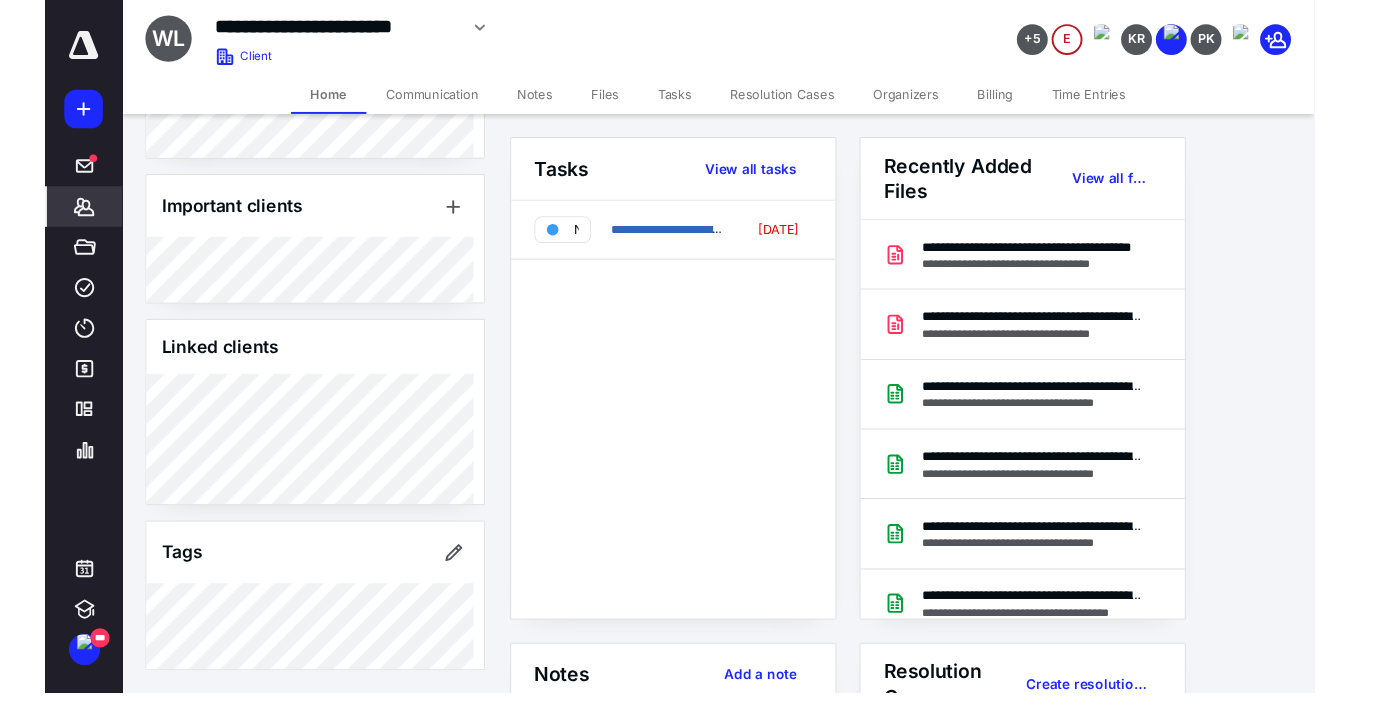 scroll, scrollTop: 1466, scrollLeft: 0, axis: vertical 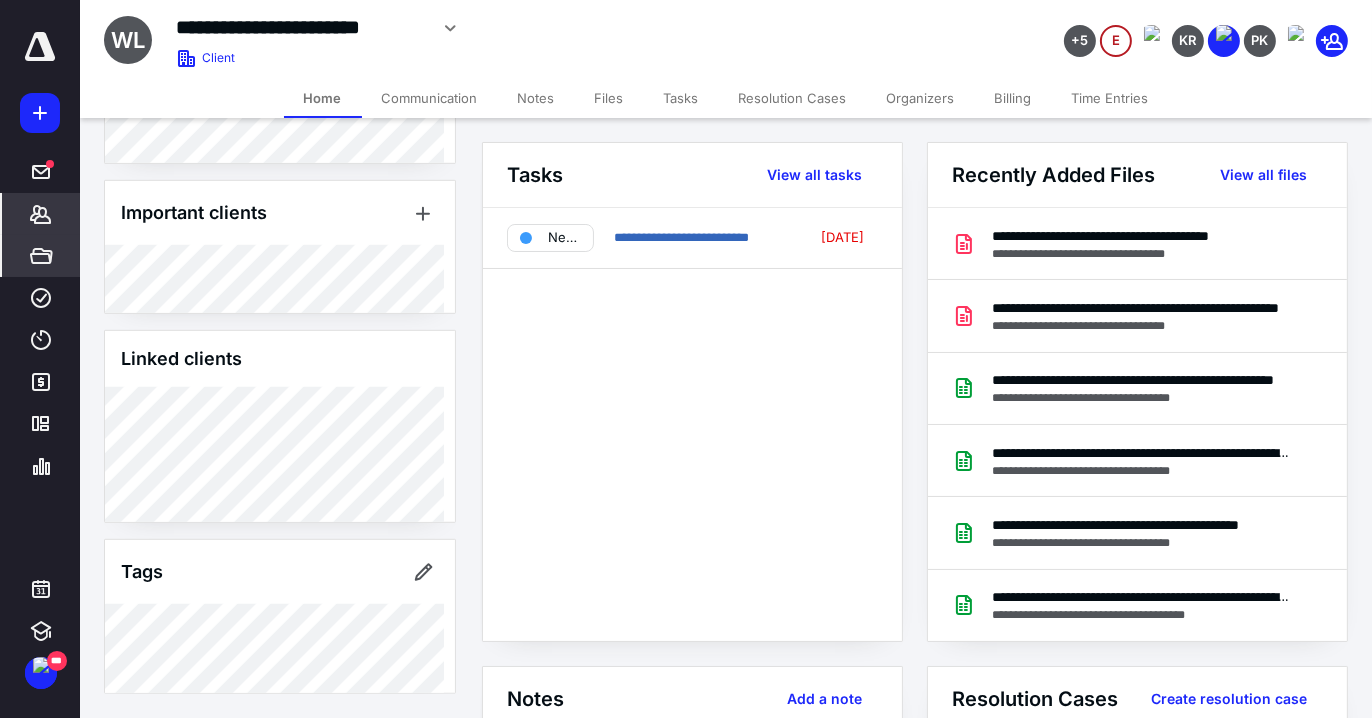 click on "*****" at bounding box center (41, 256) 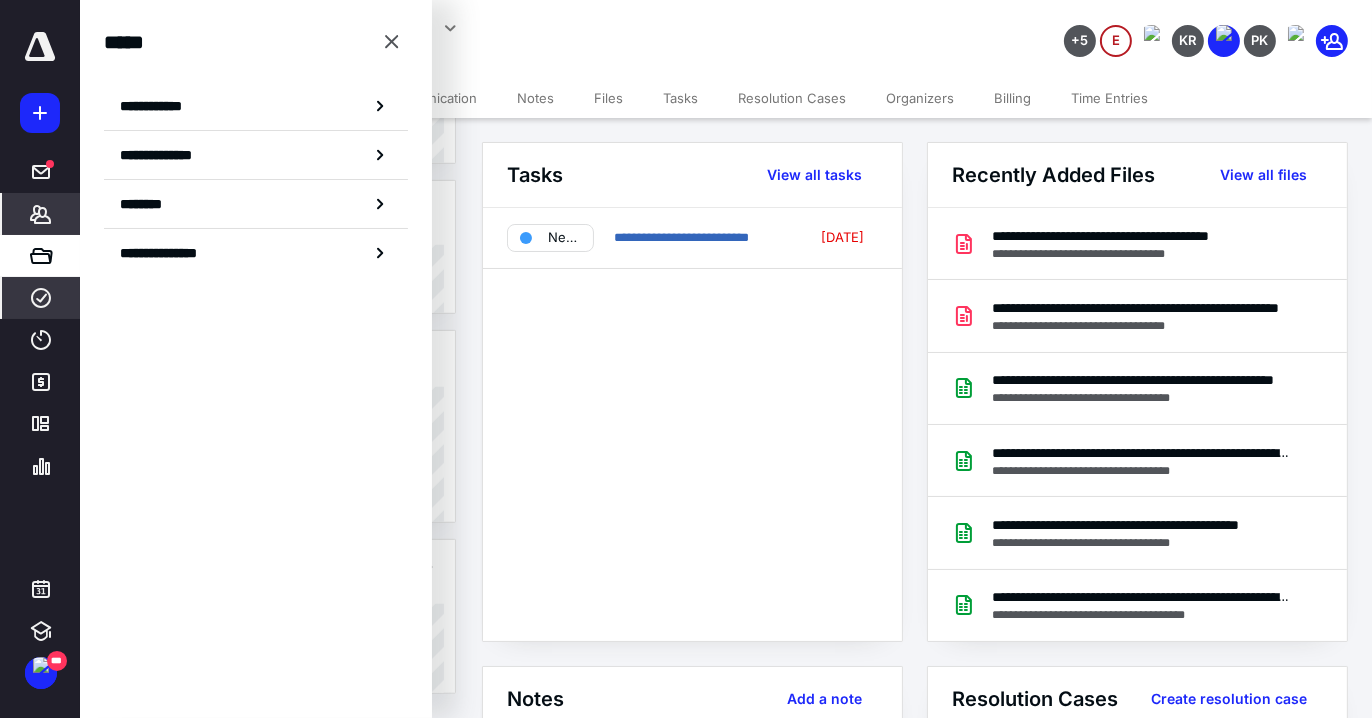 click 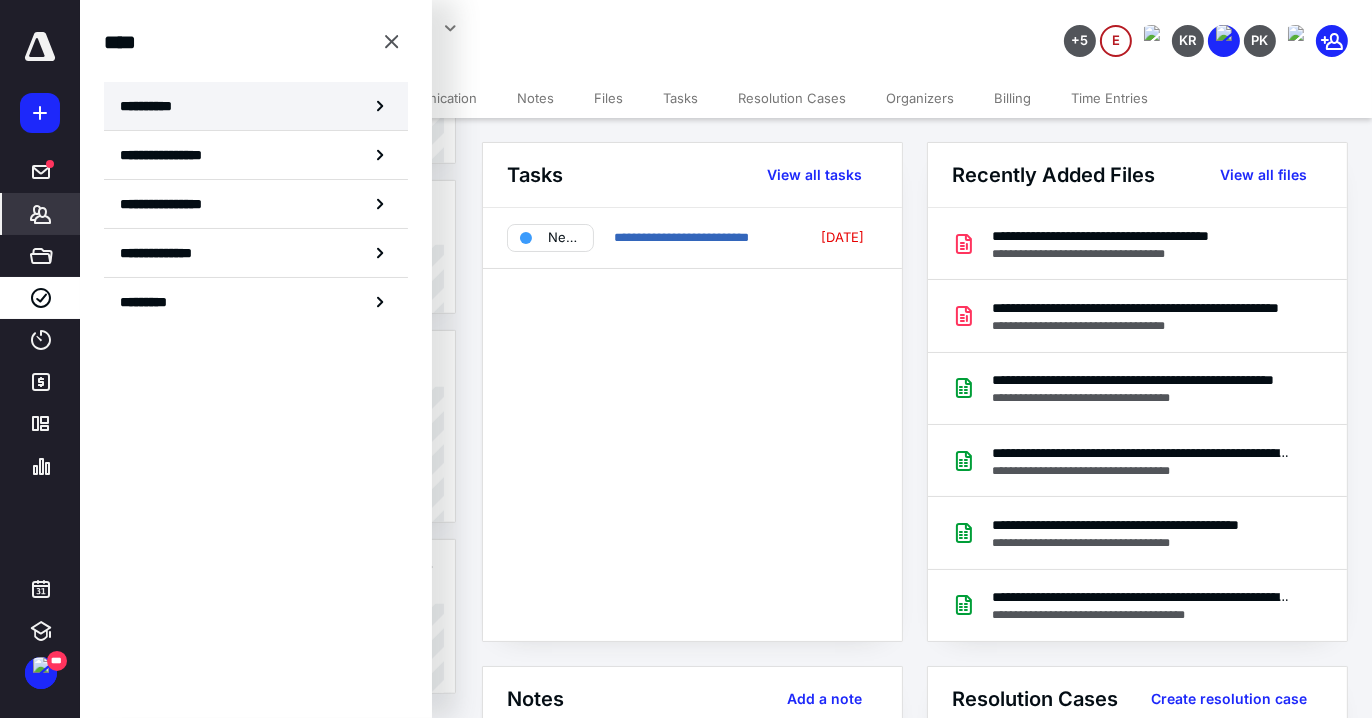 click on "**********" at bounding box center [153, 106] 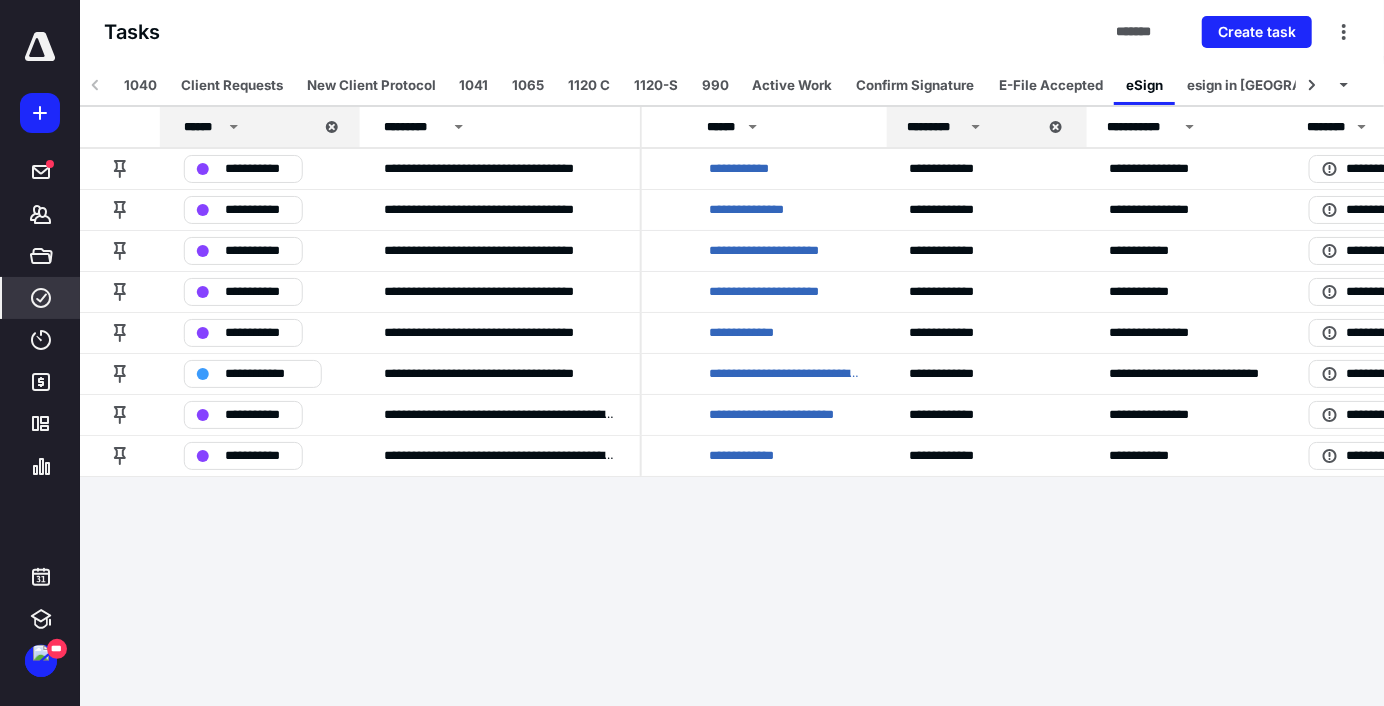 scroll, scrollTop: 0, scrollLeft: 750, axis: horizontal 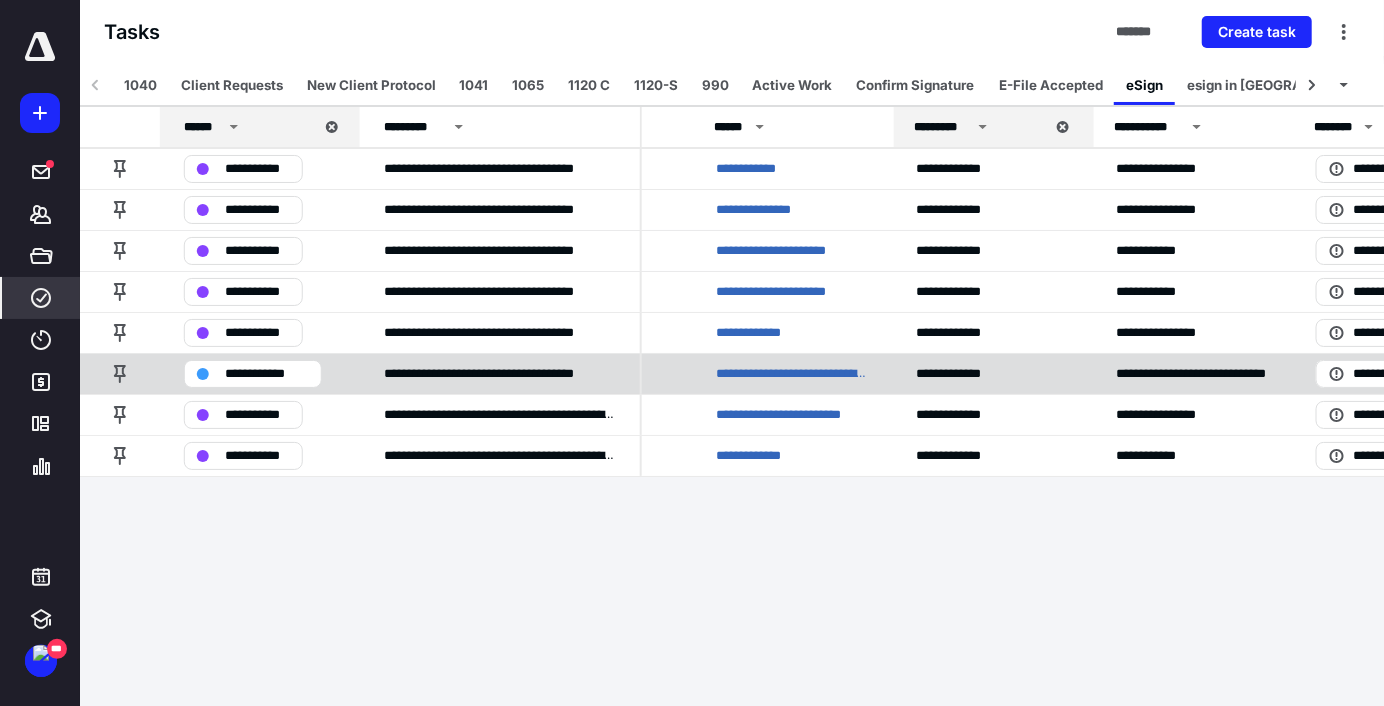 click on "**********" at bounding box center (792, 374) 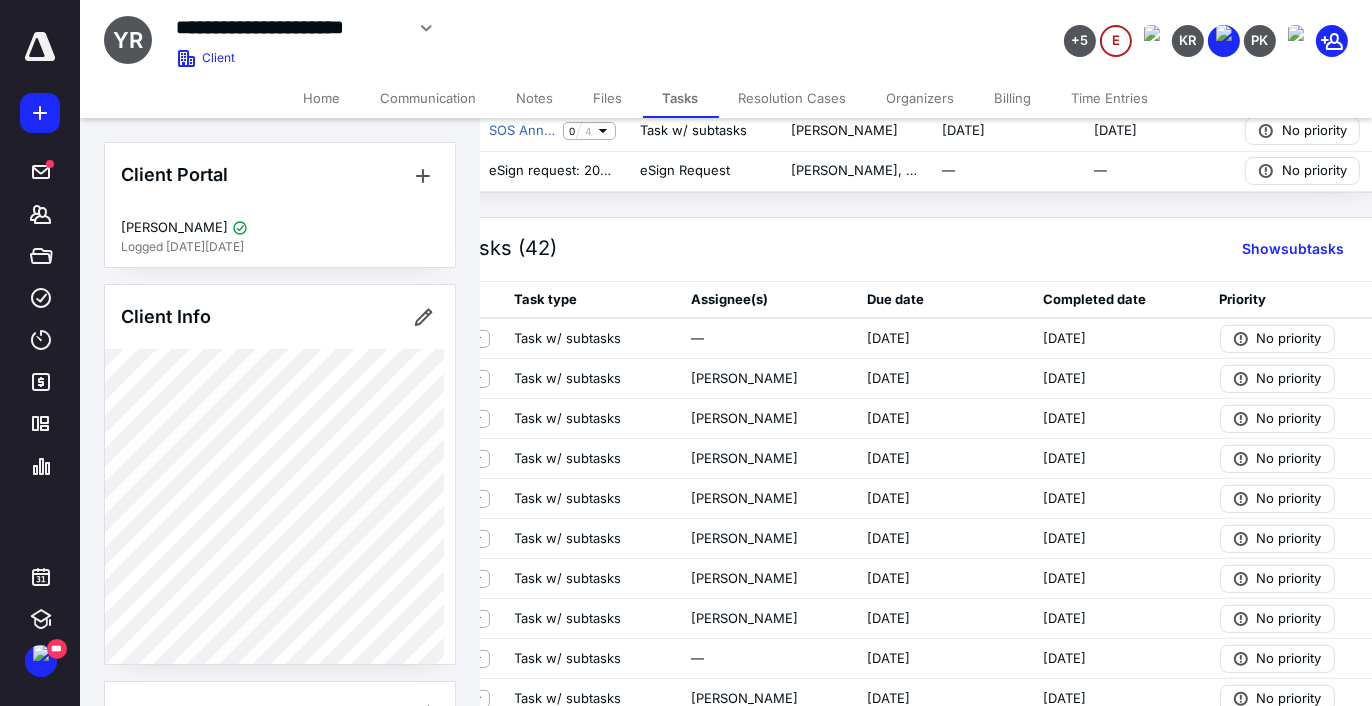 scroll, scrollTop: 385, scrollLeft: 157, axis: both 